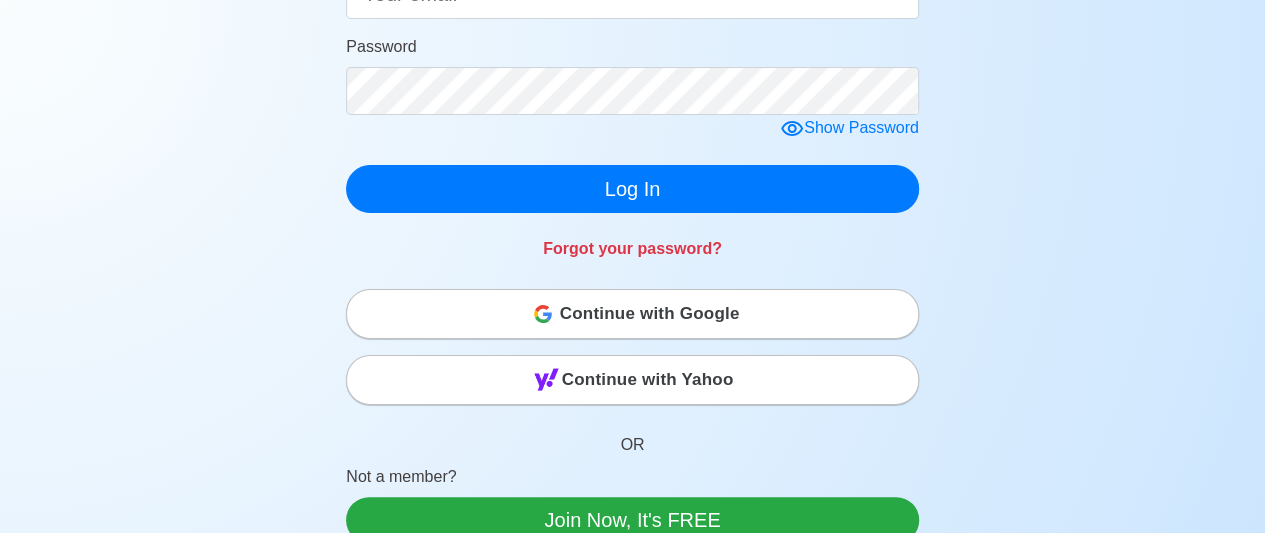 scroll, scrollTop: 357, scrollLeft: 0, axis: vertical 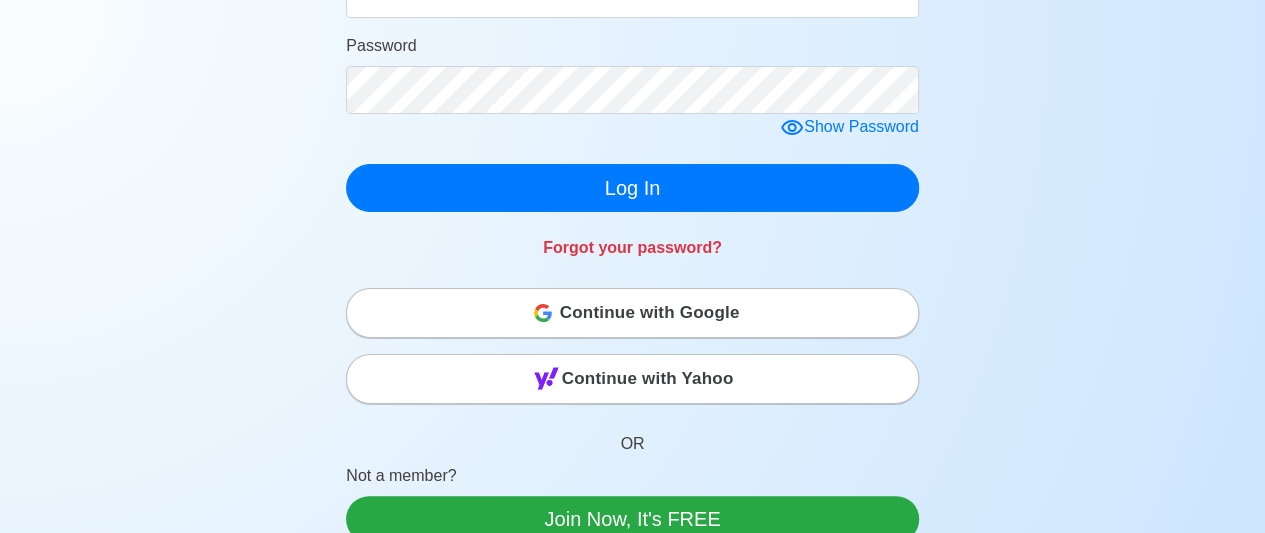 click on "Continue with Google" at bounding box center [632, 313] 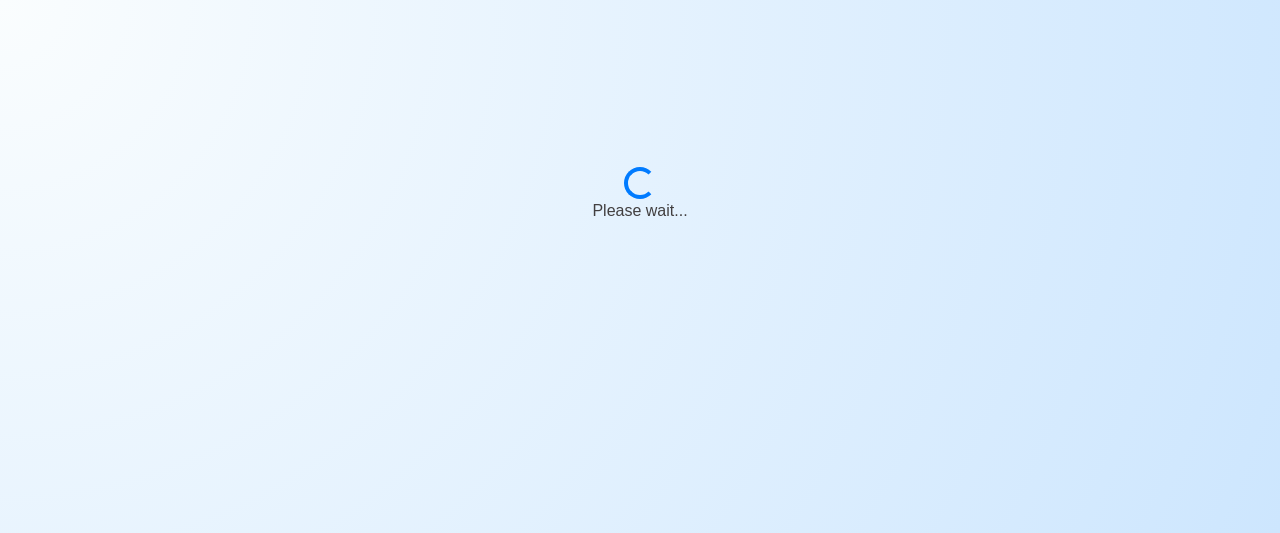 scroll, scrollTop: 0, scrollLeft: 0, axis: both 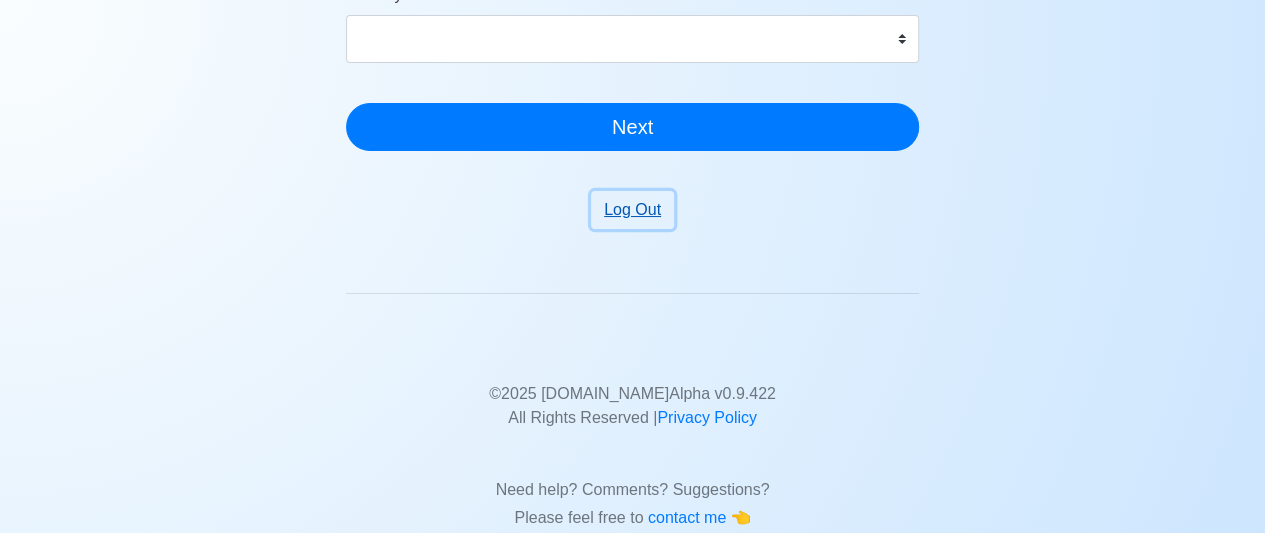 click on "Log Out" at bounding box center [632, 210] 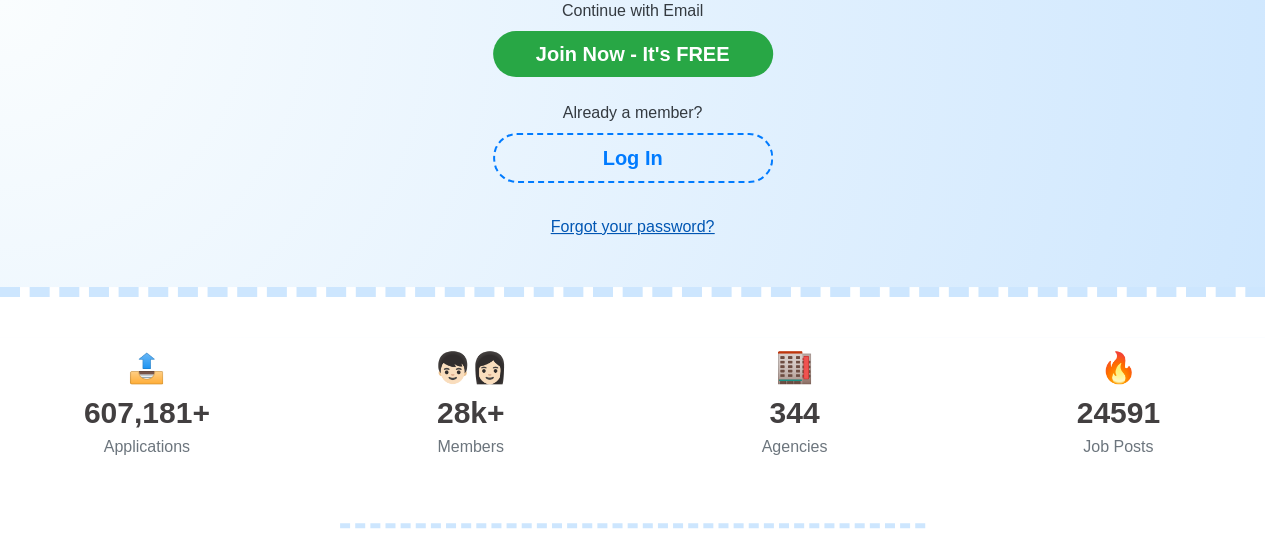 scroll, scrollTop: 408, scrollLeft: 0, axis: vertical 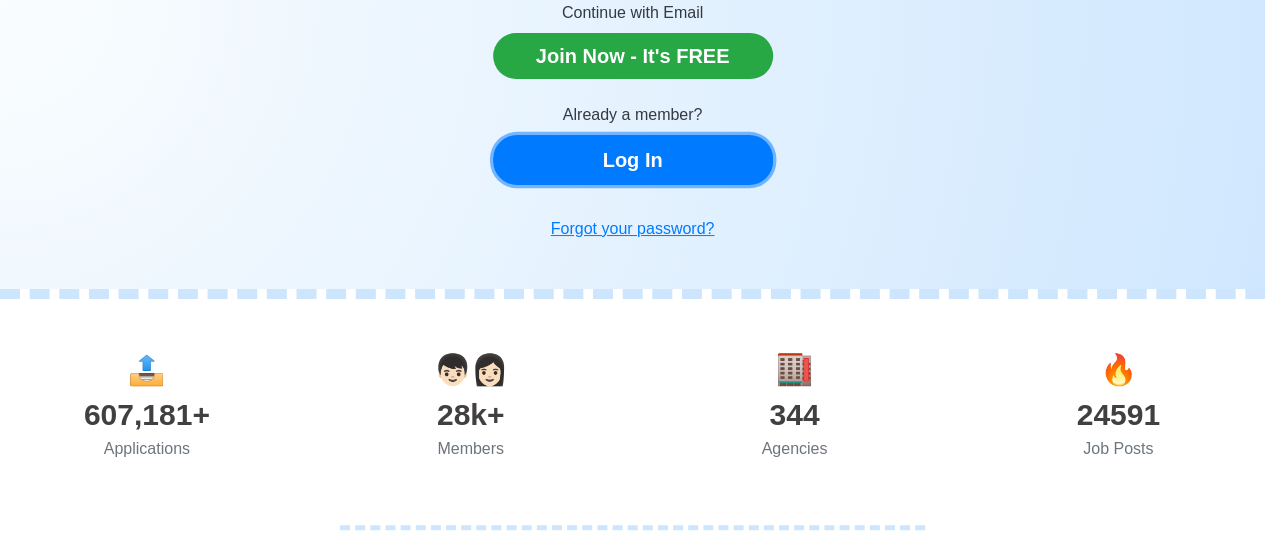 click on "Log In" at bounding box center (633, 160) 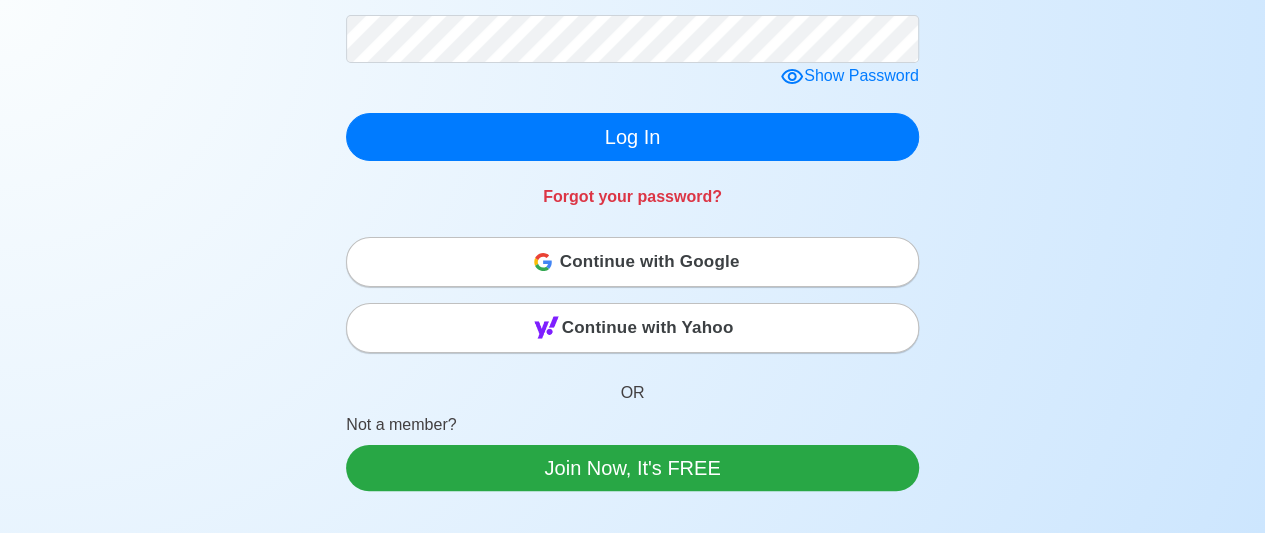 scroll, scrollTop: 0, scrollLeft: 0, axis: both 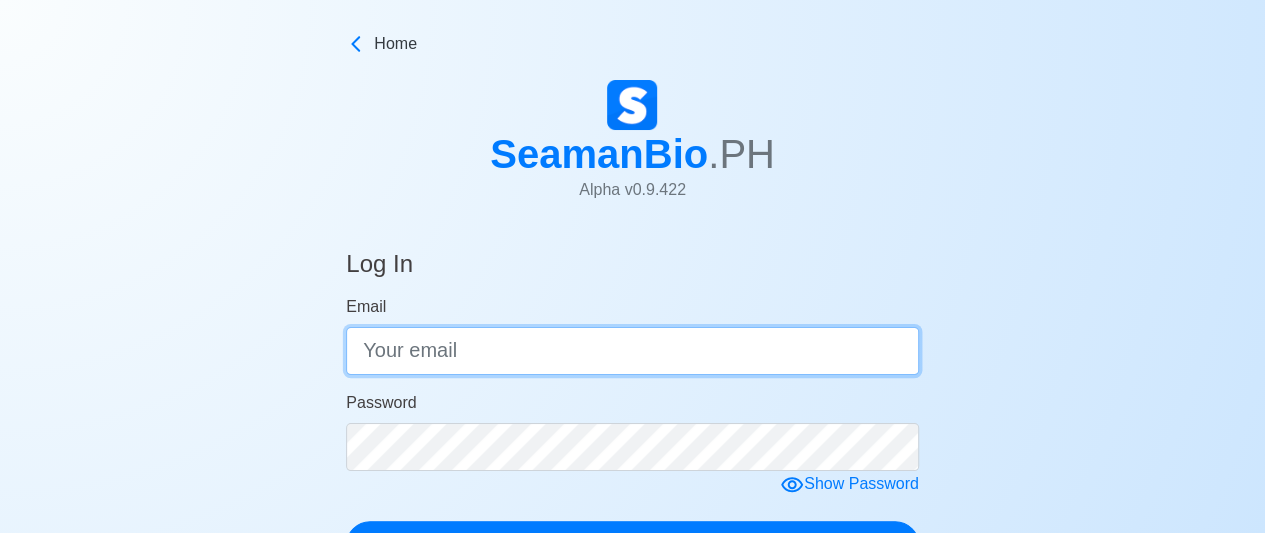 click on "Email" at bounding box center (632, 351) 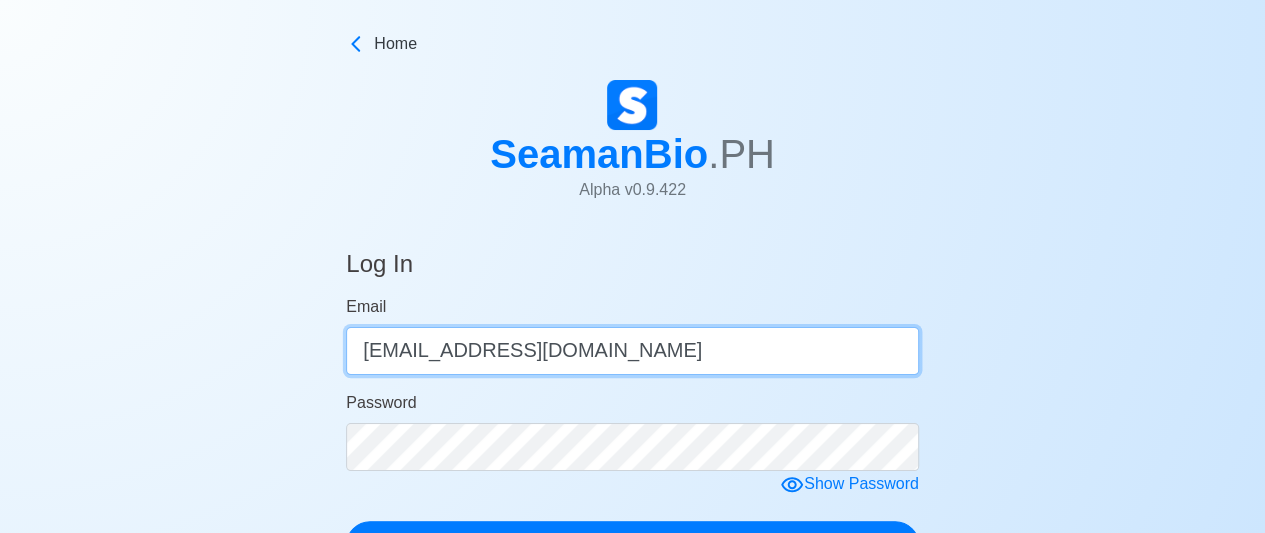 type on "[EMAIL_ADDRESS][DOMAIN_NAME]" 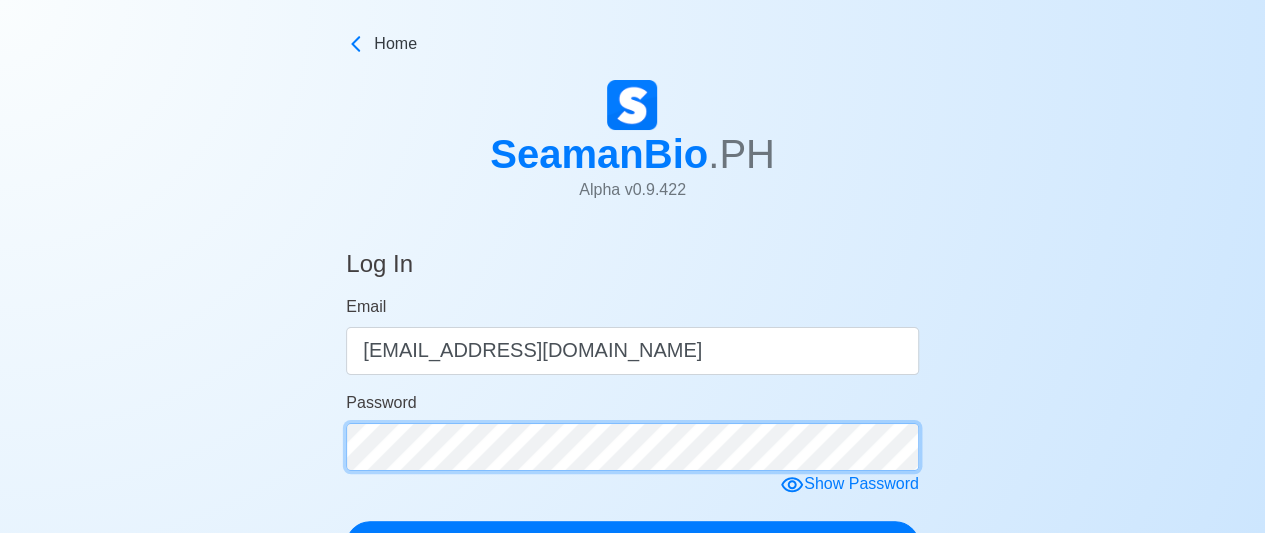 click on "Log In" at bounding box center [632, 545] 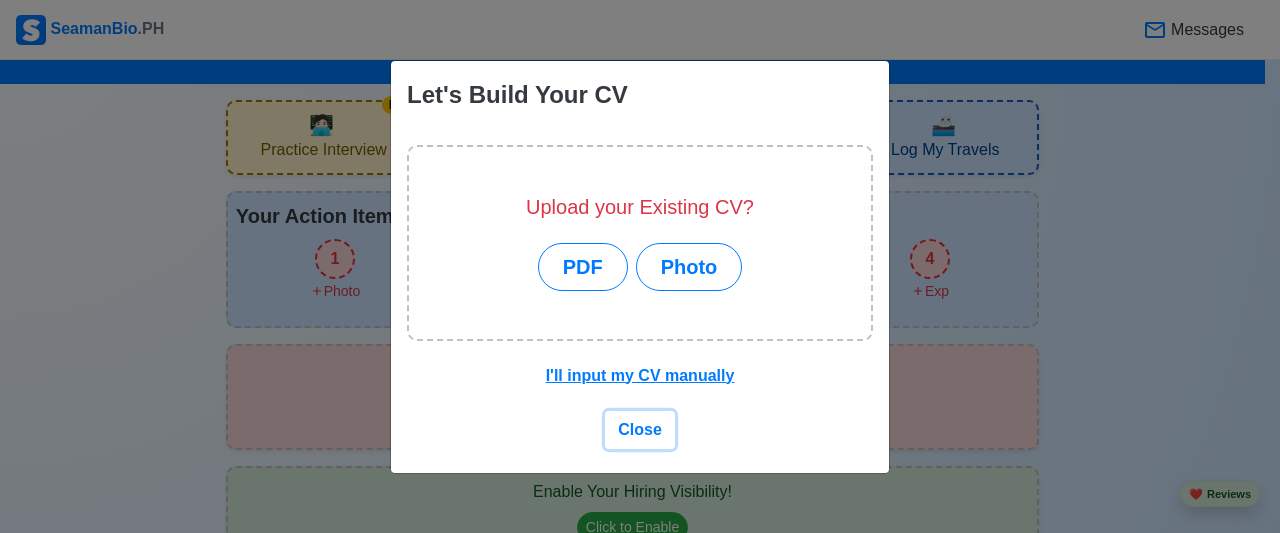 click on "Close" at bounding box center [640, 429] 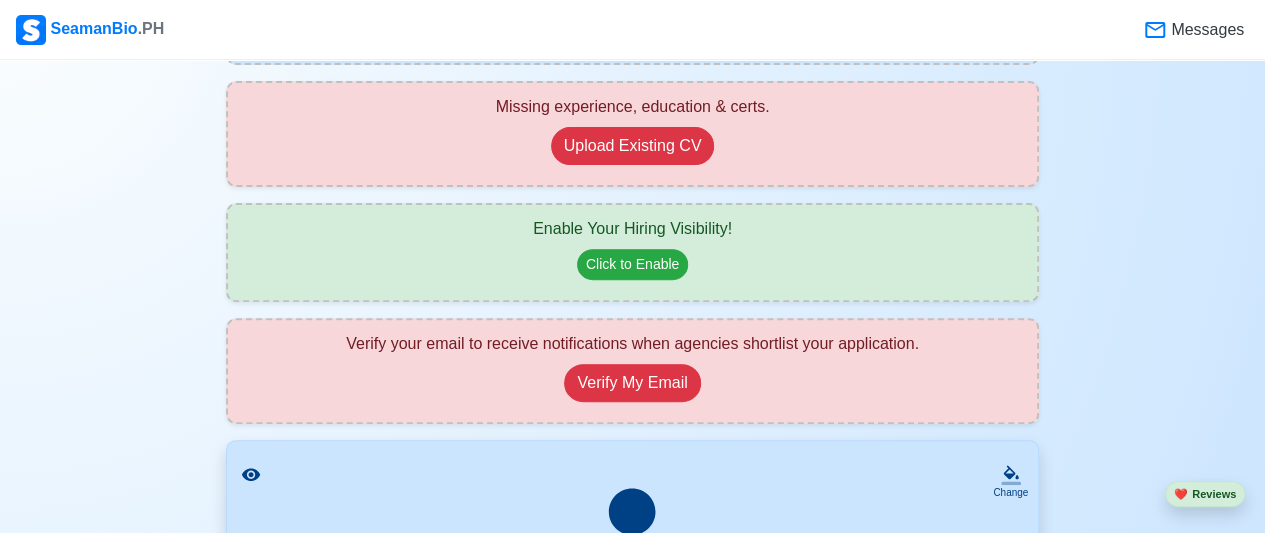 scroll, scrollTop: 242, scrollLeft: 0, axis: vertical 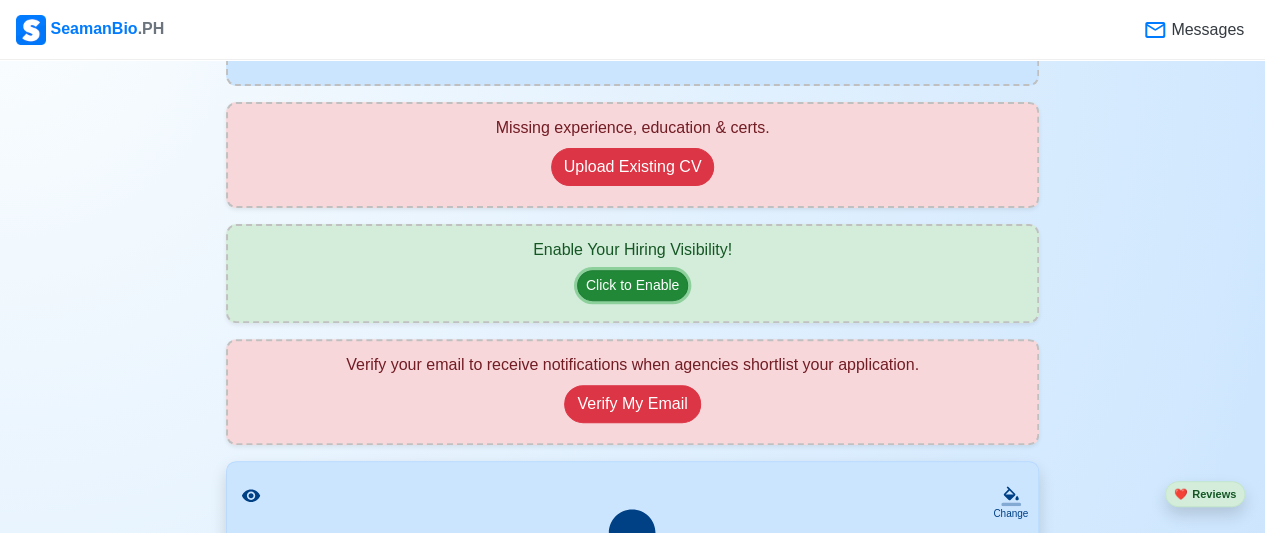 click on "Click to Enable" at bounding box center [632, 285] 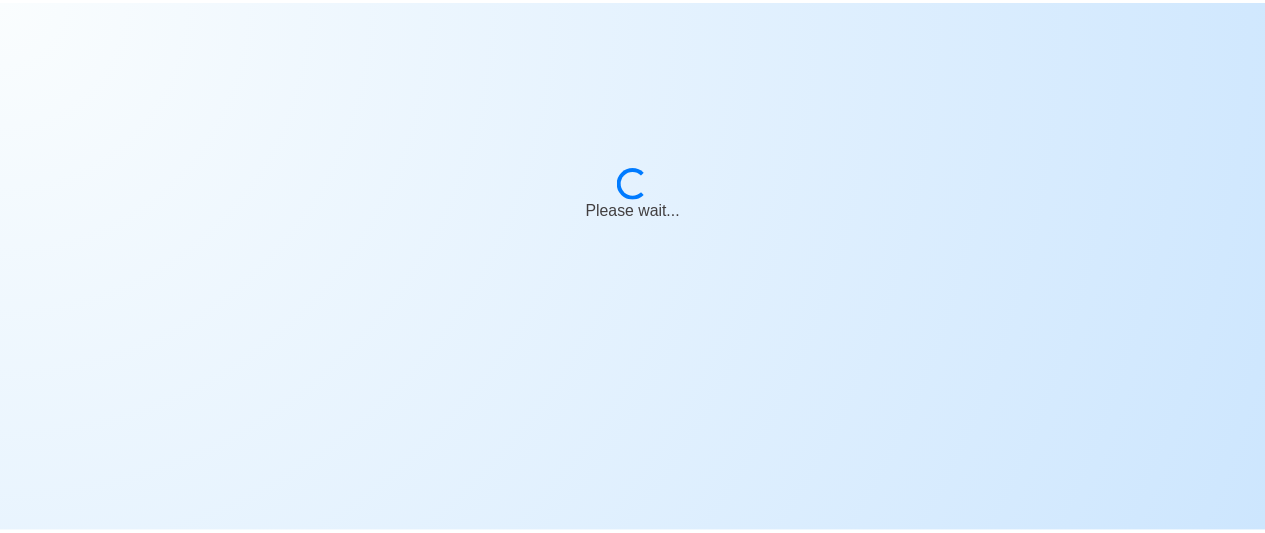 scroll, scrollTop: 0, scrollLeft: 0, axis: both 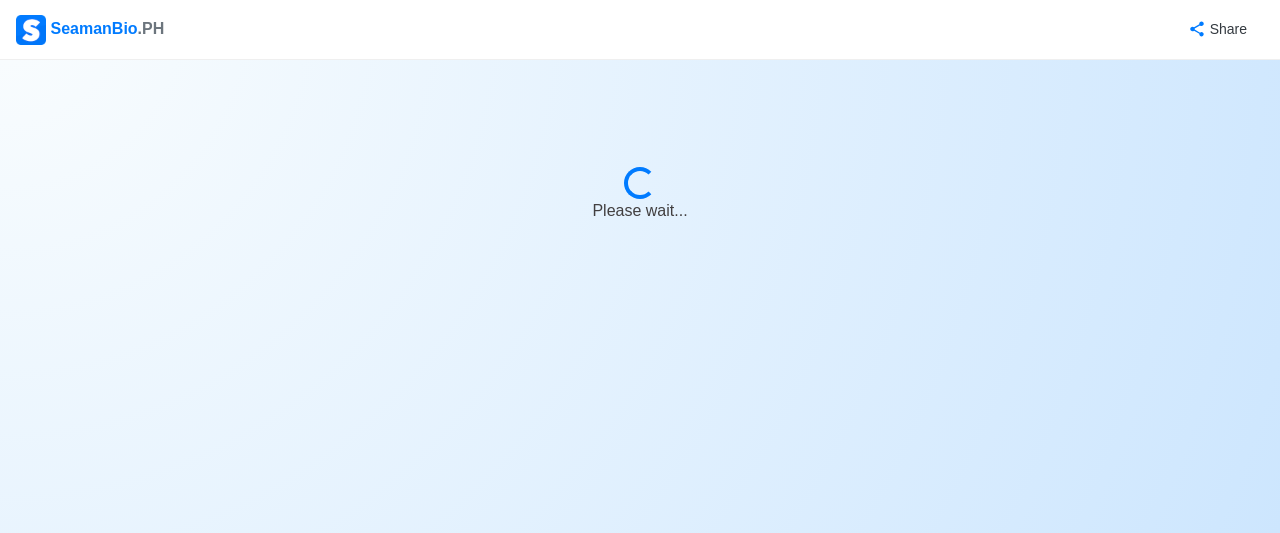 select on "Visible for Hiring" 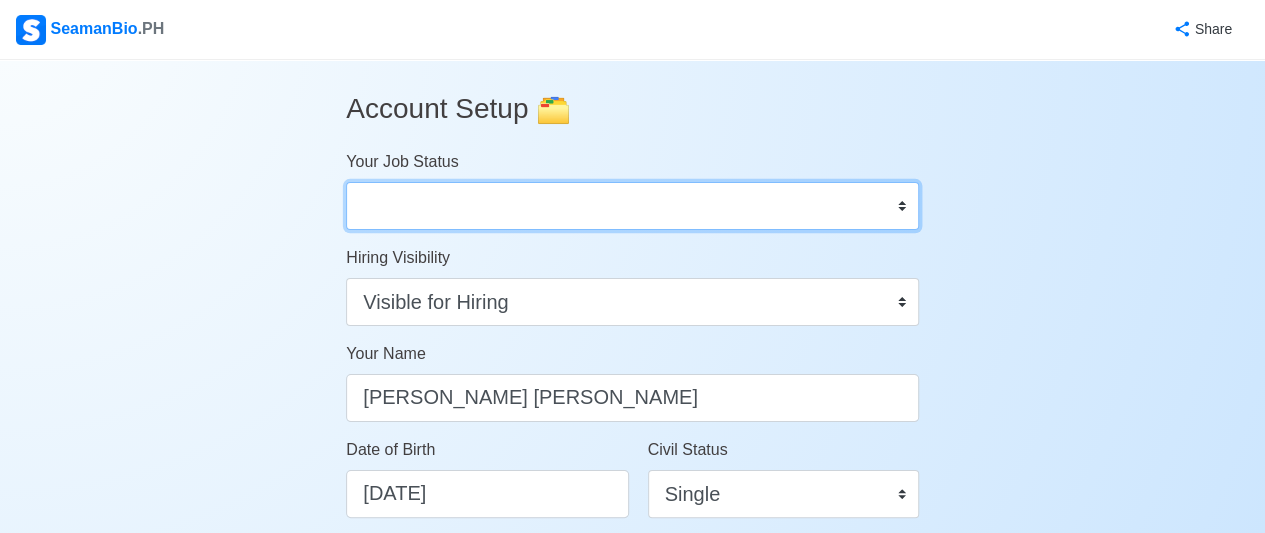 click on "Onboard Actively Looking for Job Not Looking for Job" at bounding box center (632, 206) 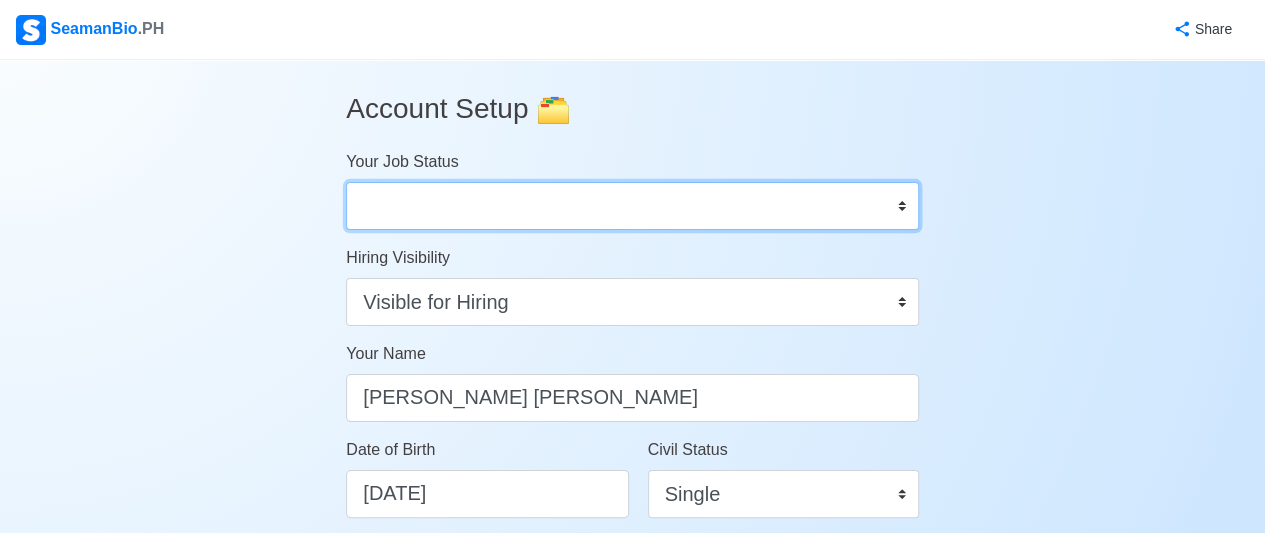 select on "Actively Looking for Job" 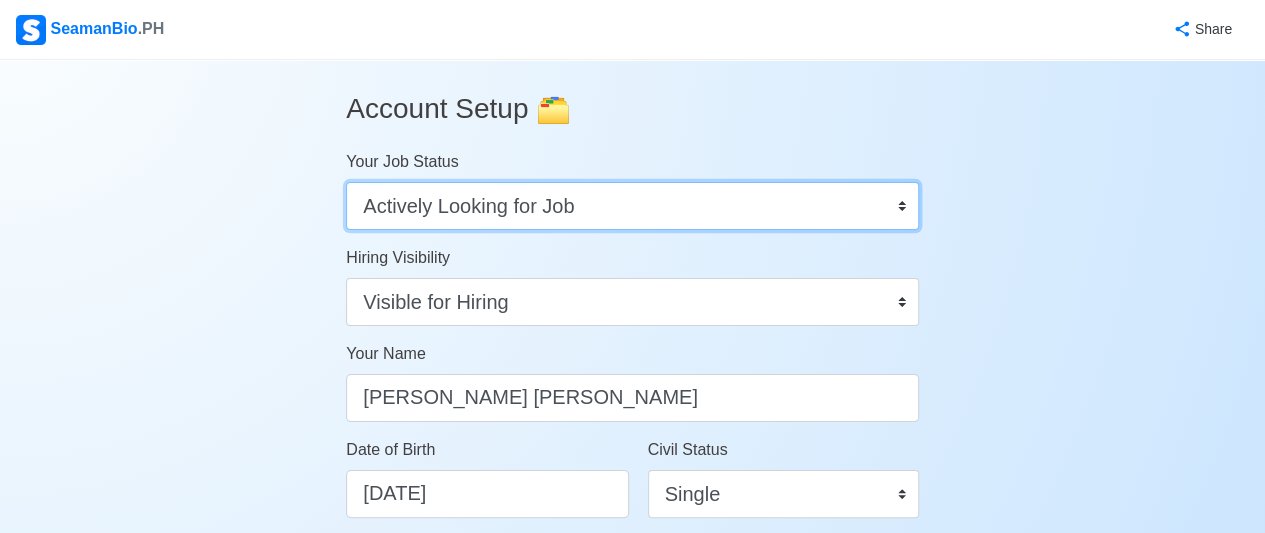 click on "Onboard Actively Looking for Job Not Looking for Job" at bounding box center [632, 206] 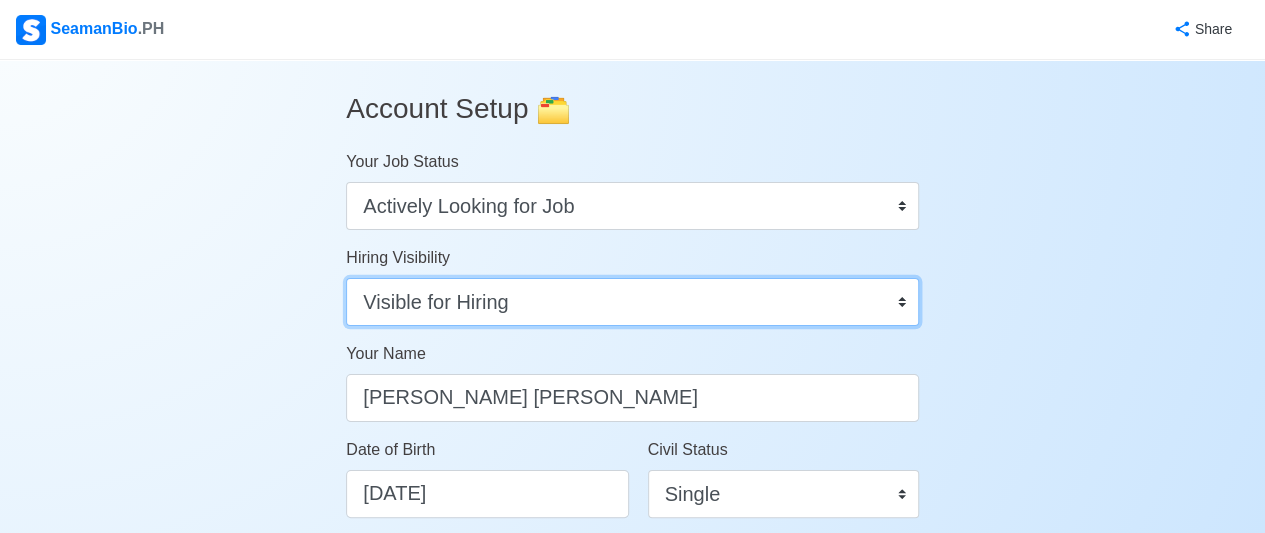 click on "Visible for Hiring Not Visible for Hiring" at bounding box center (632, 302) 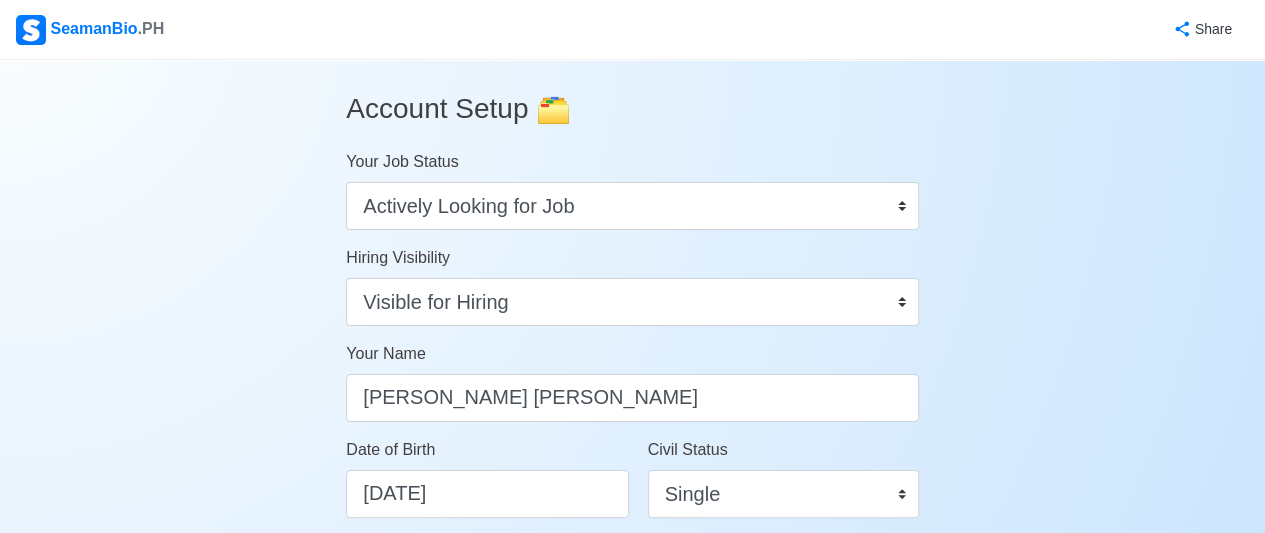 click on "Account Setup   🗂️ Your Job Status Onboard Actively Looking for Job Not Looking for Job Hiring Visibility Visible for Hiring Not Visible for Hiring Your Name Jacinto S. Amor Jr. Date of Birth     12/18/1992 Civil Status Single Married Widowed Separated Gender Male Female Height (cm) 165 cm Weight (kg) 58kg Phone Number 09628360889 🔔 Make sure your phone number is contactable. When you apply & got shortlisted, agencies will contact you. Address Blk. P, Lot 46, Brgy. San Simon, Area C Dasmariñas City, Cavite, Philippines Country Afghanistan Åland Islands Albania Algeria American Samoa Andorra Angola Anguilla Antarctica Antigua and Barbuda Argentina Armenia Aruba Australia Austria Azerbaijan Bahamas Bahrain Bangladesh Barbados Belarus Belgium Belize Benin Bermuda Bhutan Bolivia, Plurinational State of Bonaire, Sint Eustatius and Saba Bosnia and Herzegovina Botswana Bouvet Island Brazil British Indian Ocean Territory Brunei Darussalam Bulgaria Burkina Faso Burundi Cabo Verde Cambodia Cameroon Canada" at bounding box center (632, 972) 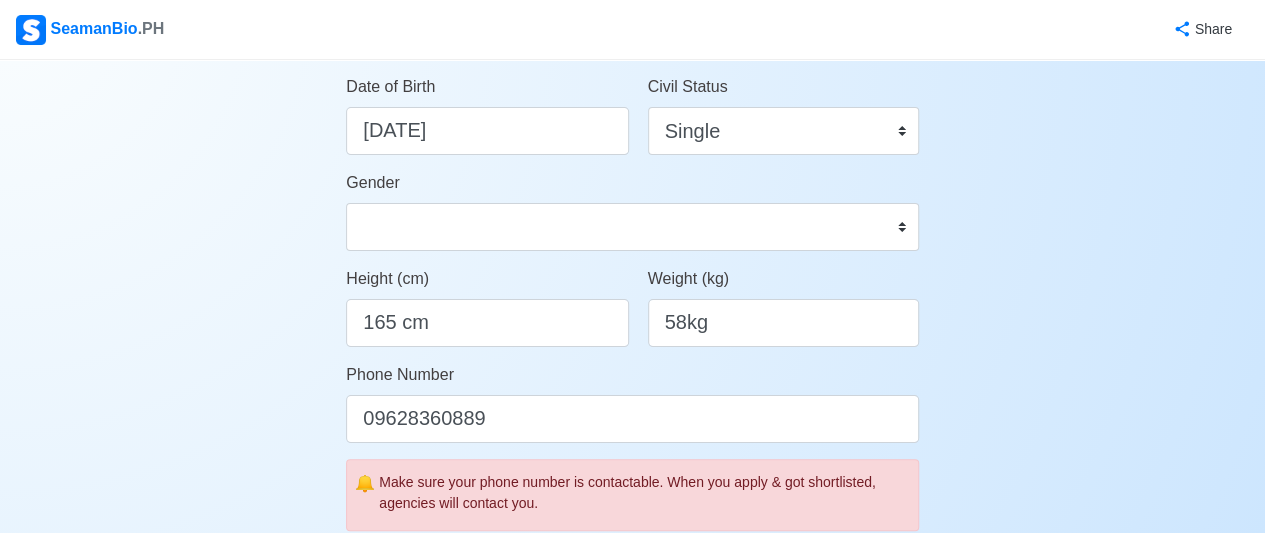scroll, scrollTop: 364, scrollLeft: 0, axis: vertical 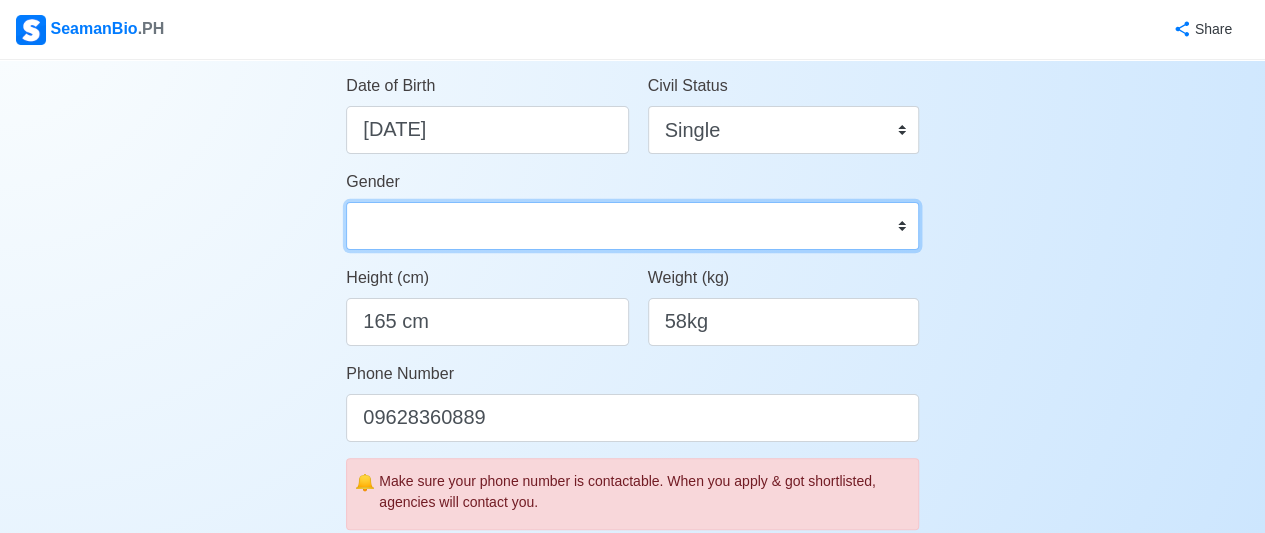 click on "Male Female" at bounding box center (632, 226) 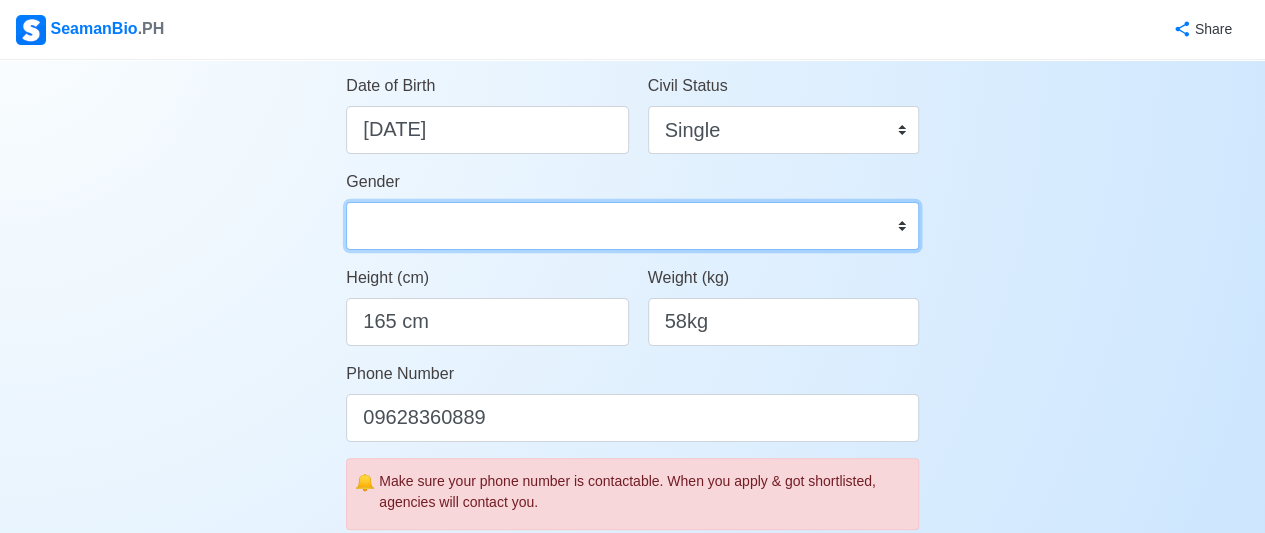 select on "[DEMOGRAPHIC_DATA]" 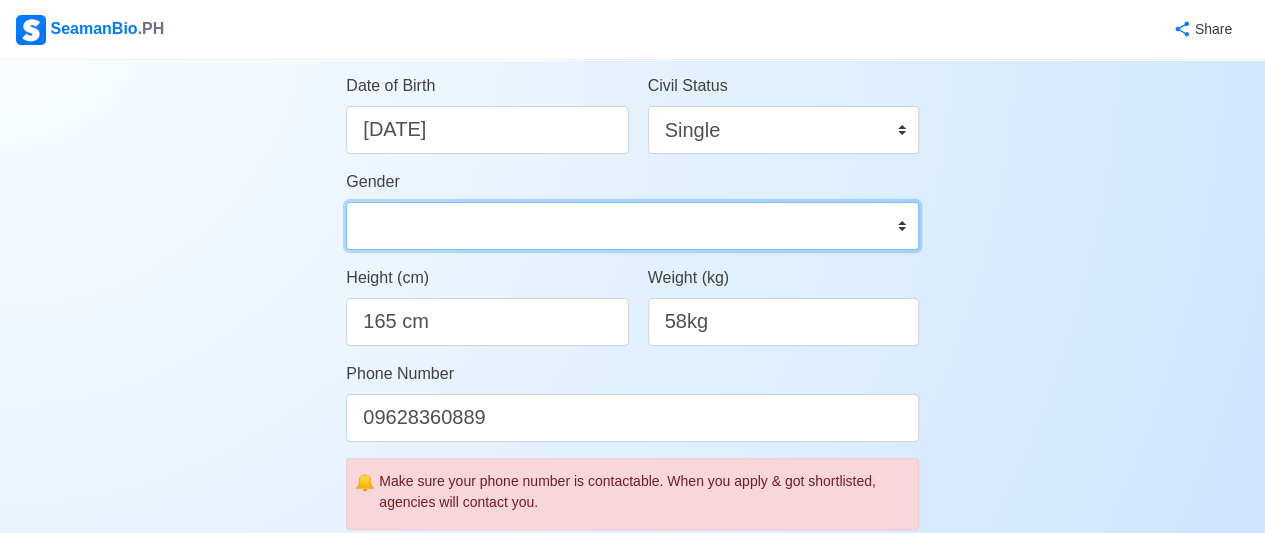 click on "Male Female" at bounding box center [632, 226] 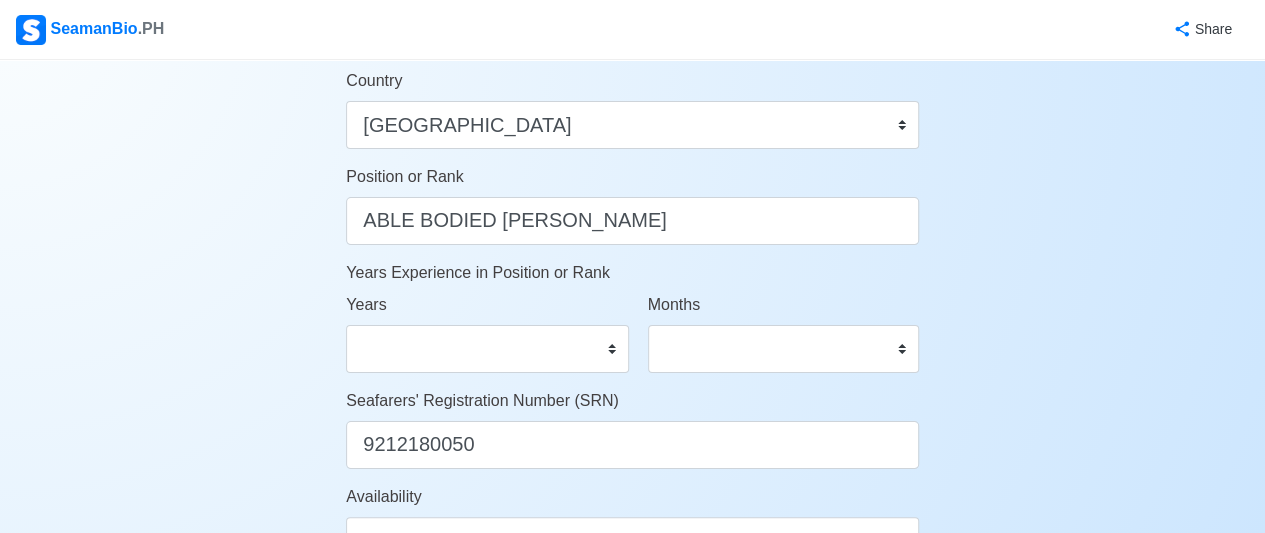 scroll, scrollTop: 936, scrollLeft: 0, axis: vertical 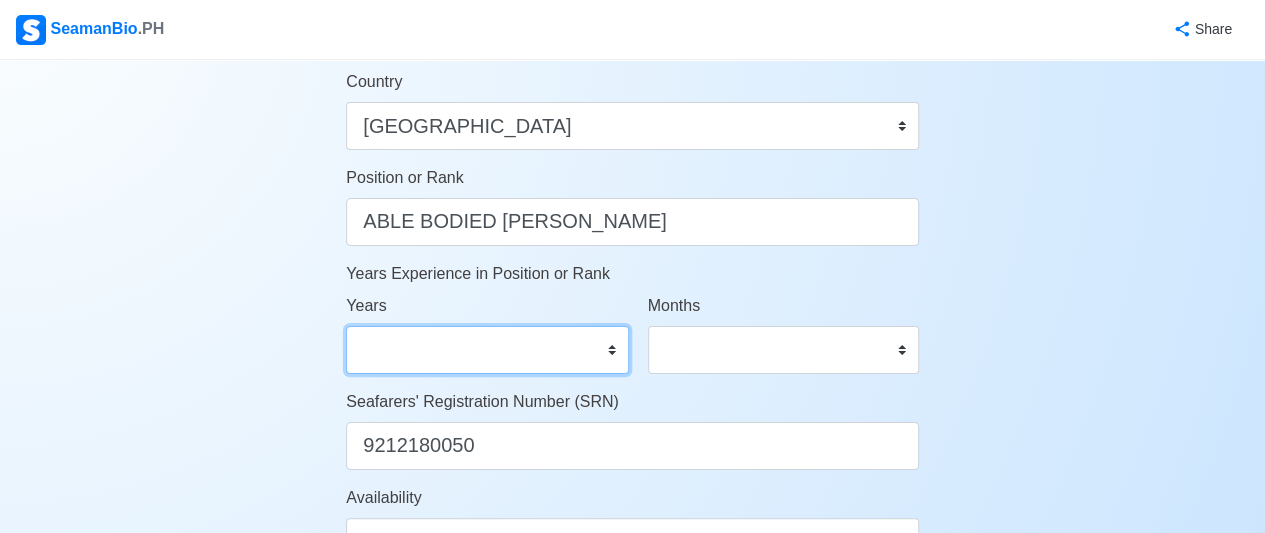 click on "0 1 2 3 4 5 6 7 8 9 10 11 12 13 14 15 16 17 18 19 20 21 22 23 24 25 26 27 28 29 30 31 32 33 34 35 36 37 38 39 40 41 42 43 44 45 46 47 48 49 50" at bounding box center (487, 350) 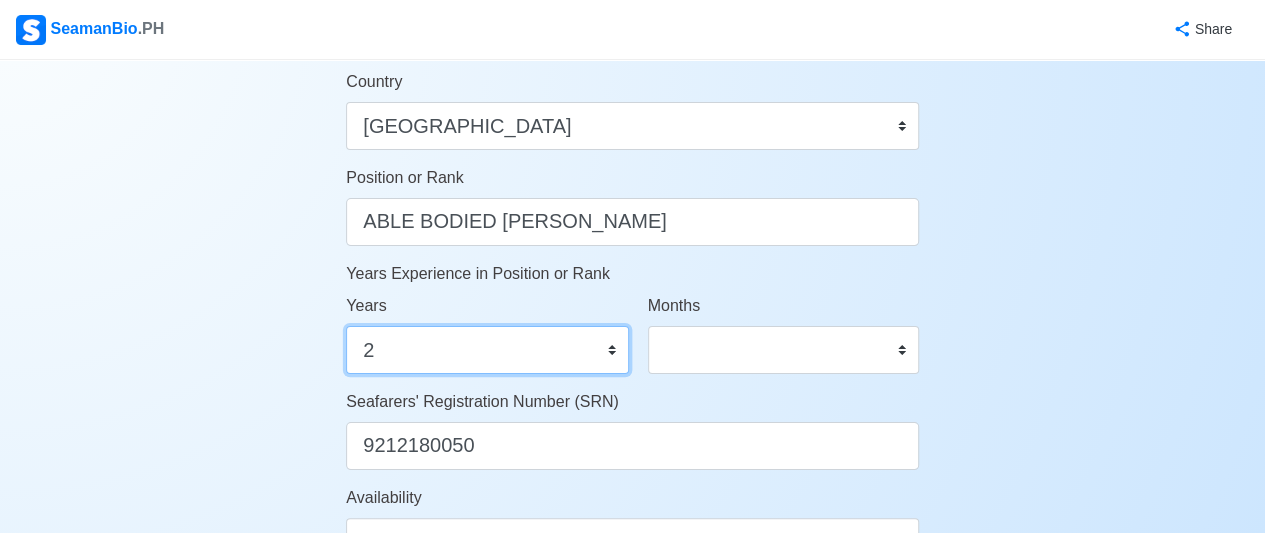 click on "0 1 2 3 4 5 6 7 8 9 10 11 12 13 14 15 16 17 18 19 20 21 22 23 24 25 26 27 28 29 30 31 32 33 34 35 36 37 38 39 40 41 42 43 44 45 46 47 48 49 50" at bounding box center [487, 350] 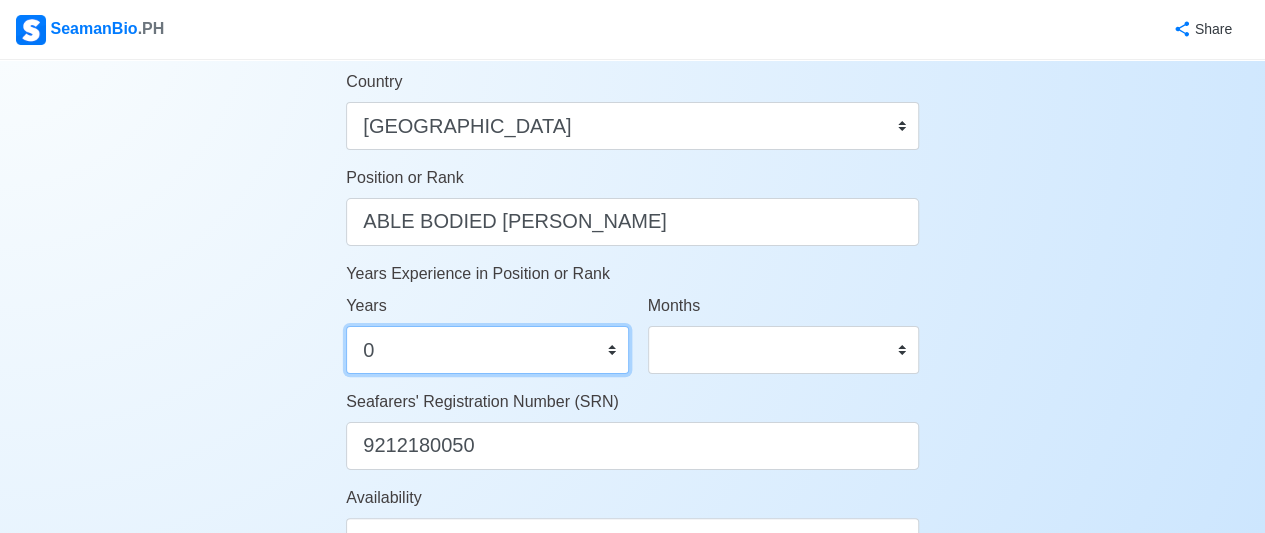 click on "0 1 2 3 4 5 6 7 8 9 10 11 12 13 14 15 16 17 18 19 20 21 22 23 24 25 26 27 28 29 30 31 32 33 34 35 36 37 38 39 40 41 42 43 44 45 46 47 48 49 50" at bounding box center [487, 350] 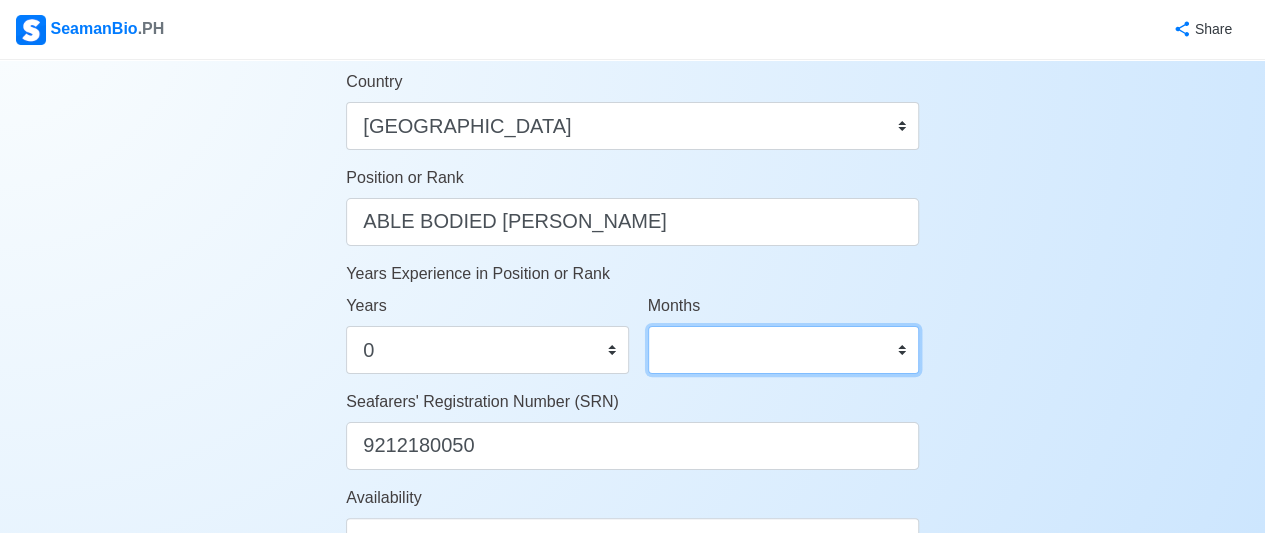 click on "0 1 2 3 4 5 6 7 8 9 10 11" at bounding box center (783, 350) 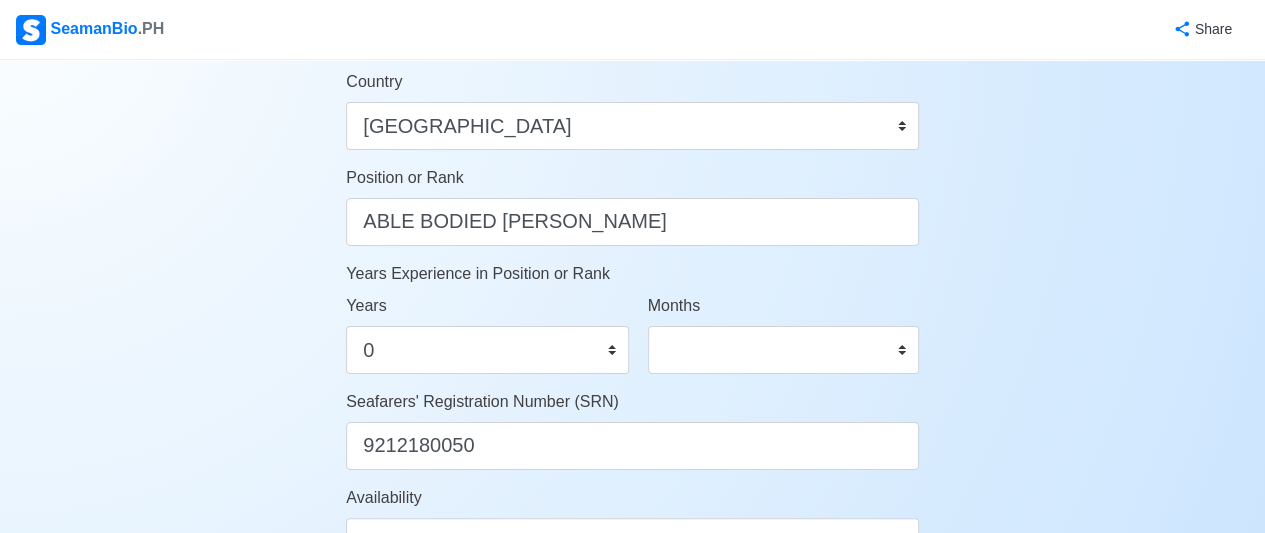 click on "Account Setup   🗂️ Your Job Status Onboard Actively Looking for Job Not Looking for Job Hiring Visibility Visible for Hiring Not Visible for Hiring Your Name Jacinto S. Amor Jr. Date of Birth     12/18/1992 Civil Status Single Married Widowed Separated Gender Male Female Height (cm) 165 cm Weight (kg) 58kg Phone Number 09628360889 🔔 Make sure your phone number is contactable. When you apply & got shortlisted, agencies will contact you. Address Blk. P, Lot 46, Brgy. San Simon, Area C Dasmariñas City, Cavite, Philippines Country Afghanistan Åland Islands Albania Algeria American Samoa Andorra Angola Anguilla Antarctica Antigua and Barbuda Argentina Armenia Aruba Australia Austria Azerbaijan Bahamas Bahrain Bangladesh Barbados Belarus Belgium Belize Benin Bermuda Bhutan Bolivia, Plurinational State of Bonaire, Sint Eustatius and Saba Bosnia and Herzegovina Botswana Bouvet Island Brazil British Indian Ocean Territory Brunei Darussalam Bulgaria Burkina Faso Burundi Cabo Verde Cambodia Cameroon Canada" at bounding box center [632, 36] 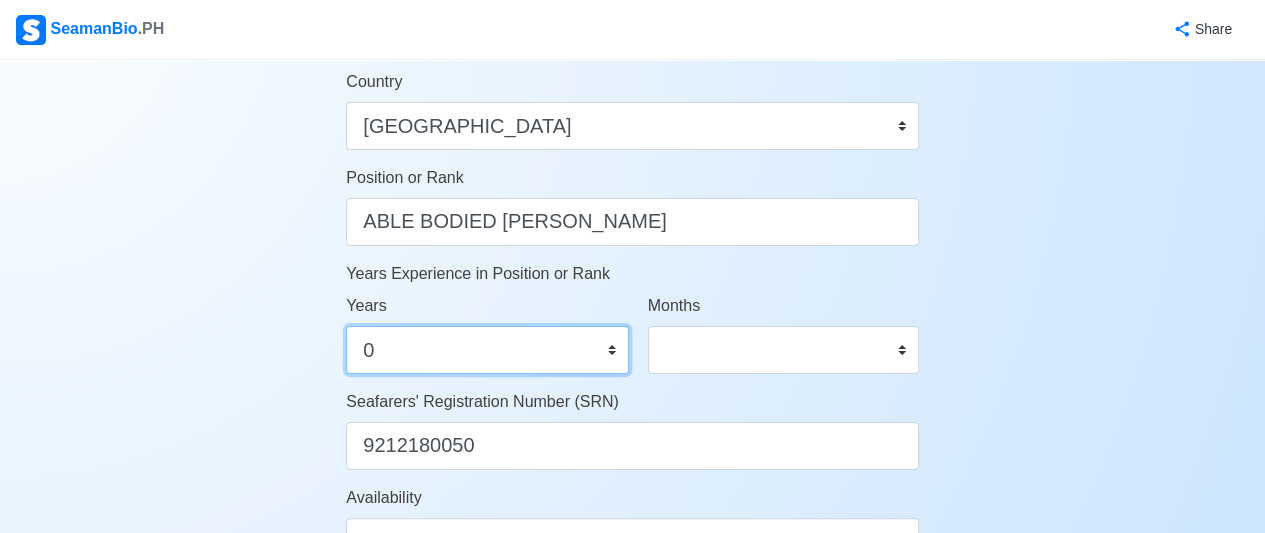 click on "0 1 2 3 4 5 6 7 8 9 10 11 12 13 14 15 16 17 18 19 20 21 22 23 24 25 26 27 28 29 30 31 32 33 34 35 36 37 38 39 40 41 42 43 44 45 46 47 48 49 50" at bounding box center (487, 350) 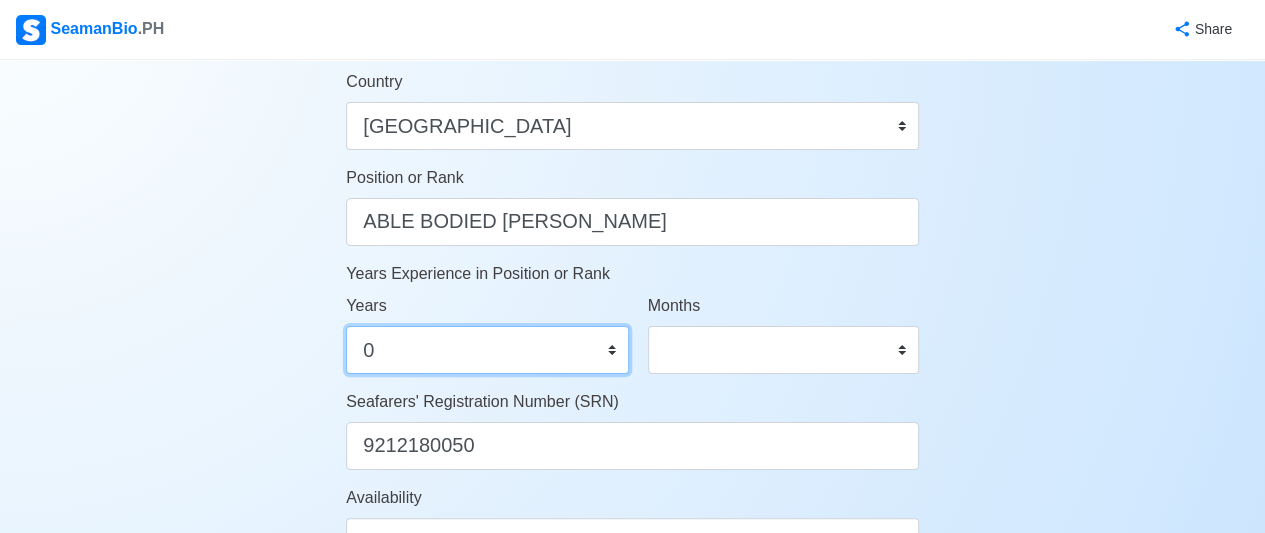 select on "1" 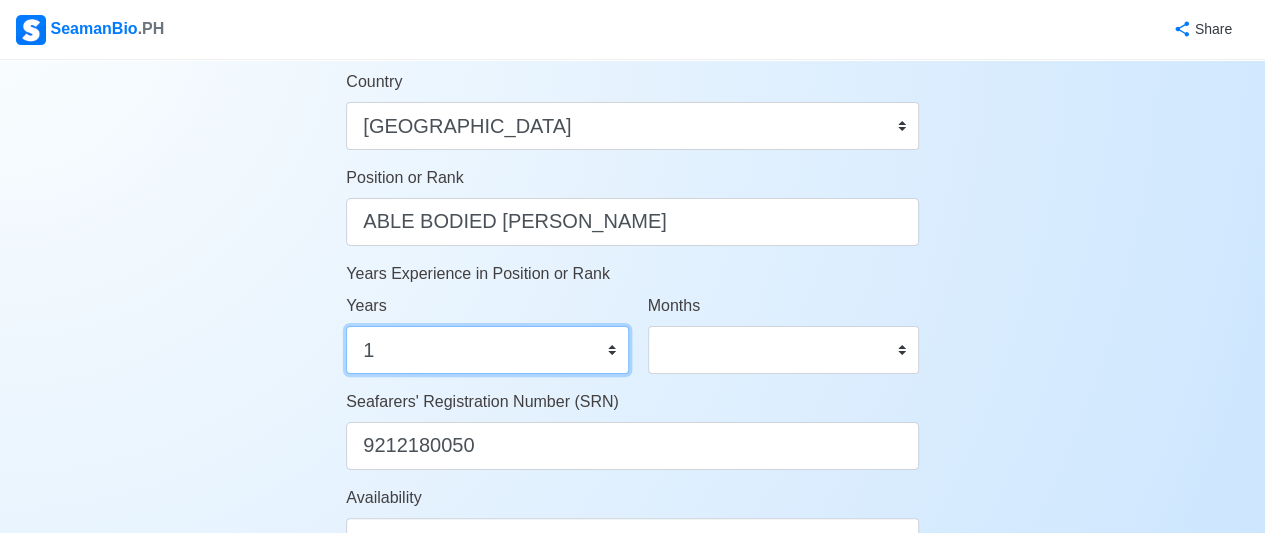 click on "0 1 2 3 4 5 6 7 8 9 10 11 12 13 14 15 16 17 18 19 20 21 22 23 24 25 26 27 28 29 30 31 32 33 34 35 36 37 38 39 40 41 42 43 44 45 46 47 48 49 50" at bounding box center (487, 350) 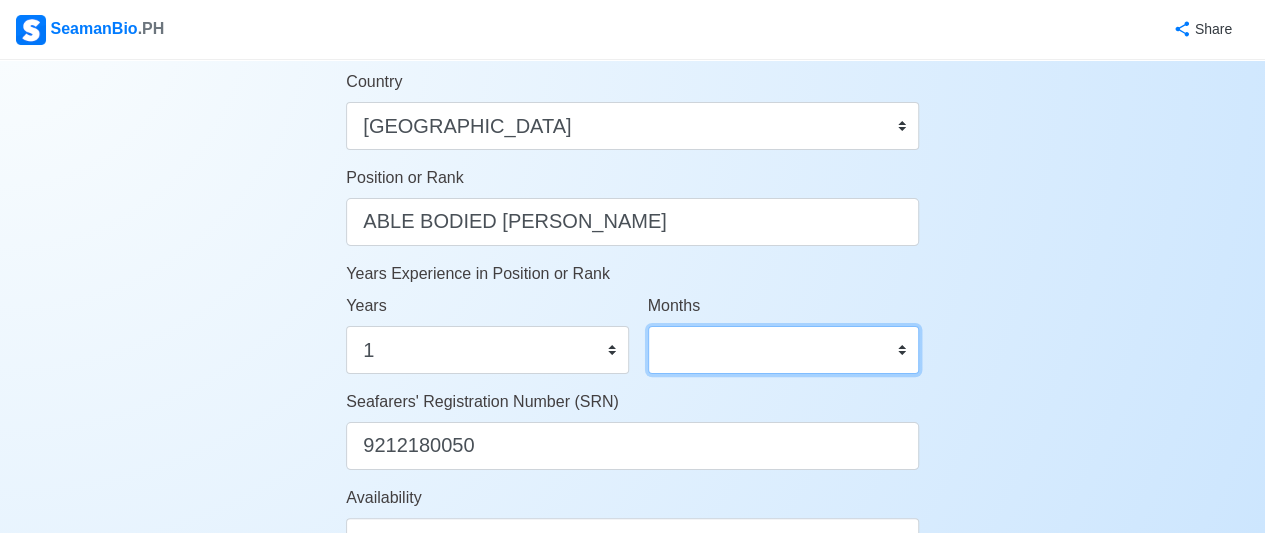 click on "0 1 2 3 4 5 6 7 8 9 10 11" at bounding box center (783, 350) 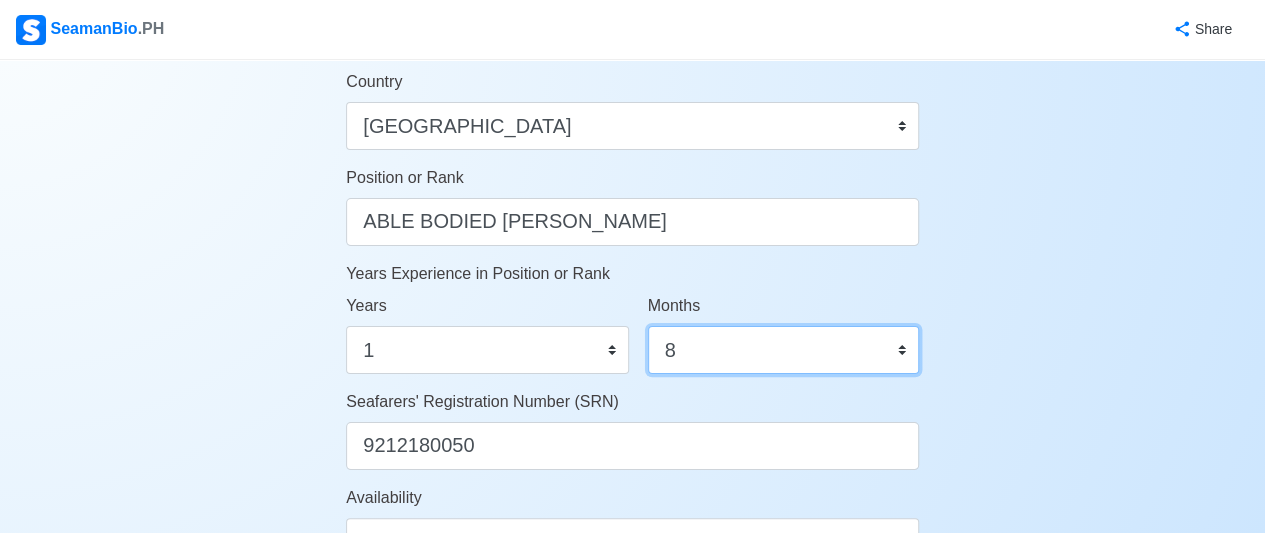 click on "0 1 2 3 4 5 6 7 8 9 10 11" at bounding box center [783, 350] 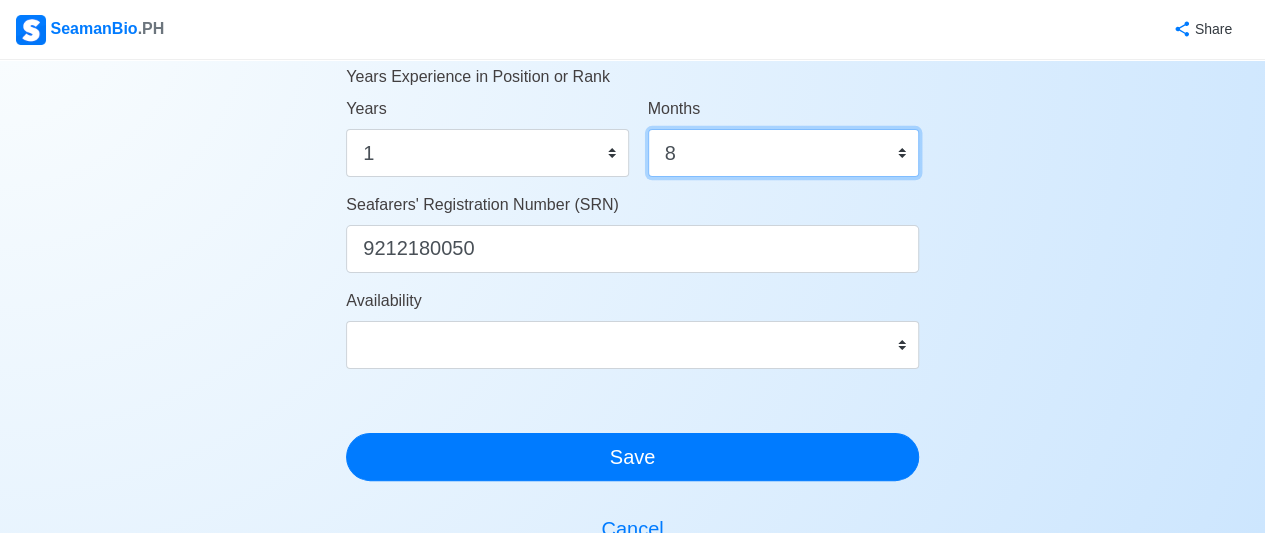 scroll, scrollTop: 1136, scrollLeft: 0, axis: vertical 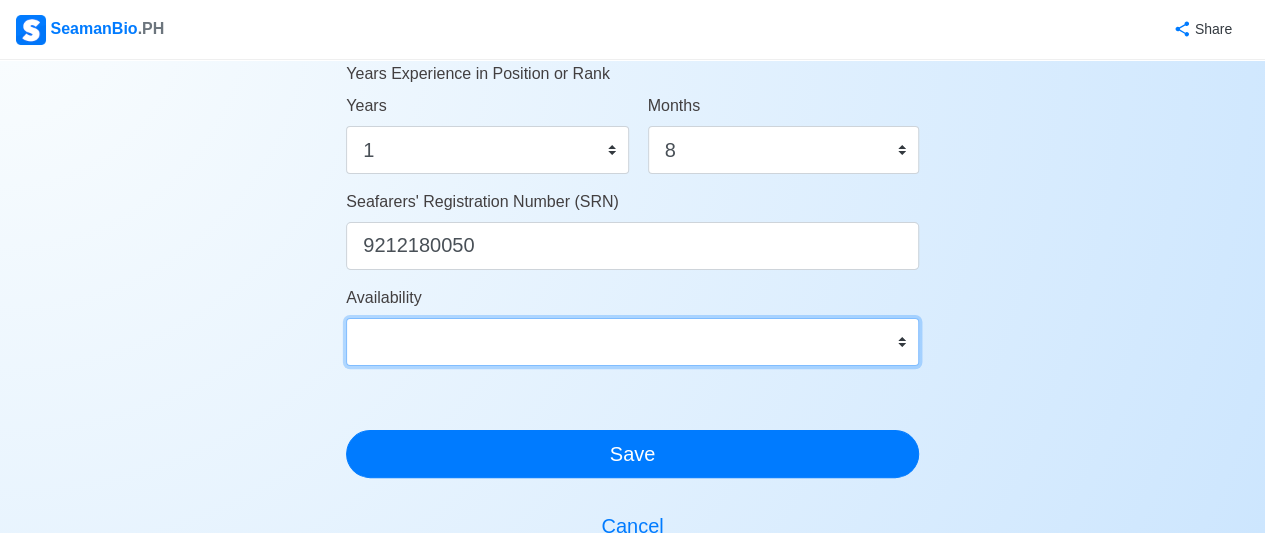 click on "Immediate Aug 2025  Sep 2025  Oct 2025  Nov 2025  Dec 2025  Jan 2026  Feb 2026  Mar 2026  Apr 2026" at bounding box center [632, 342] 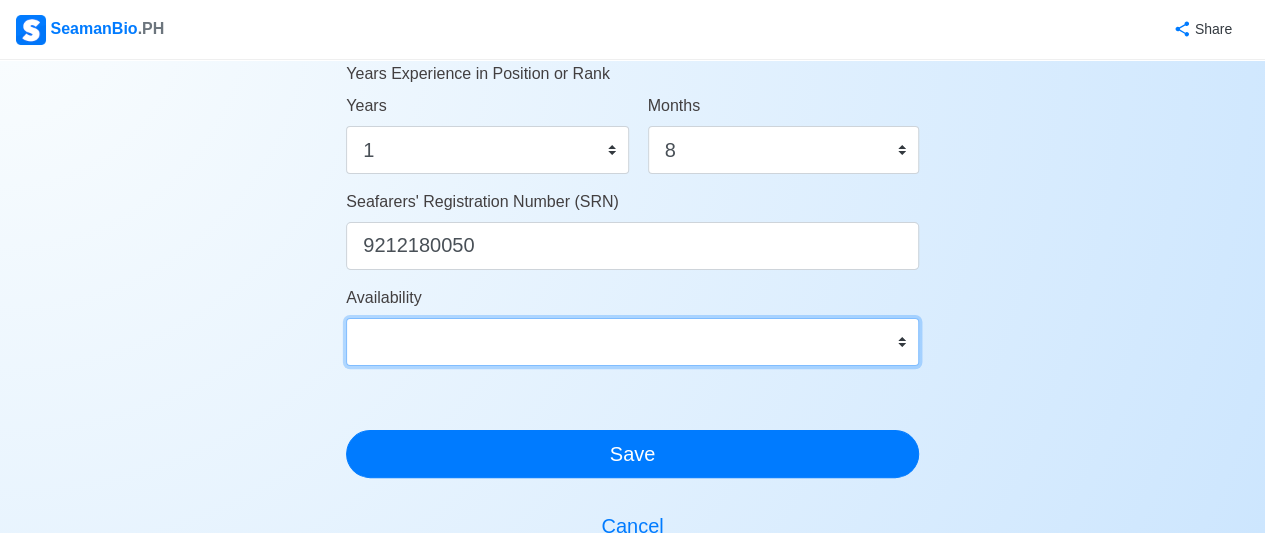 select on "4102416000000" 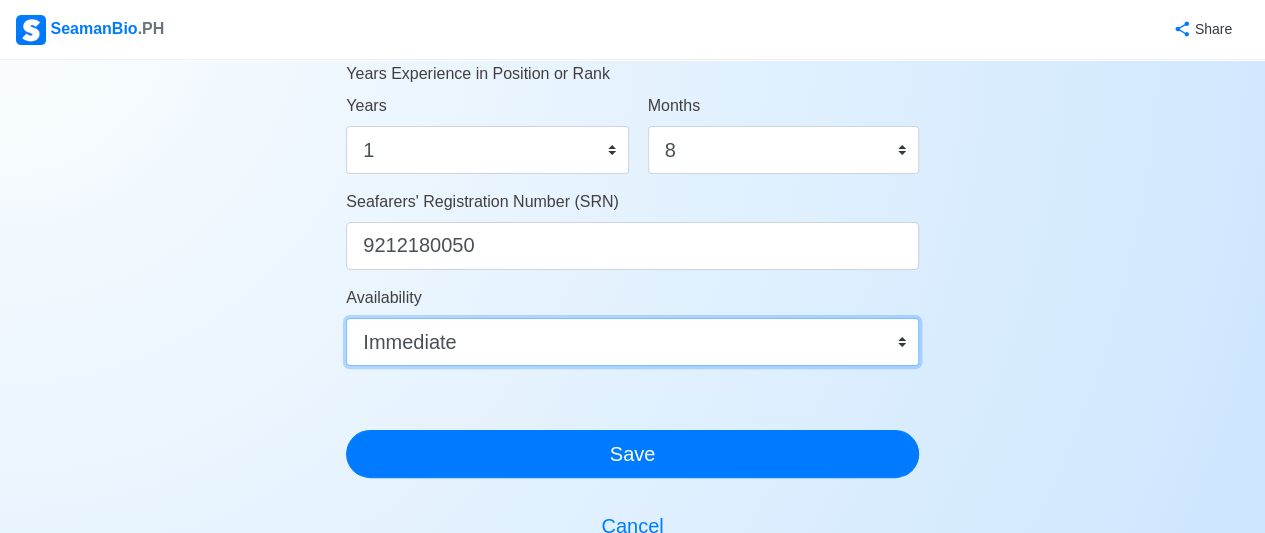 click on "Immediate Aug 2025  Sep 2025  Oct 2025  Nov 2025  Dec 2025  Jan 2026  Feb 2026  Mar 2026  Apr 2026" at bounding box center (632, 342) 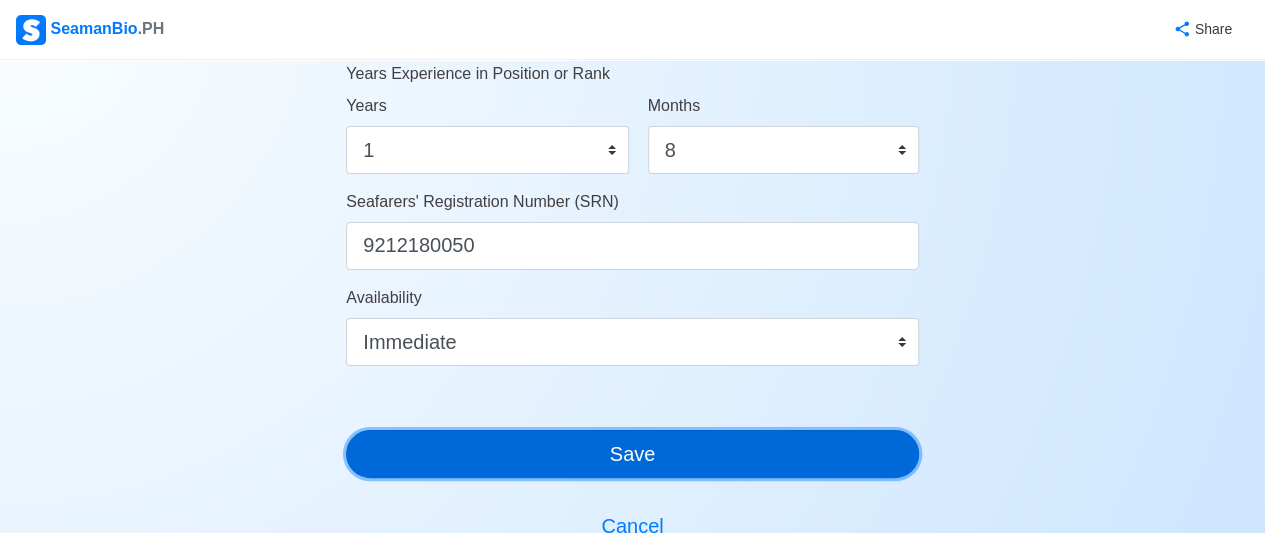 click on "Save" at bounding box center (632, 454) 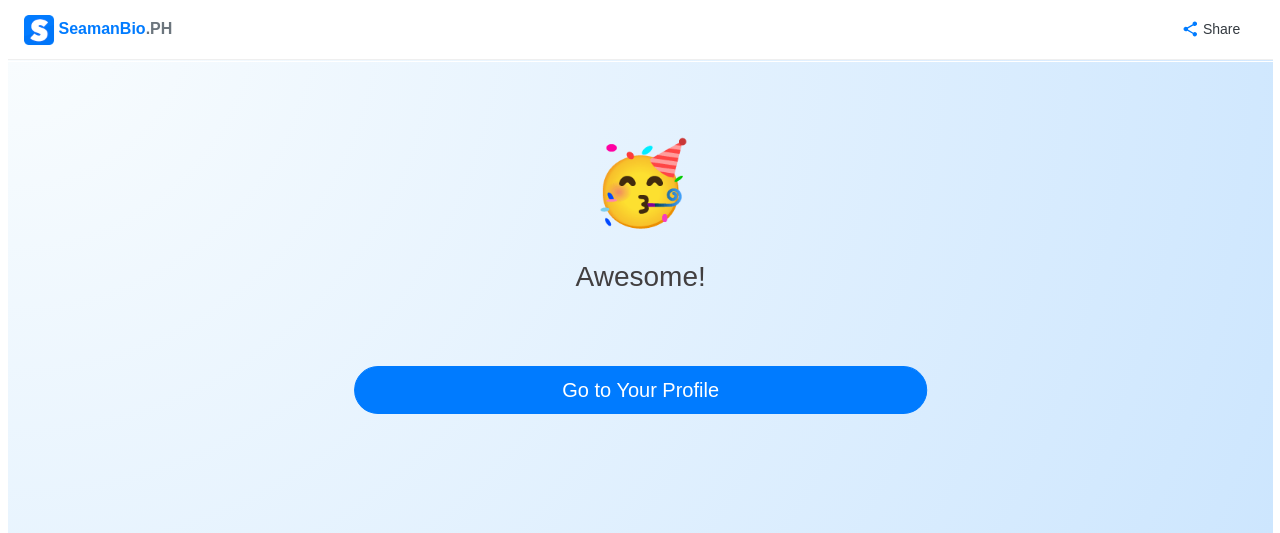 scroll, scrollTop: 0, scrollLeft: 0, axis: both 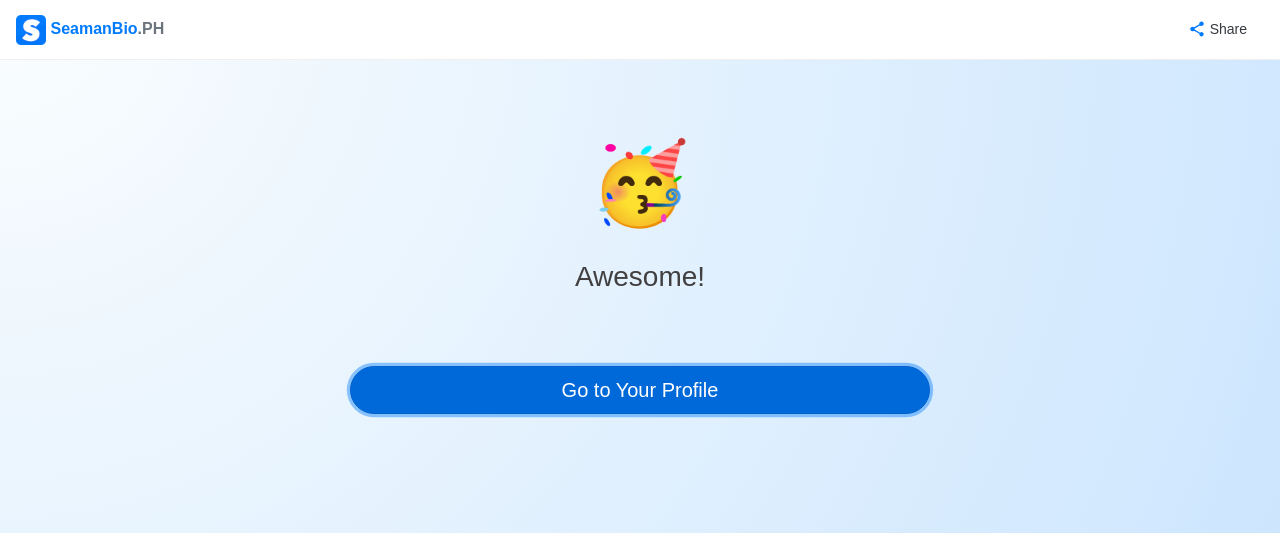 click on "Go to Your Profile" at bounding box center (640, 390) 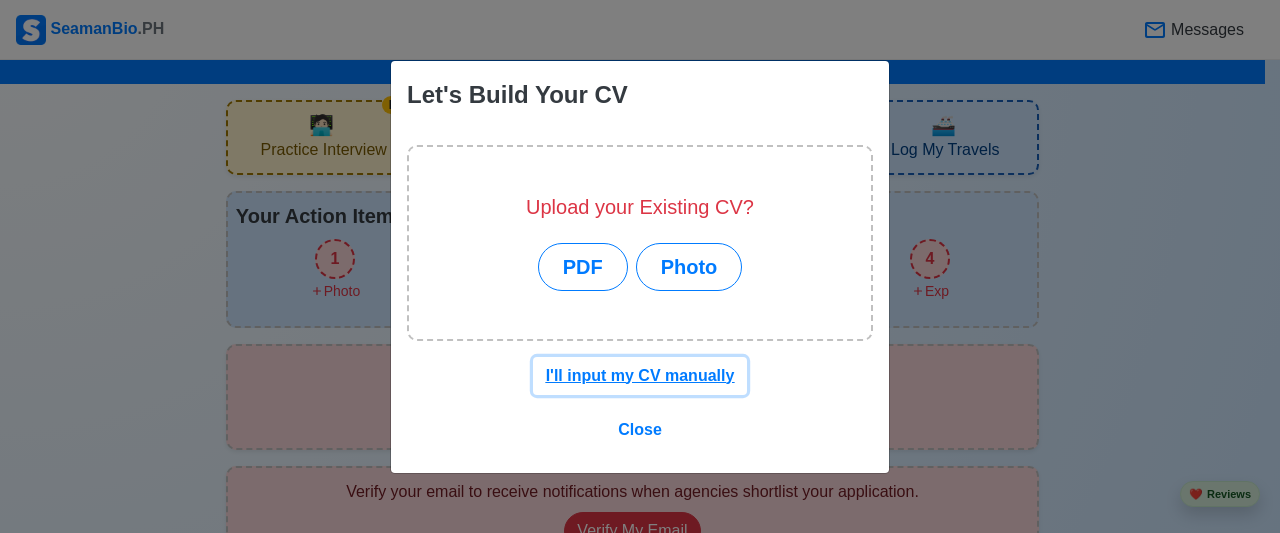 click on "I'll input my CV manually" at bounding box center (640, 375) 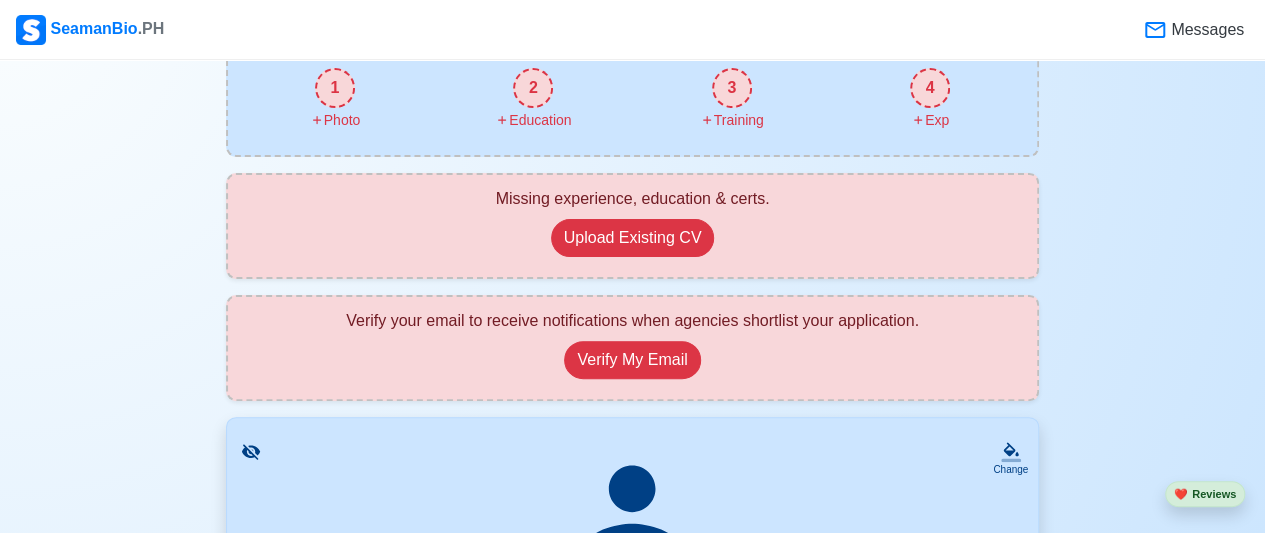 scroll, scrollTop: 170, scrollLeft: 0, axis: vertical 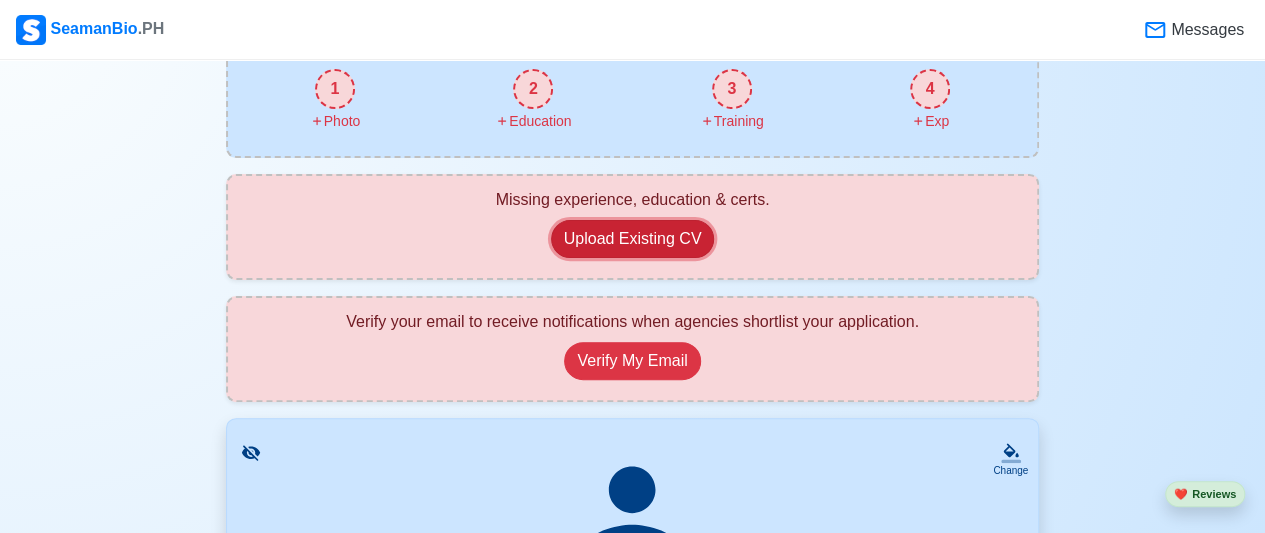 click on "Upload Existing CV" at bounding box center [633, 239] 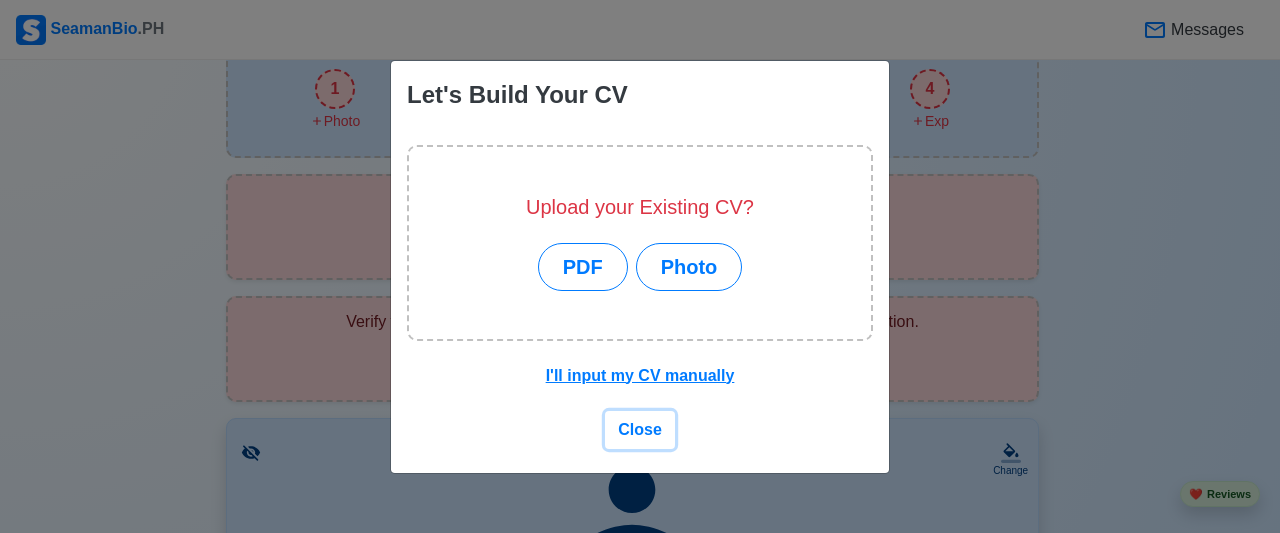 click on "Close" at bounding box center (640, 429) 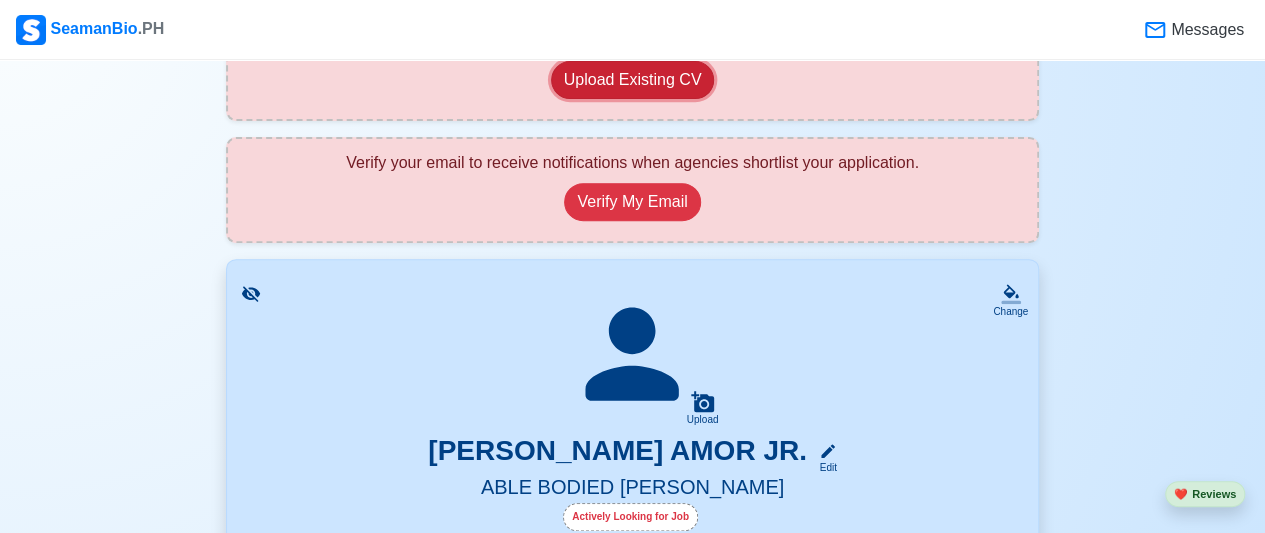 scroll, scrollTop: 328, scrollLeft: 0, axis: vertical 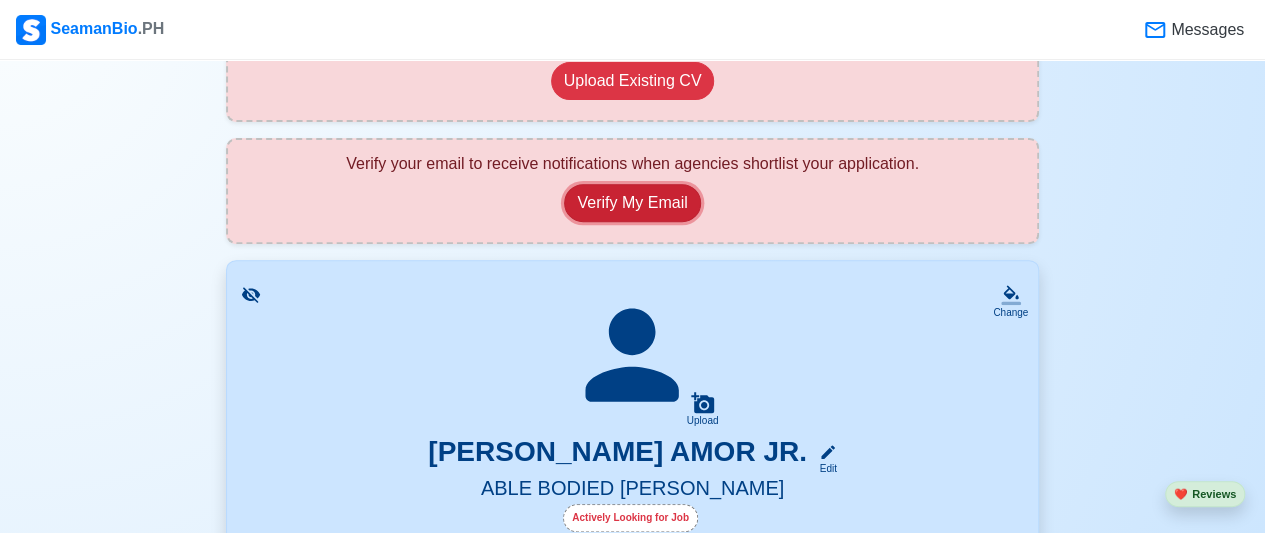 click on "Verify My Email" at bounding box center (632, 203) 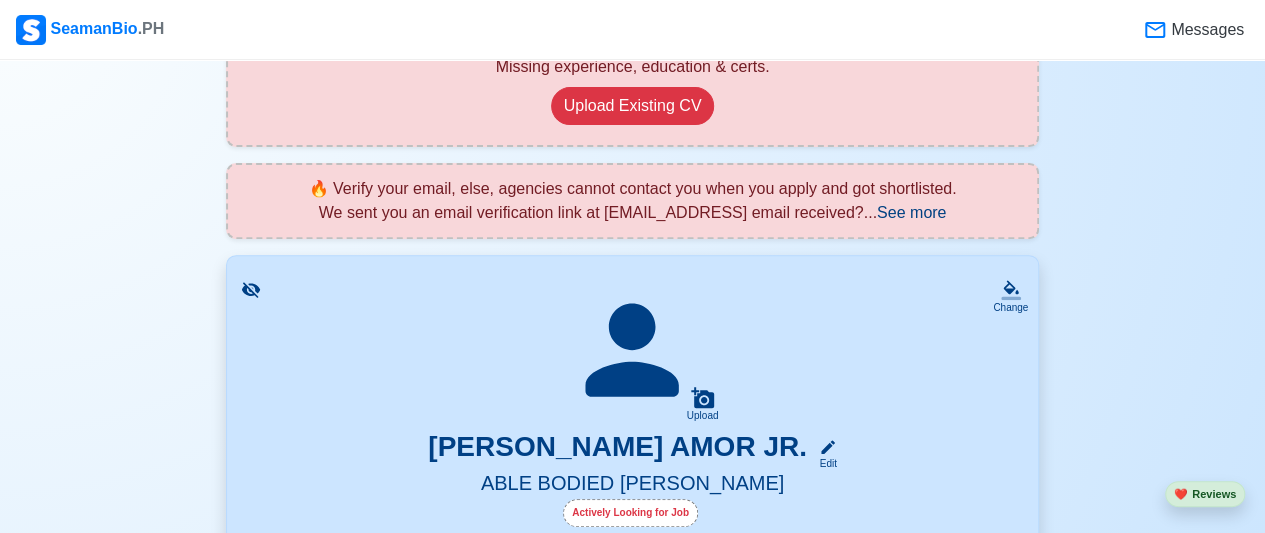 scroll, scrollTop: 302, scrollLeft: 0, axis: vertical 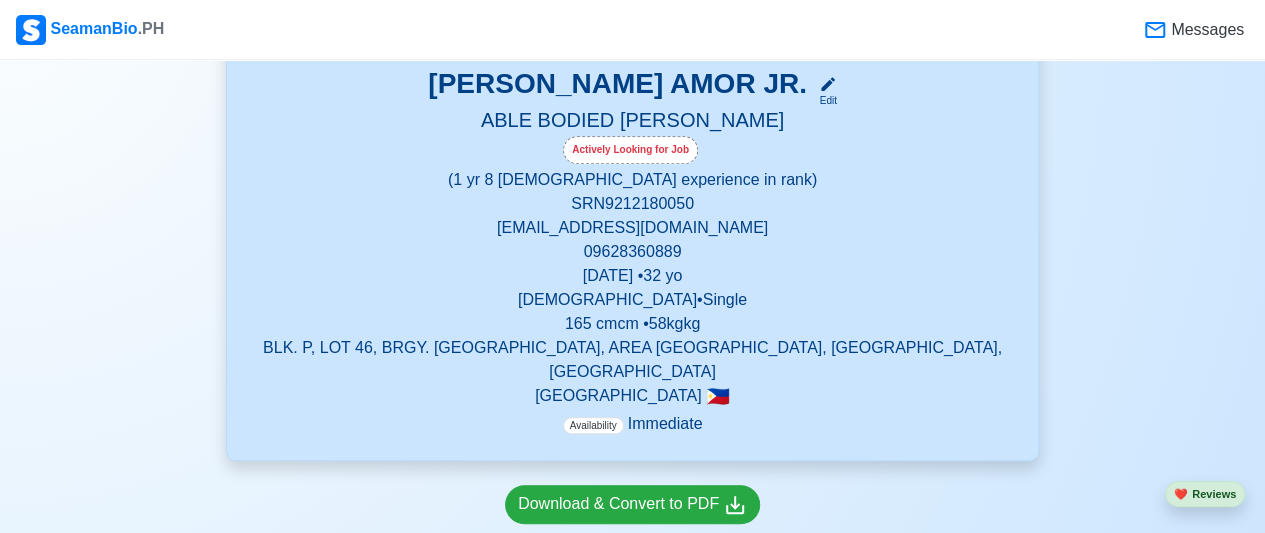click on "Upload [PERSON_NAME] AMOR JR. Edit ABLE BODIED [PERSON_NAME] Actively Looking for Job (1 yr 8 mos experience in rank) SRN  9212180050 [EMAIL_ADDRESS][DOMAIN_NAME] 09628360889 [DATE]   •  [DEMOGRAPHIC_DATA] [DEMOGRAPHIC_DATA]  •  Single 165 cm  cm •  58kg  kg BLK. P, LOT 46, BRGY. [GEOGRAPHIC_DATA], AREA [GEOGRAPHIC_DATA], [GEOGRAPHIC_DATA], [GEOGRAPHIC_DATA] [GEOGRAPHIC_DATA]   🇵🇭 Availability Immediate" at bounding box center (632, 176) 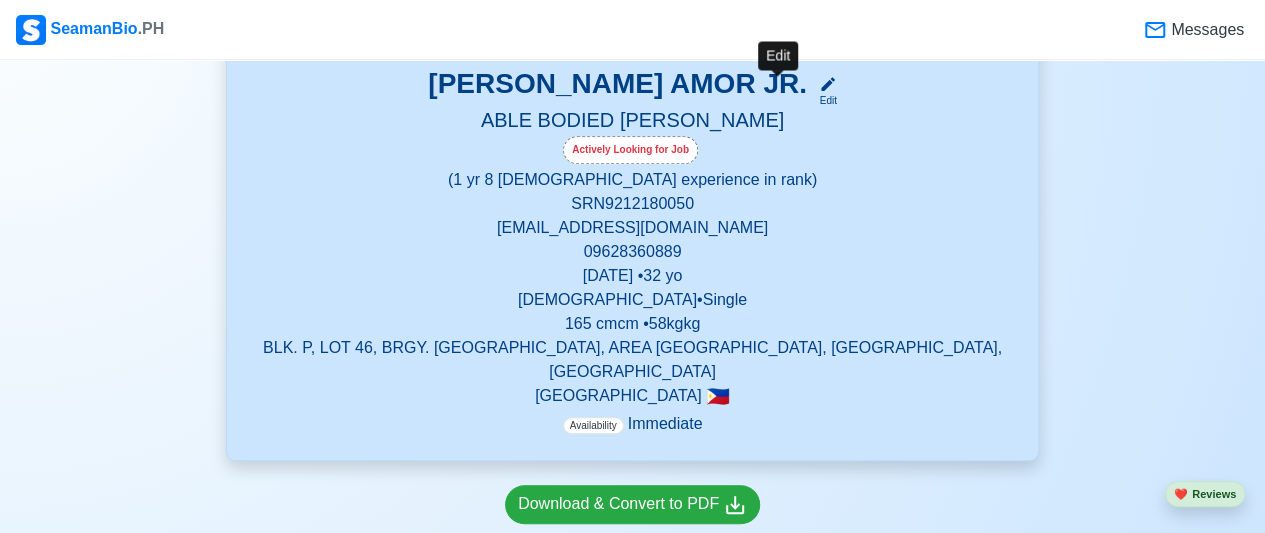 click 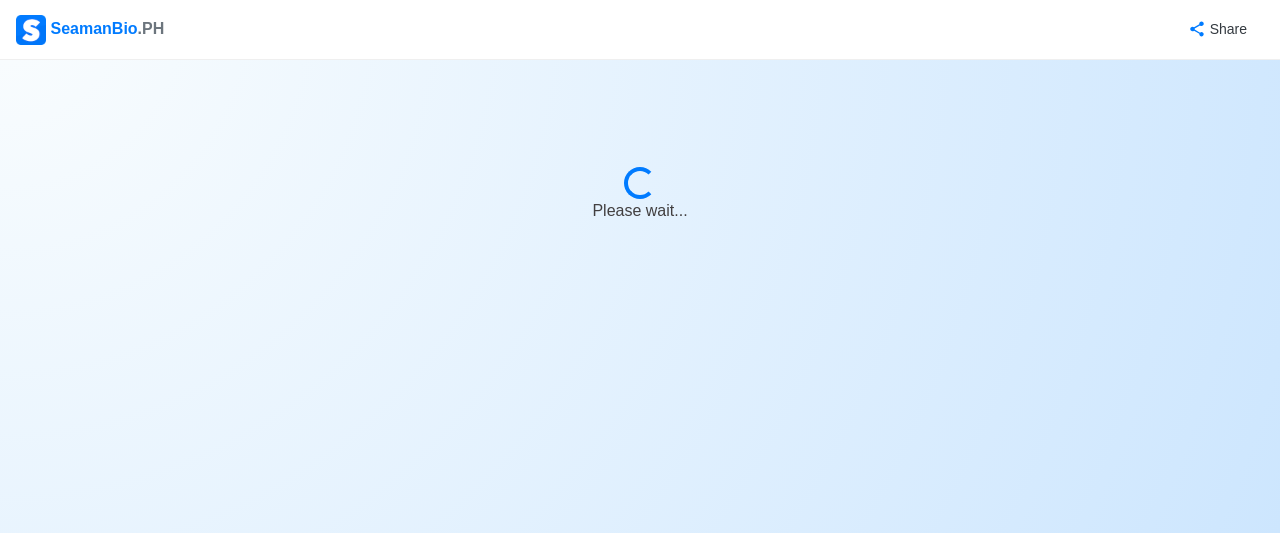 select on "Actively Looking for Job" 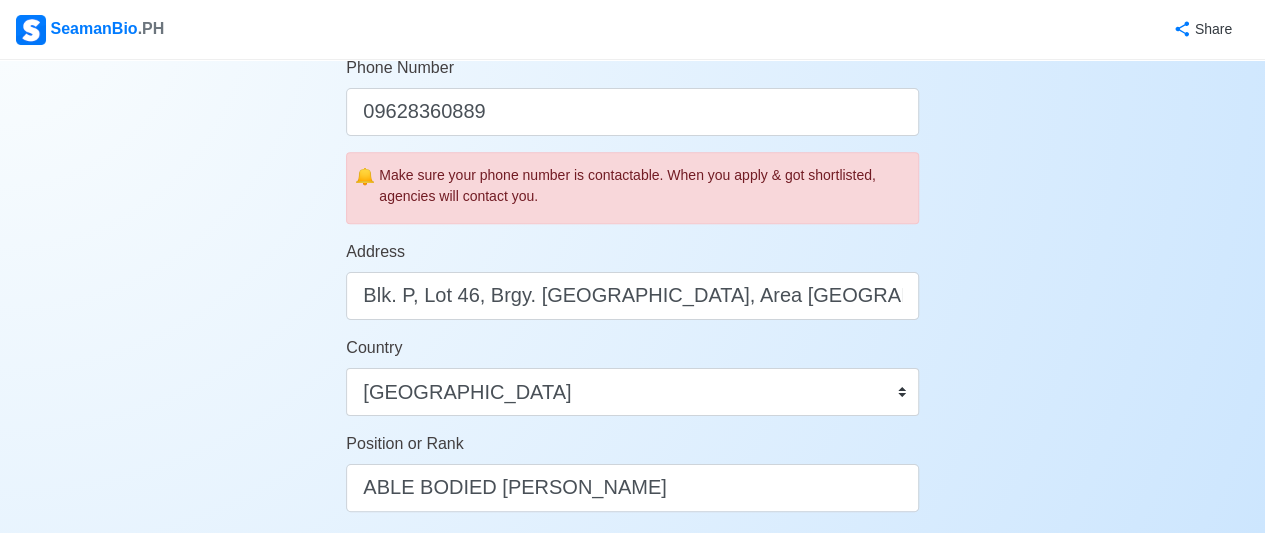 scroll, scrollTop: 671, scrollLeft: 0, axis: vertical 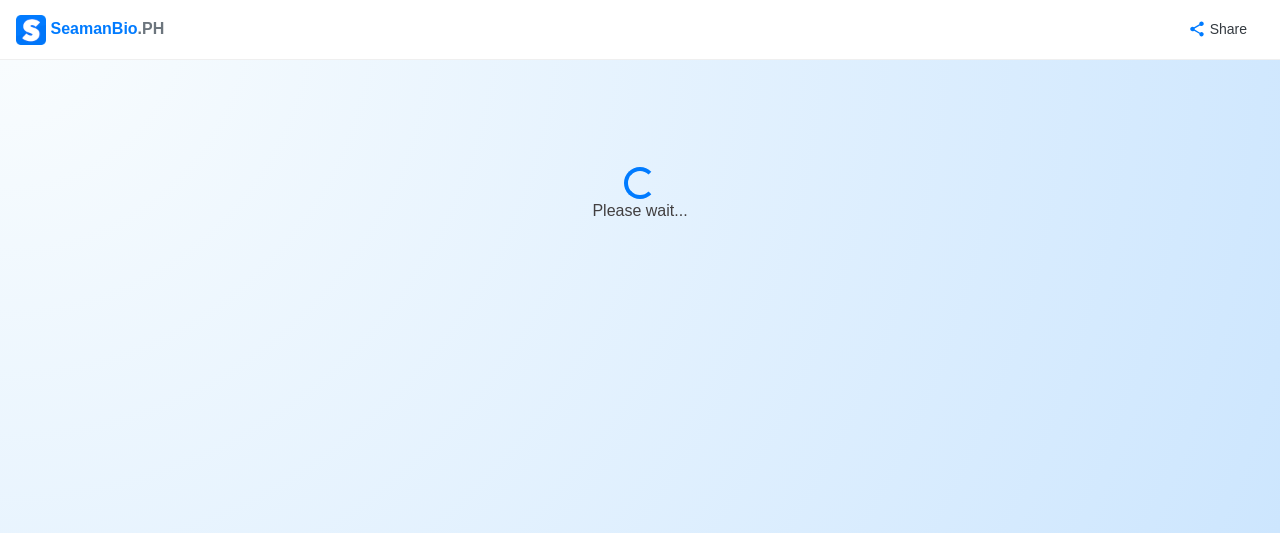 select on "Actively Looking for Job" 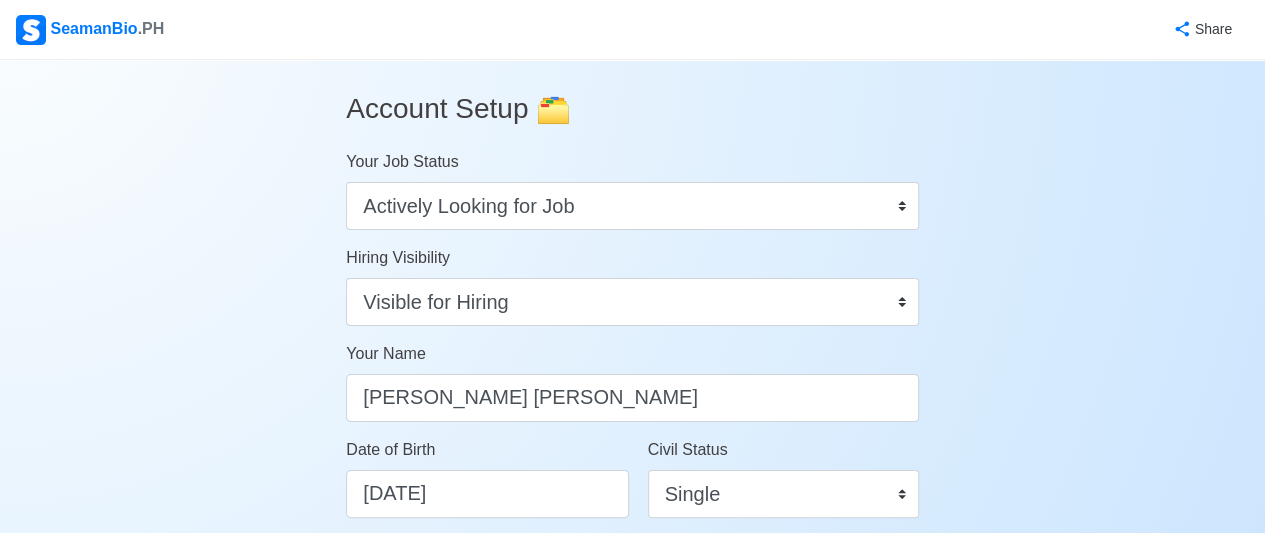 click on "Account Setup   🗂️ Your Job Status Onboard Actively Looking for Job Not Looking for Job Hiring Visibility Visible for Hiring Not Visible for Hiring Your Name [PERSON_NAME] [PERSON_NAME] Date of Birth     [DEMOGRAPHIC_DATA] Civil Status Single Married Widowed Separated Gender [DEMOGRAPHIC_DATA] [DEMOGRAPHIC_DATA] Height (cm) 165 cm Weight (kg) 58kg Phone Number [PHONE_NUMBER] 🔔 Make sure your phone number is contactable. When you apply & got shortlisted, agencies will contact you. Address Blk. P, Lot 46, Brgy. [GEOGRAPHIC_DATA], Area [GEOGRAPHIC_DATA], [GEOGRAPHIC_DATA], [GEOGRAPHIC_DATA] Country [GEOGRAPHIC_DATA] [GEOGRAPHIC_DATA] [GEOGRAPHIC_DATA] [GEOGRAPHIC_DATA] [US_STATE] [GEOGRAPHIC_DATA] [GEOGRAPHIC_DATA] [GEOGRAPHIC_DATA] [GEOGRAPHIC_DATA] [GEOGRAPHIC_DATA] [GEOGRAPHIC_DATA] [GEOGRAPHIC_DATA] [GEOGRAPHIC_DATA] [GEOGRAPHIC_DATA] [GEOGRAPHIC_DATA] [GEOGRAPHIC_DATA] [GEOGRAPHIC_DATA] [GEOGRAPHIC_DATA] [GEOGRAPHIC_DATA] [GEOGRAPHIC_DATA] [GEOGRAPHIC_DATA] [GEOGRAPHIC_DATA] [GEOGRAPHIC_DATA] [GEOGRAPHIC_DATA] [GEOGRAPHIC_DATA] [GEOGRAPHIC_DATA] [GEOGRAPHIC_DATA], [GEOGRAPHIC_DATA] [GEOGRAPHIC_DATA] [GEOGRAPHIC_DATA] [GEOGRAPHIC_DATA] [GEOGRAPHIC_DATA] [GEOGRAPHIC_DATA] [GEOGRAPHIC_DATA] [GEOGRAPHIC_DATA] [GEOGRAPHIC_DATA] [GEOGRAPHIC_DATA] [GEOGRAPHIC_DATA] [GEOGRAPHIC_DATA] [GEOGRAPHIC_DATA] [GEOGRAPHIC_DATA] [GEOGRAPHIC_DATA]" at bounding box center [632, 972] 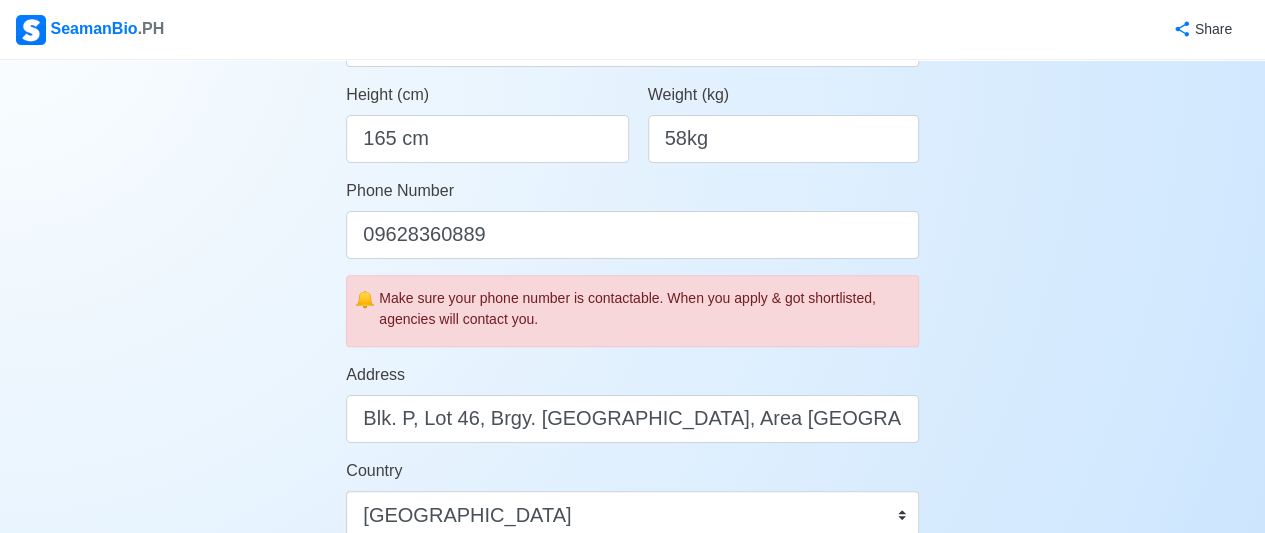 scroll, scrollTop: 549, scrollLeft: 0, axis: vertical 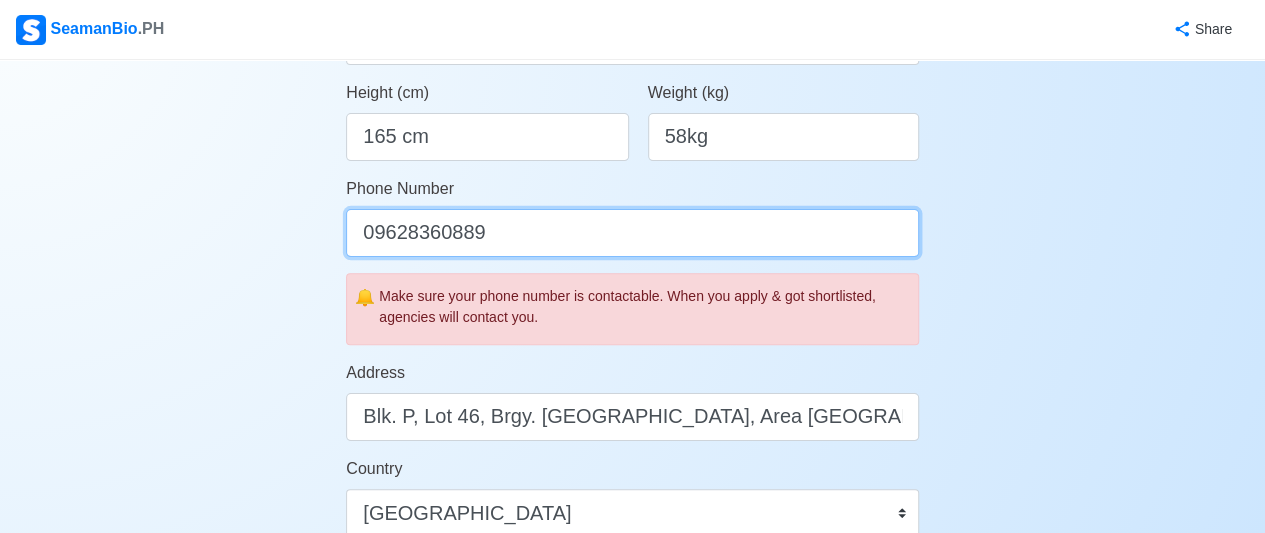 click on "09628360889" at bounding box center [632, 233] 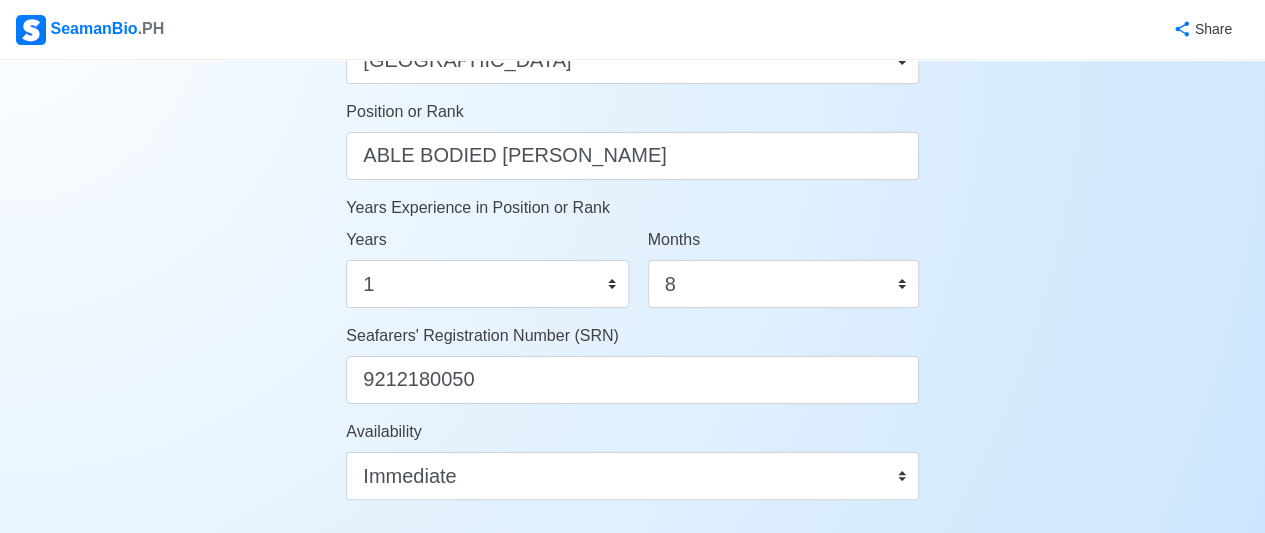 scroll, scrollTop: 1003, scrollLeft: 0, axis: vertical 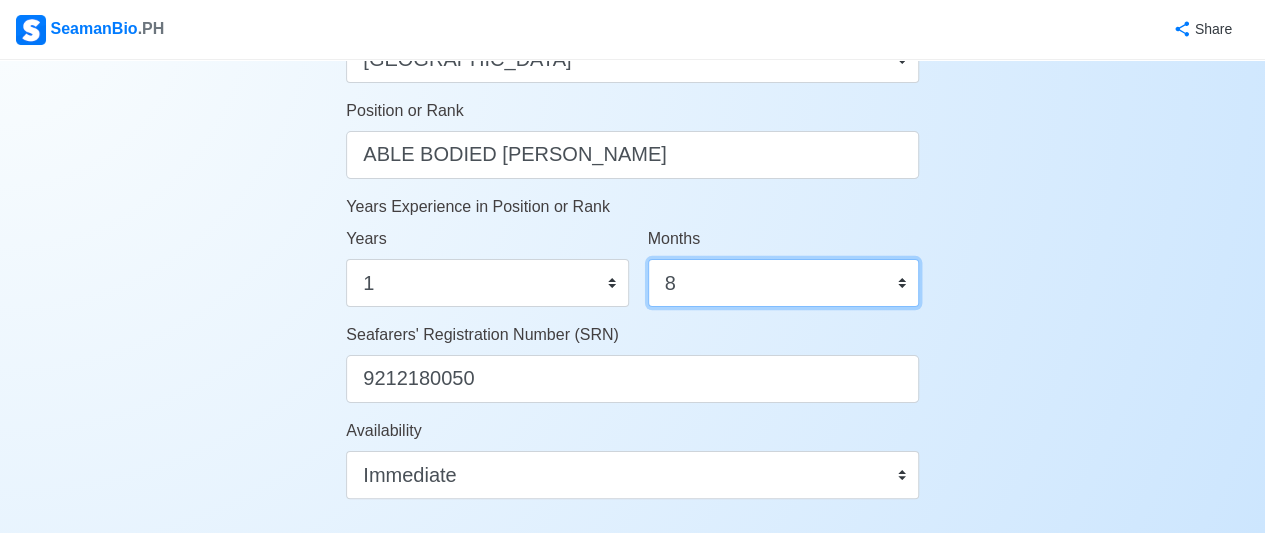 click on "0 1 2 3 4 5 6 7 8 9 10 11" at bounding box center [783, 283] 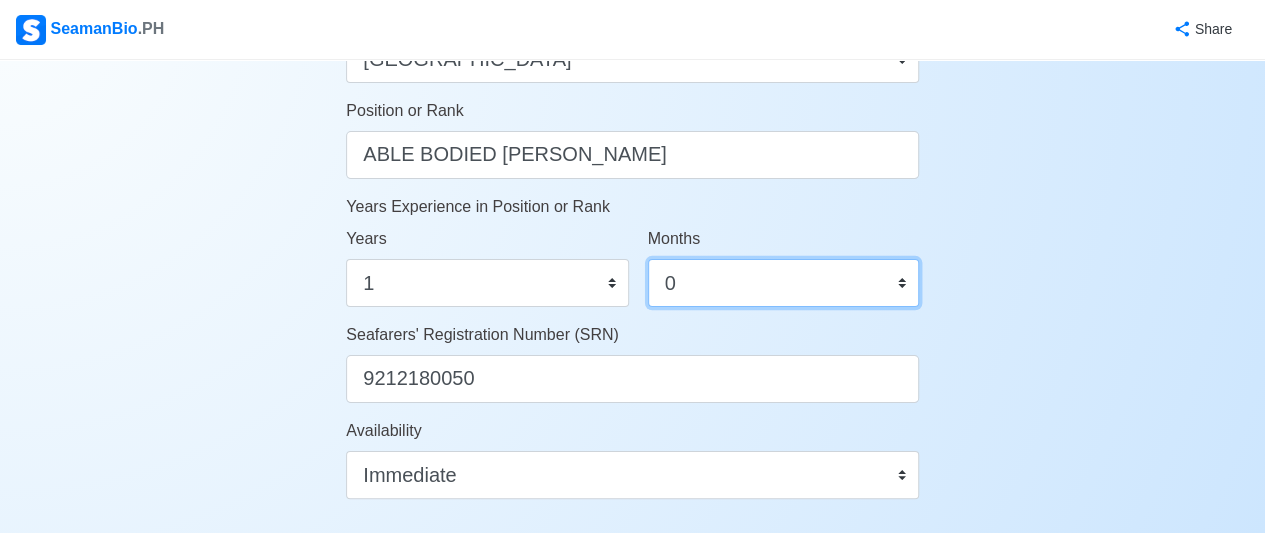 click on "0 1 2 3 4 5 6 7 8 9 10 11" at bounding box center [783, 283] 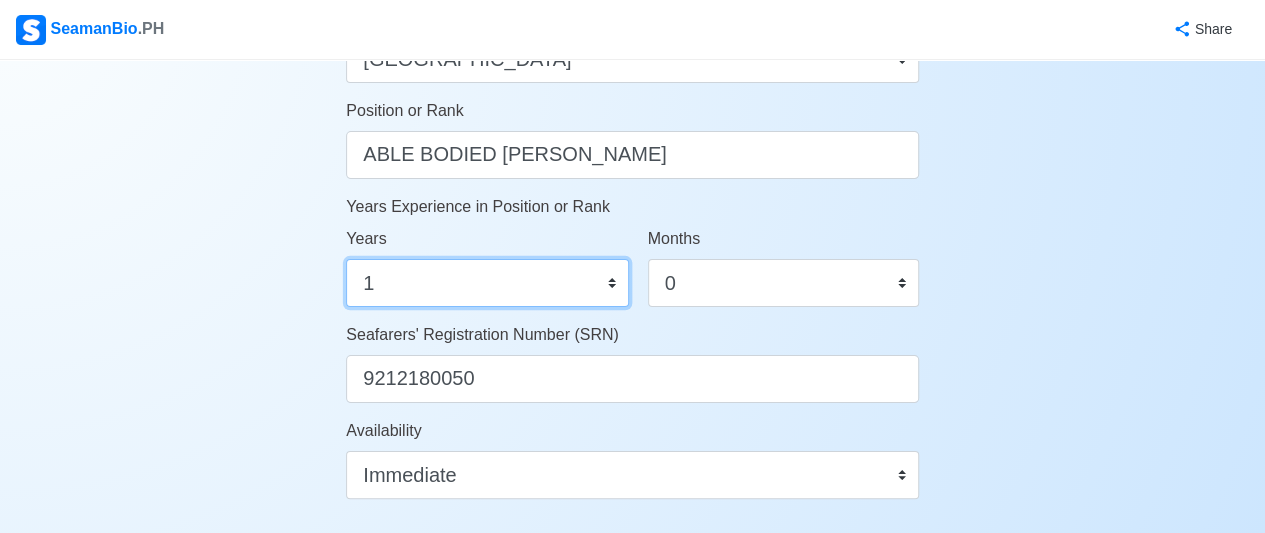 click on "0 1 2 3 4 5 6 7 8 9 10 11 12 13 14 15 16 17 18 19 20 21 22 23 24 25 26 27 28 29 30 31 32 33 34 35 36 37 38 39 40 41 42 43 44 45 46 47 48 49 50" at bounding box center (487, 283) 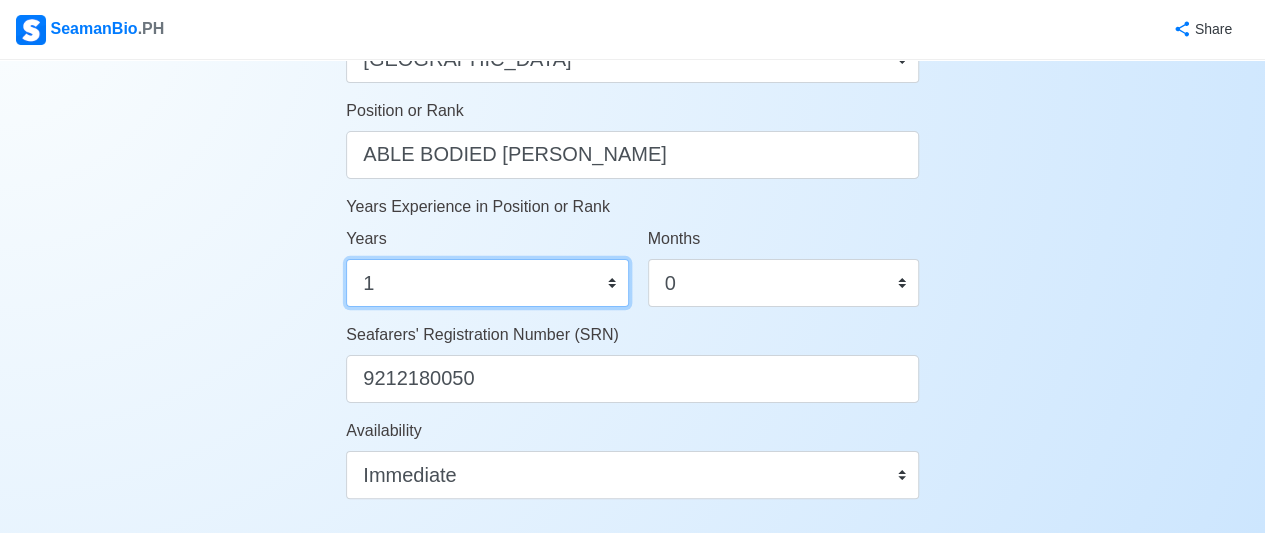 select on "7" 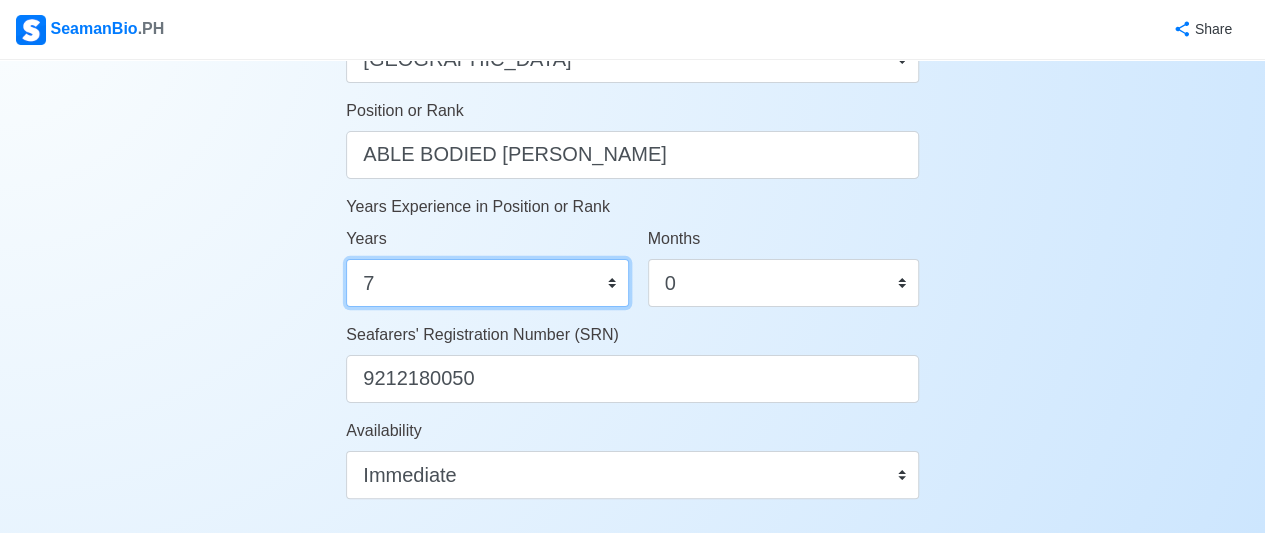 click on "0 1 2 3 4 5 6 7 8 9 10 11 12 13 14 15 16 17 18 19 20 21 22 23 24 25 26 27 28 29 30 31 32 33 34 35 36 37 38 39 40 41 42 43 44 45 46 47 48 49 50" at bounding box center (487, 283) 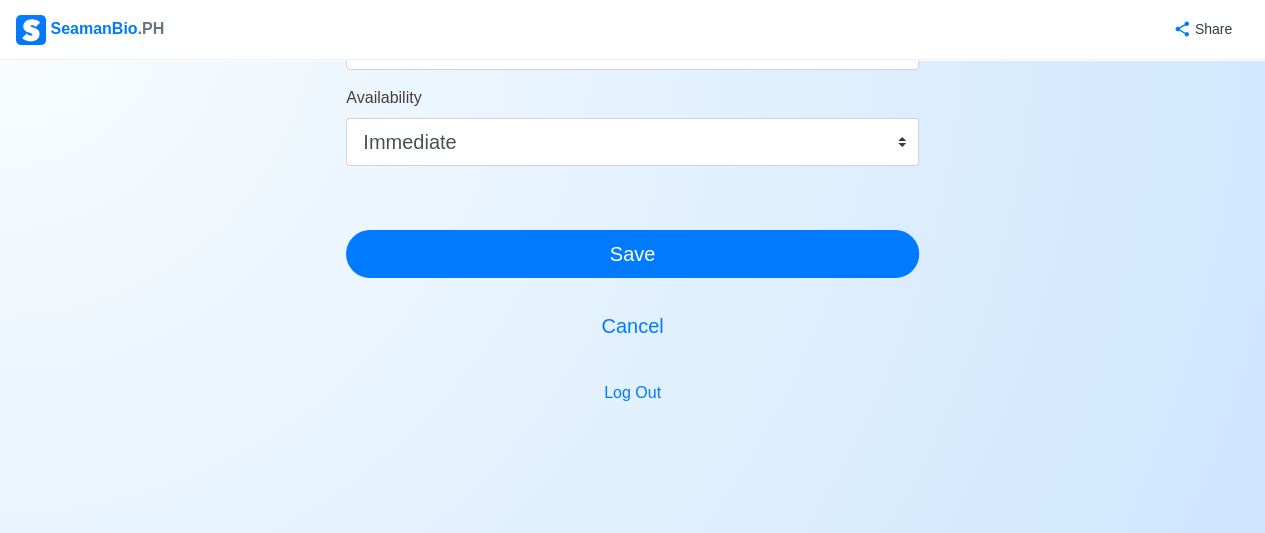 scroll, scrollTop: 1337, scrollLeft: 0, axis: vertical 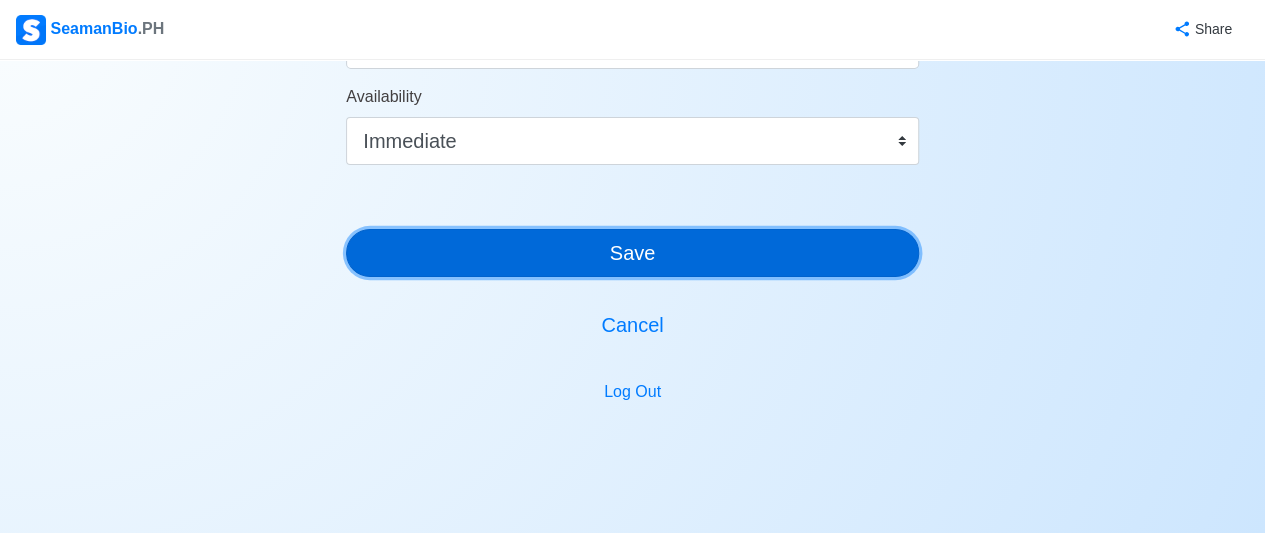 click on "Save" at bounding box center [632, 253] 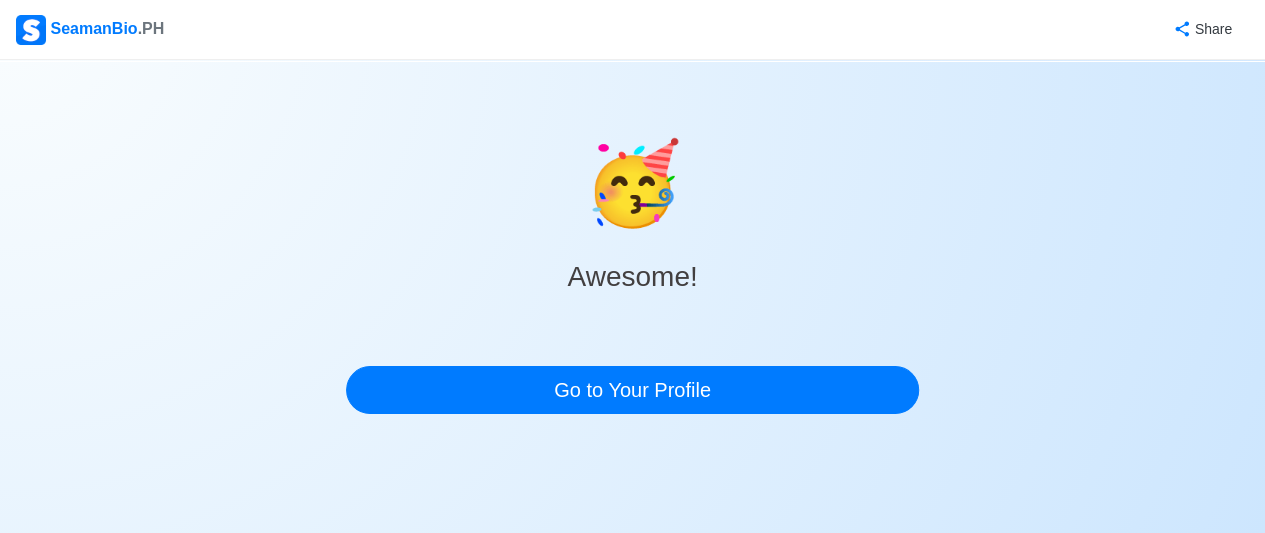 scroll, scrollTop: 0, scrollLeft: 0, axis: both 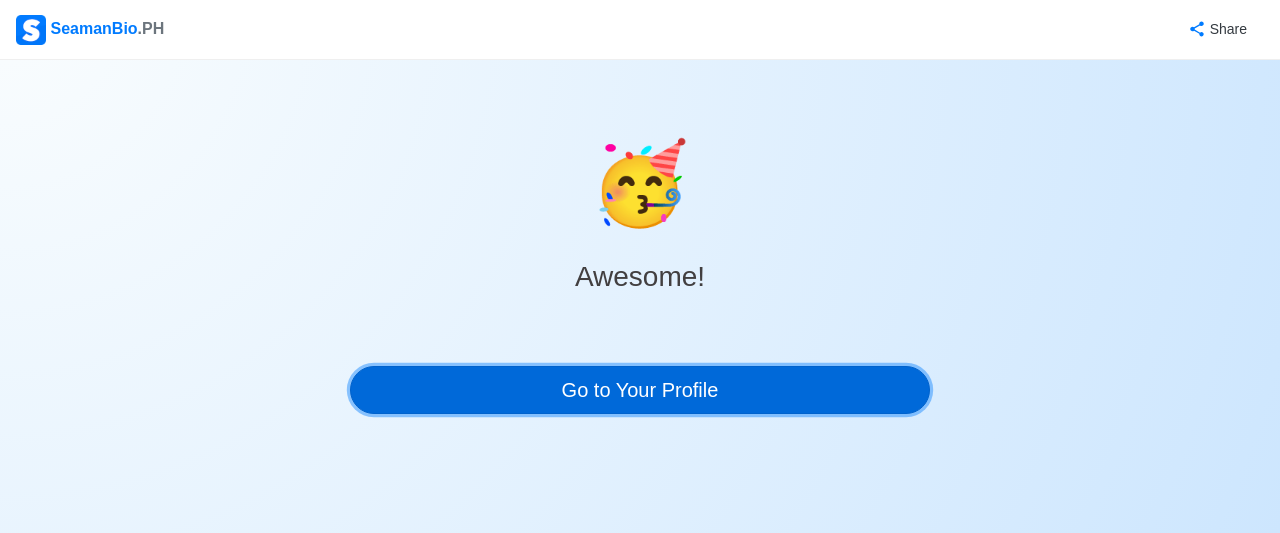 click on "Go to Your Profile" at bounding box center [640, 390] 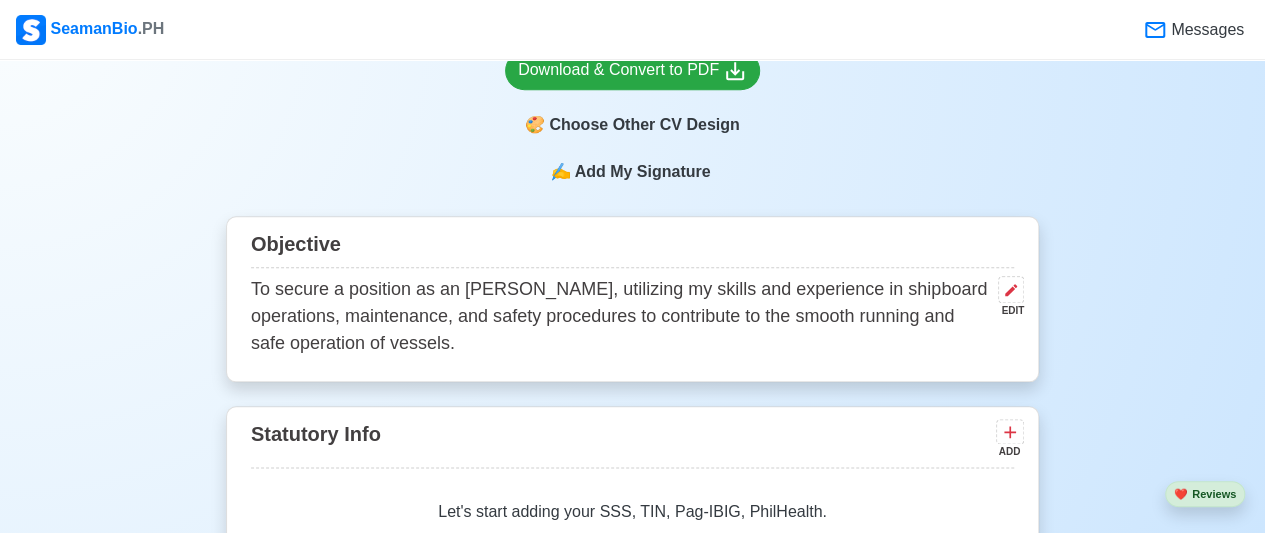 scroll, scrollTop: 1015, scrollLeft: 0, axis: vertical 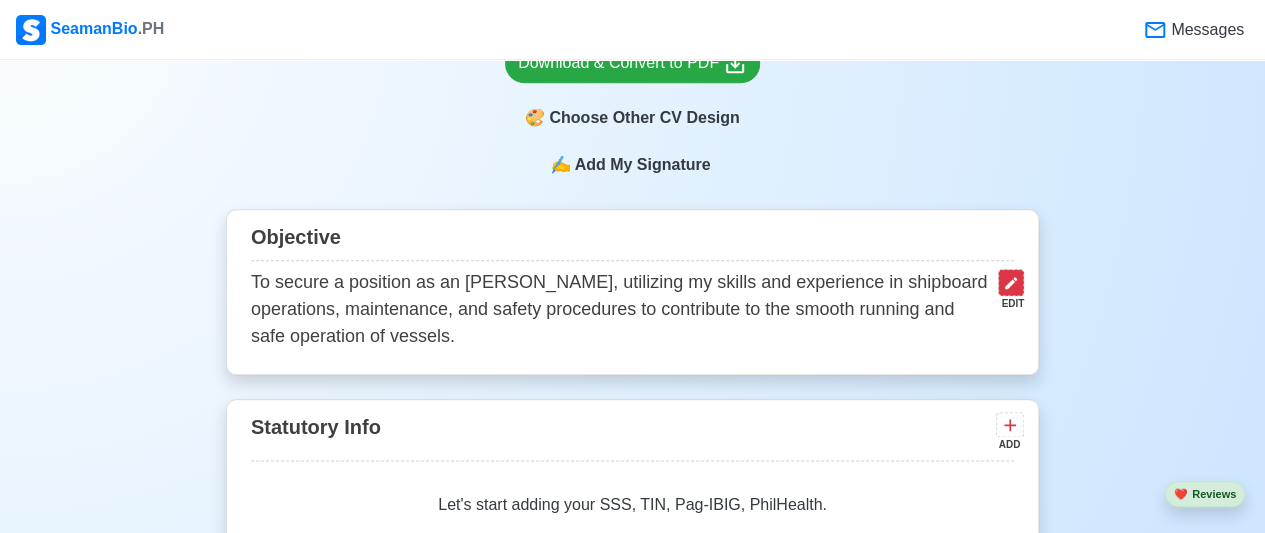 click at bounding box center (1011, 282) 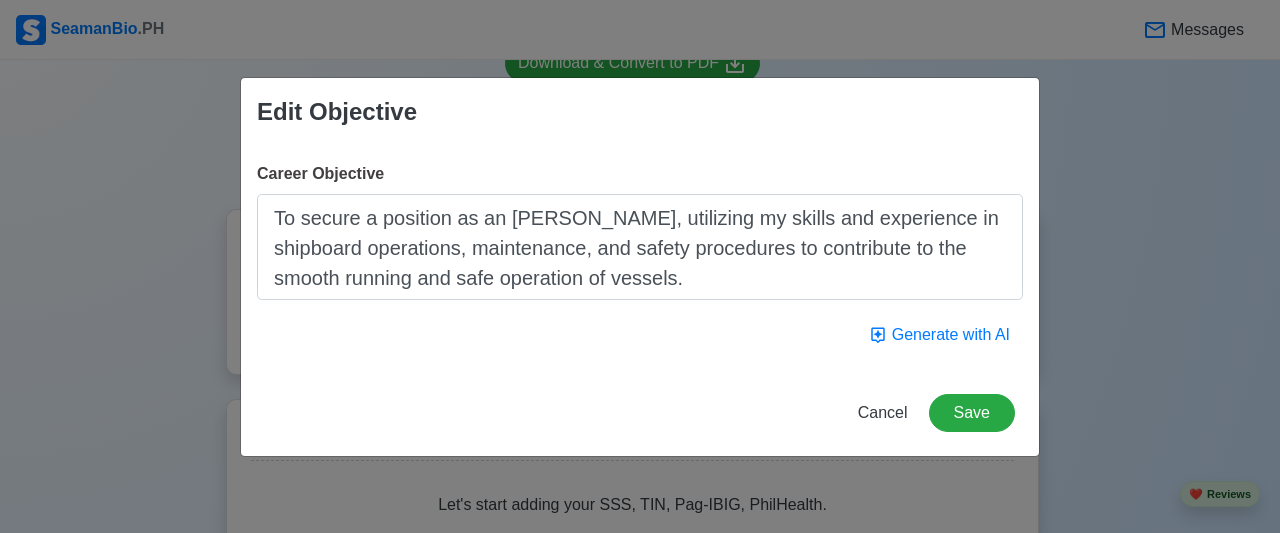 click on "To secure a position as an Able Bodied Seaman, utilizing my skills and experience in shipboard operations, maintenance, and safety procedures to contribute to the smooth running and safe operation of vessels." at bounding box center [640, 247] 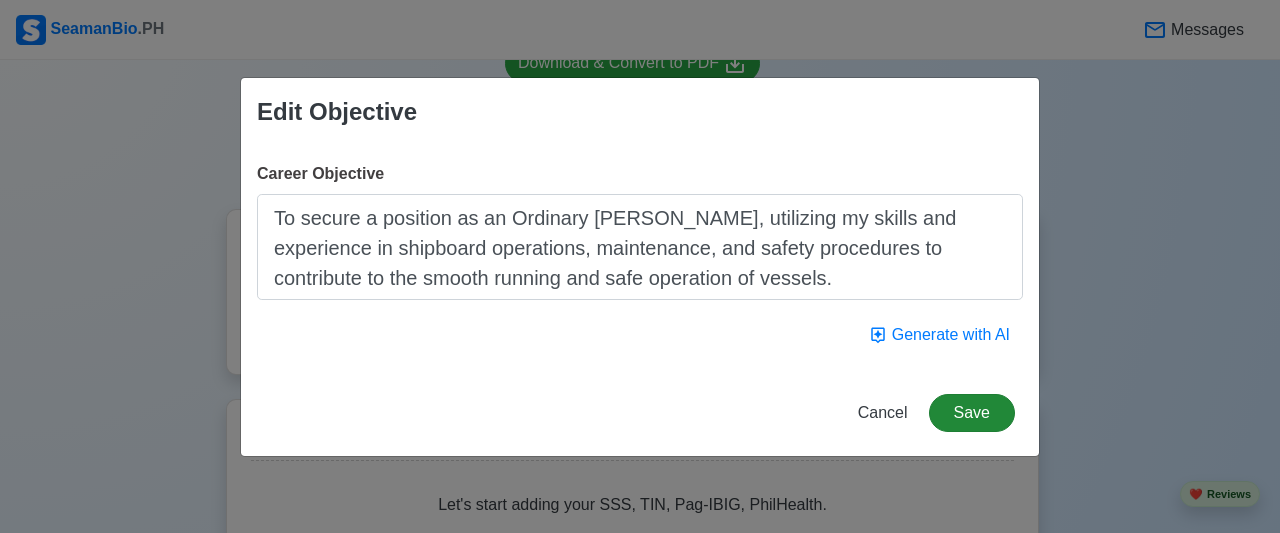 type on "To secure a position as an Ordinary [PERSON_NAME], utilizing my skills and experience in shipboard operations, maintenance, and safety procedures to contribute to the smooth running and safe operation of vessels." 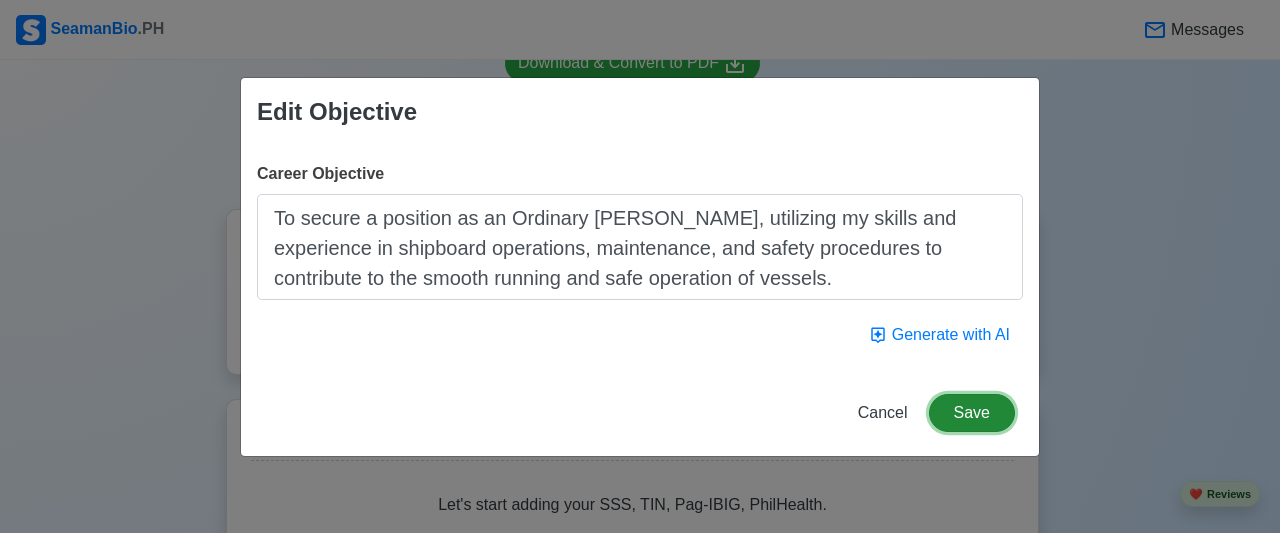 click on "Save" at bounding box center (972, 413) 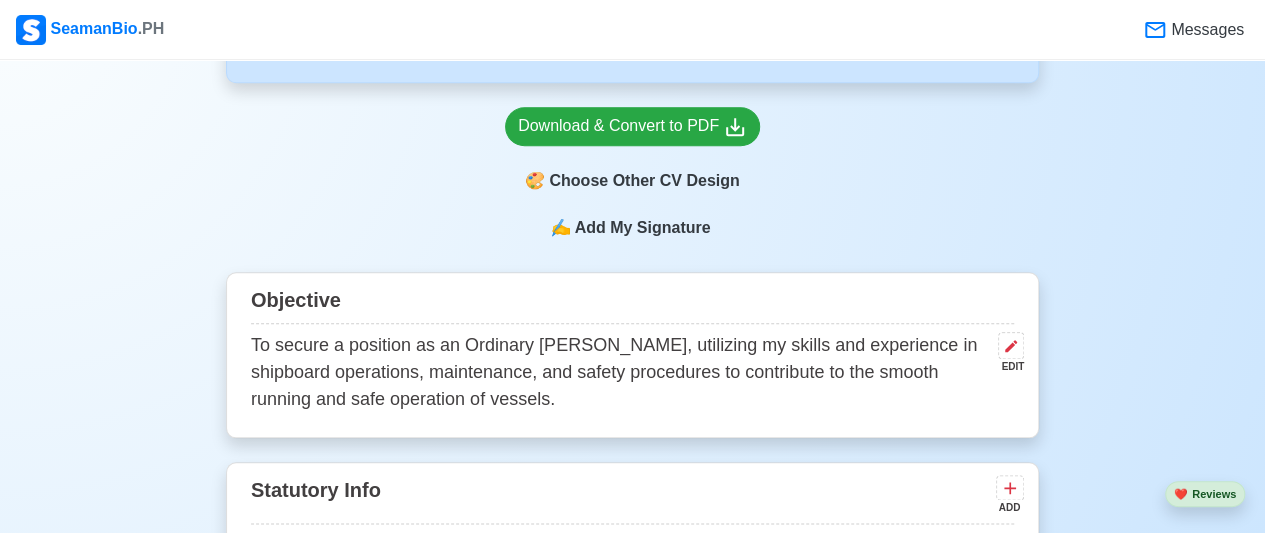 scroll, scrollTop: 954, scrollLeft: 0, axis: vertical 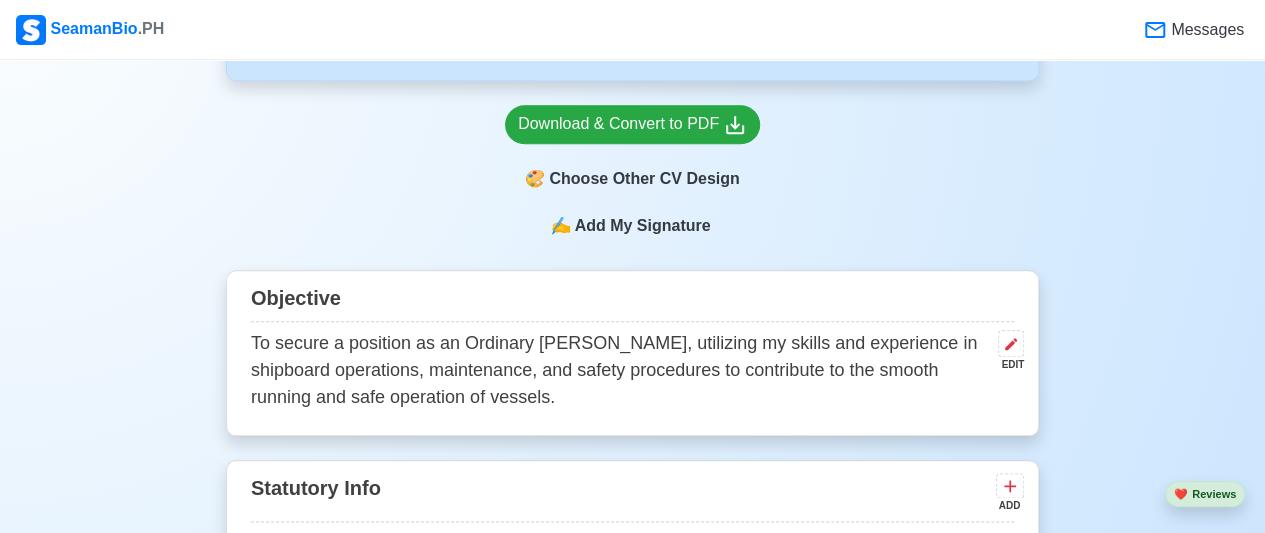 click on "Download & Convert to PDF 🎨 Choose Other CV Design" at bounding box center (632, 147) 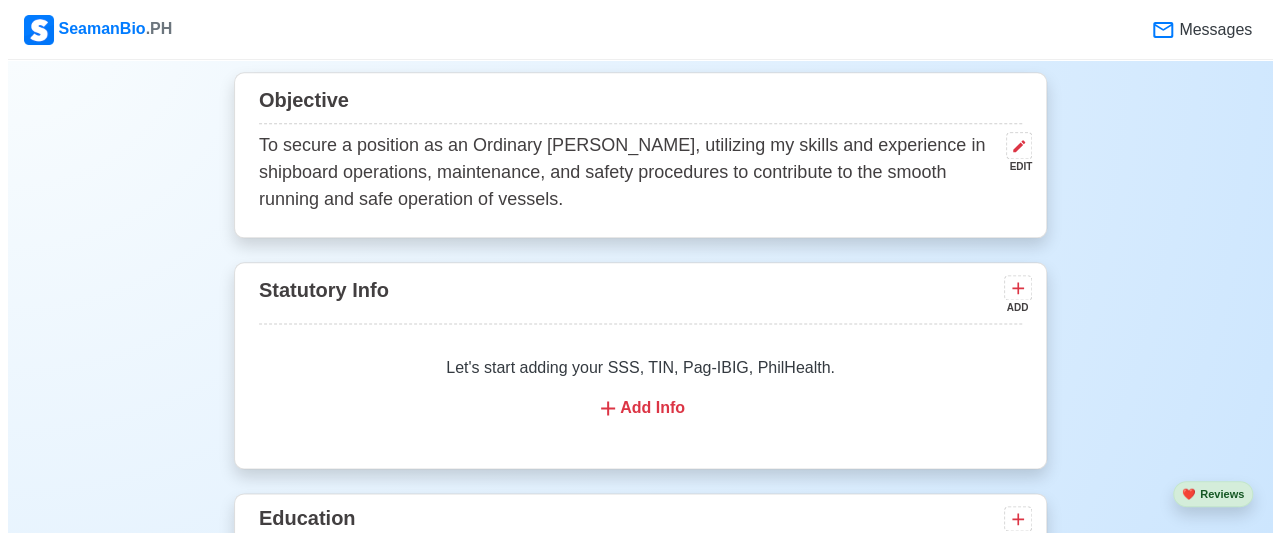 scroll, scrollTop: 1152, scrollLeft: 0, axis: vertical 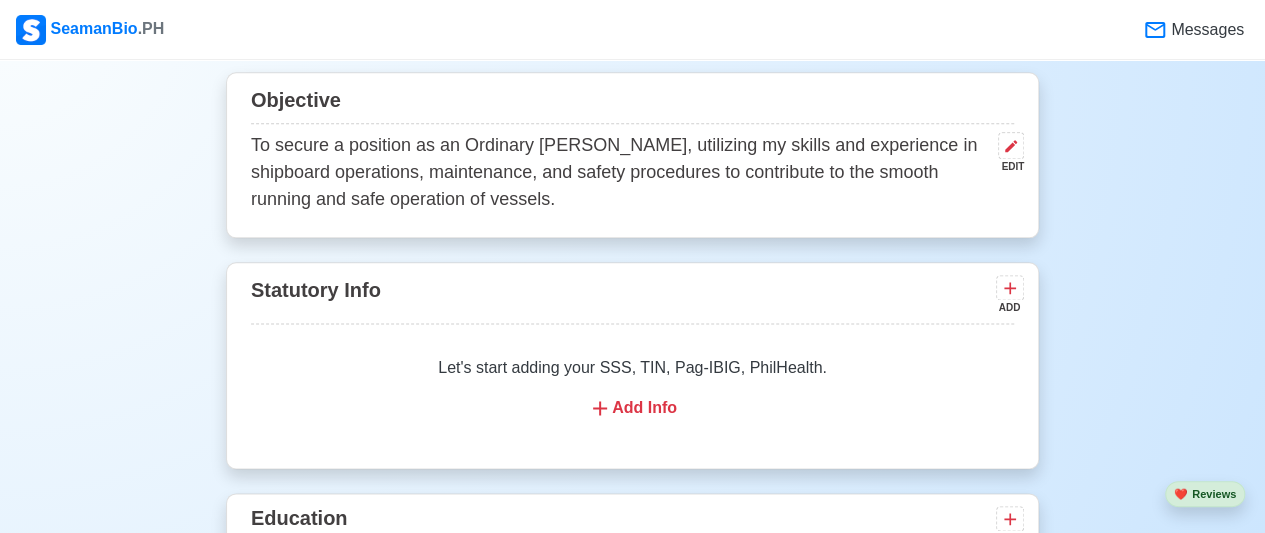 click on "Add Info" at bounding box center [632, 408] 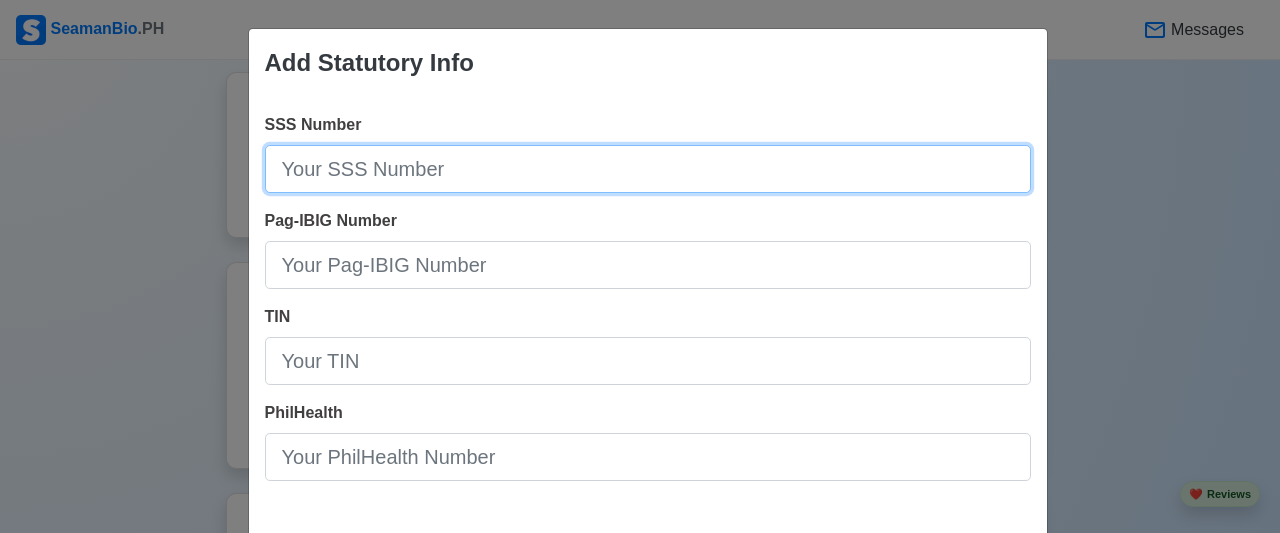 click on "SSS Number" at bounding box center [648, 169] 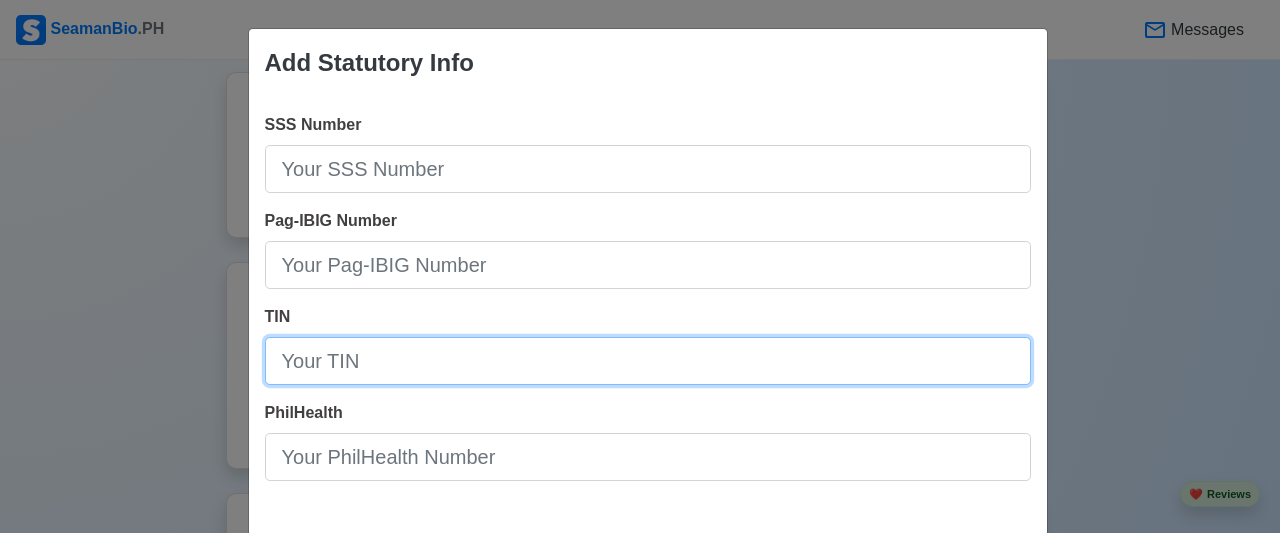 click on "TIN" at bounding box center [648, 361] 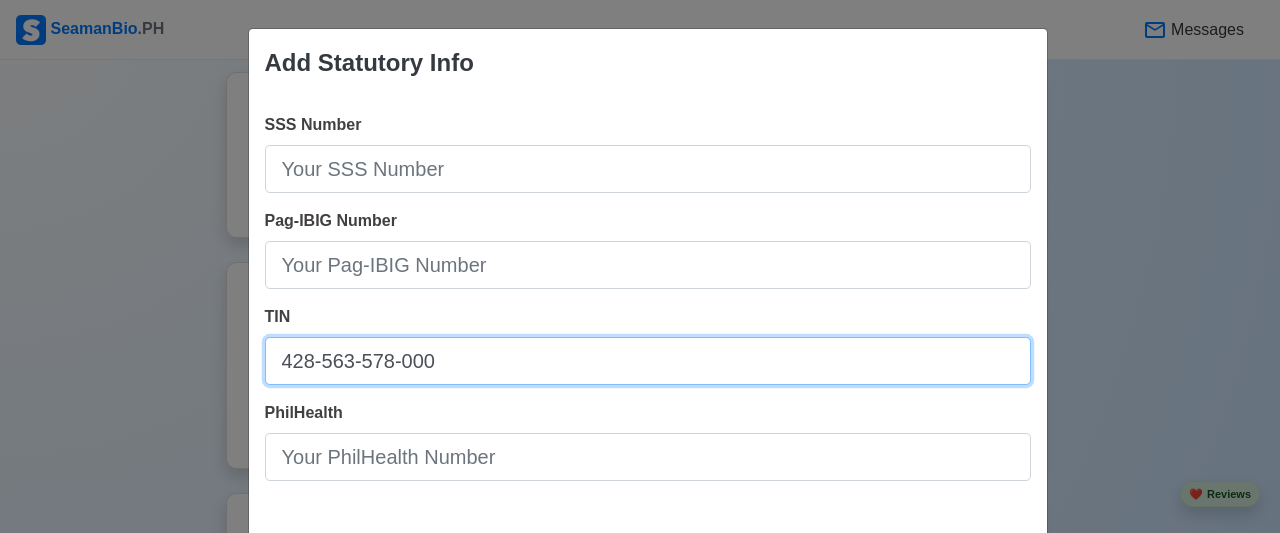 type on "428-563-578-000" 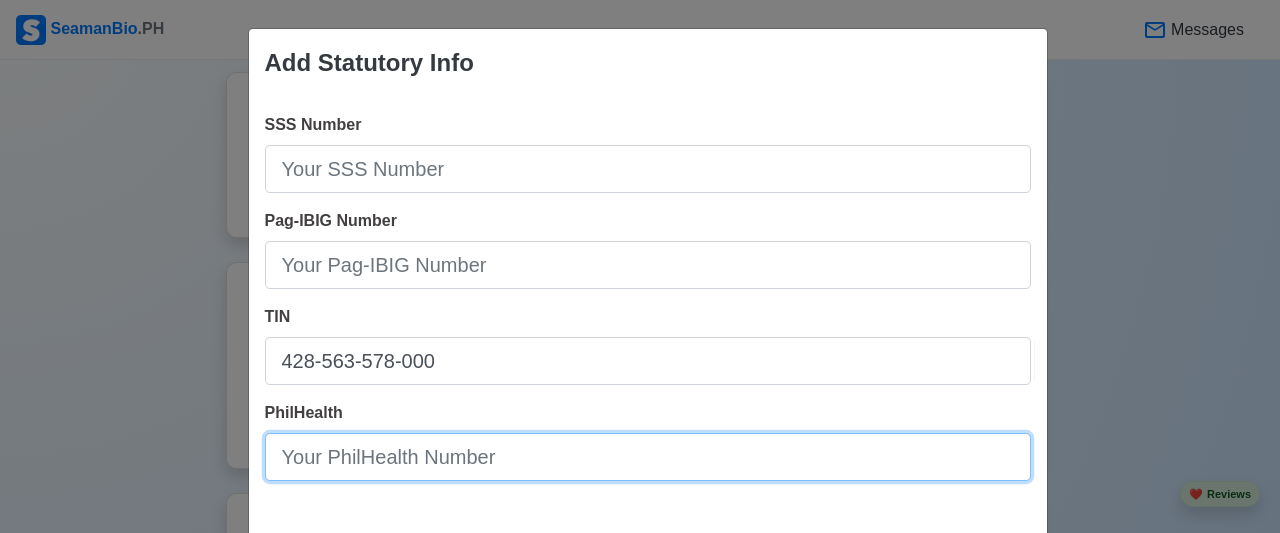 click on "PhilHealth" at bounding box center [648, 457] 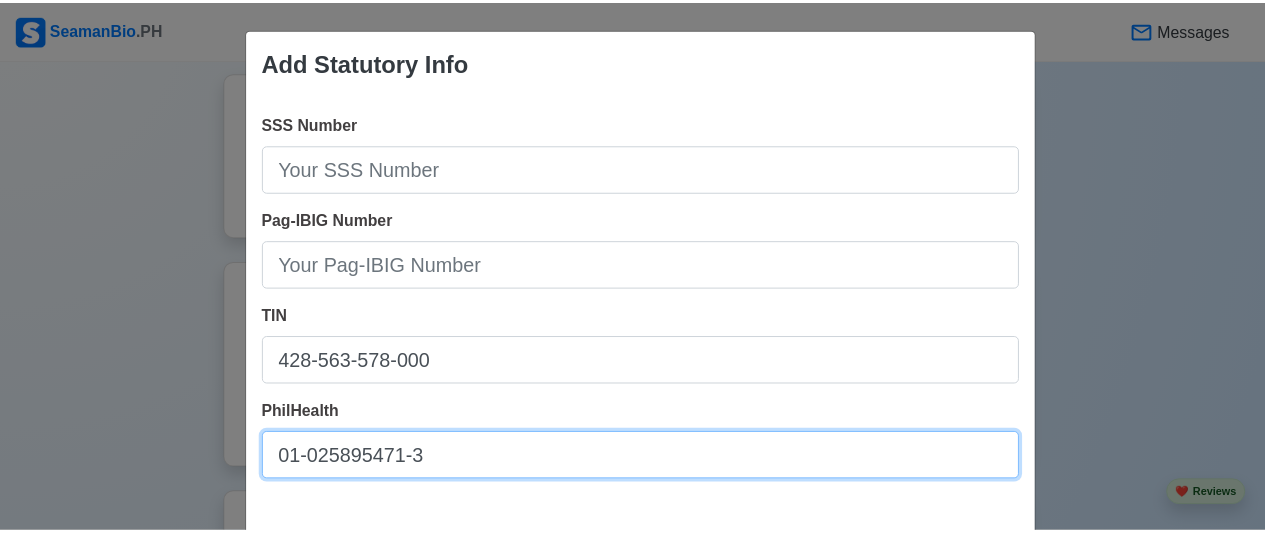 scroll, scrollTop: 93, scrollLeft: 0, axis: vertical 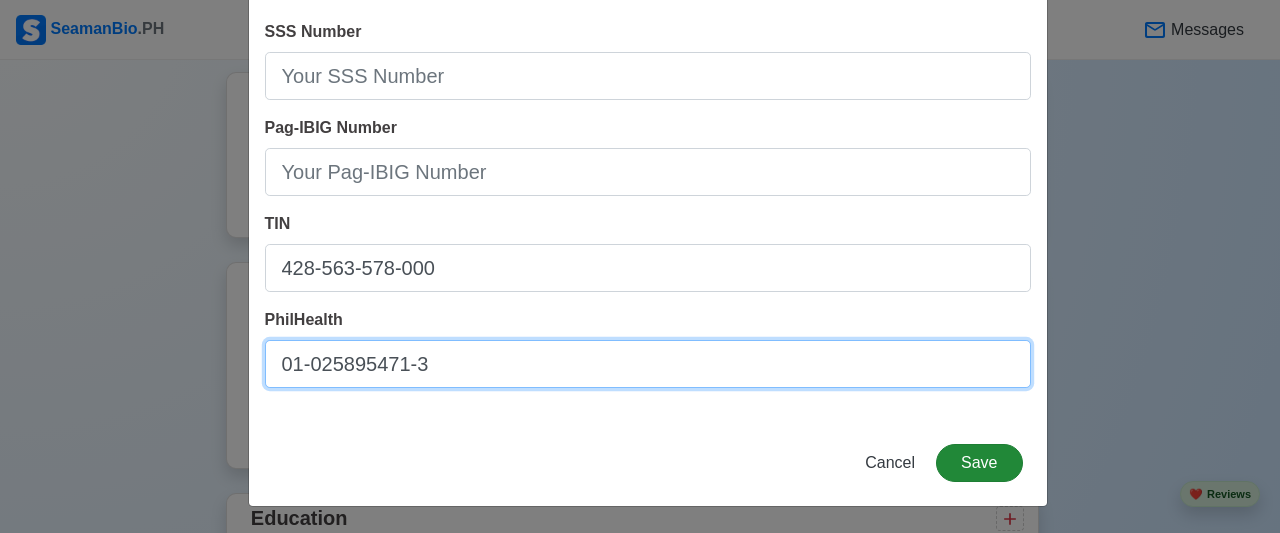 type on "01-025895471-3" 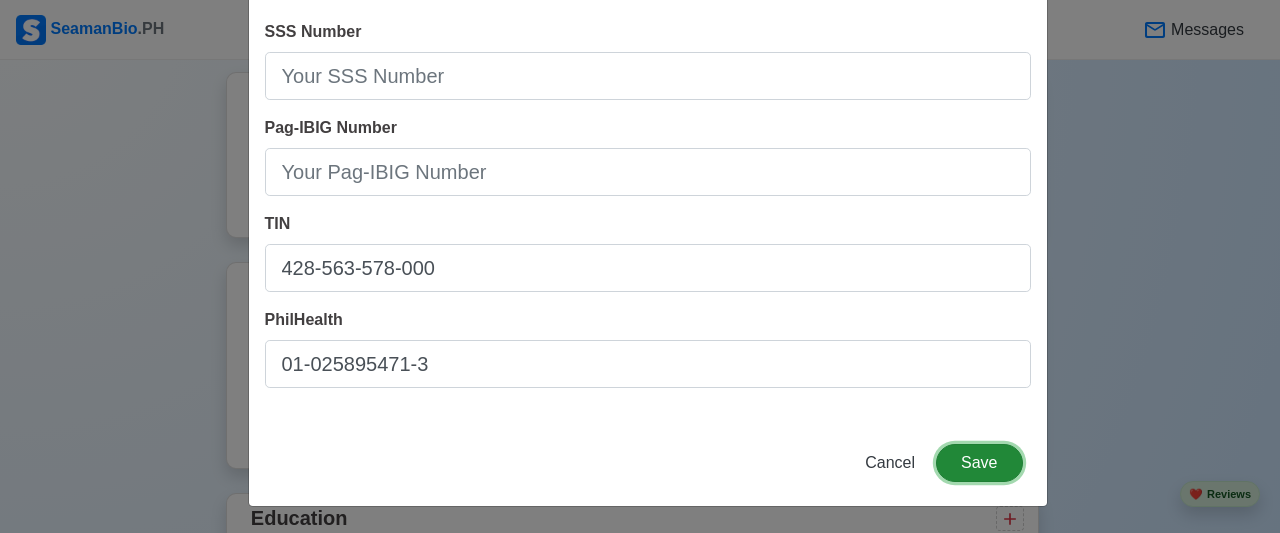 click on "Save" at bounding box center (979, 463) 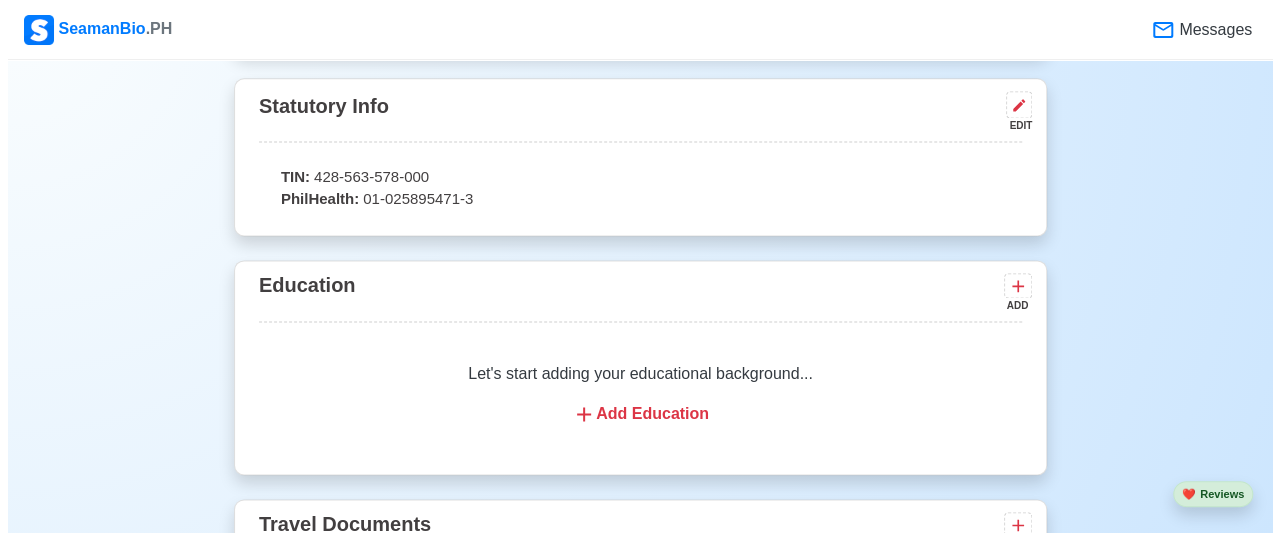 scroll, scrollTop: 1336, scrollLeft: 0, axis: vertical 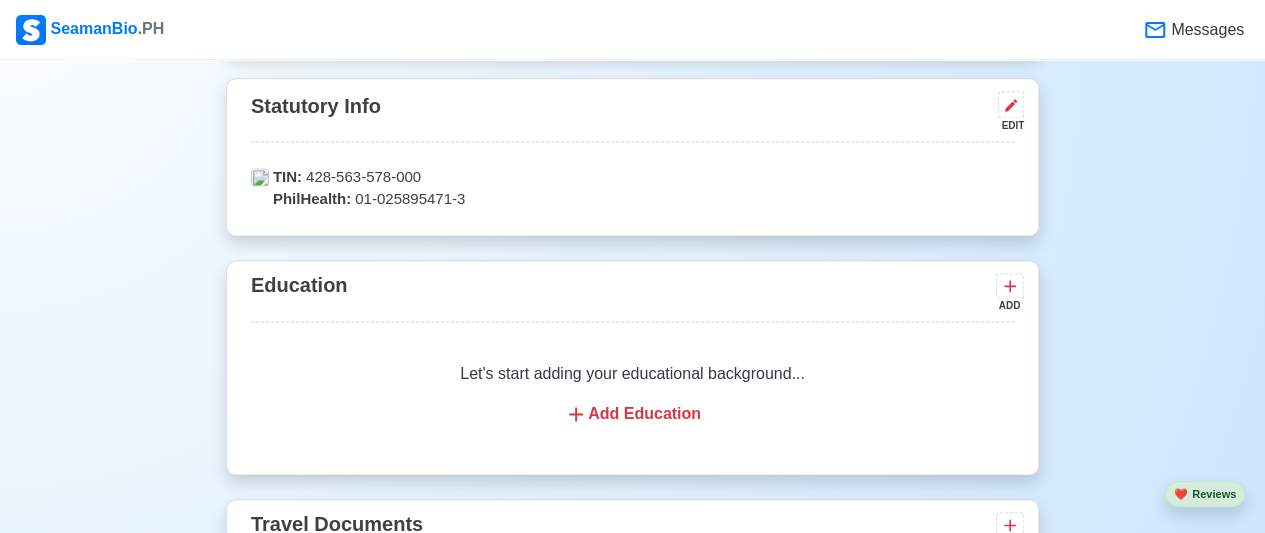 click on "Let's start adding your educational background...  Add Education" at bounding box center (632, 394) 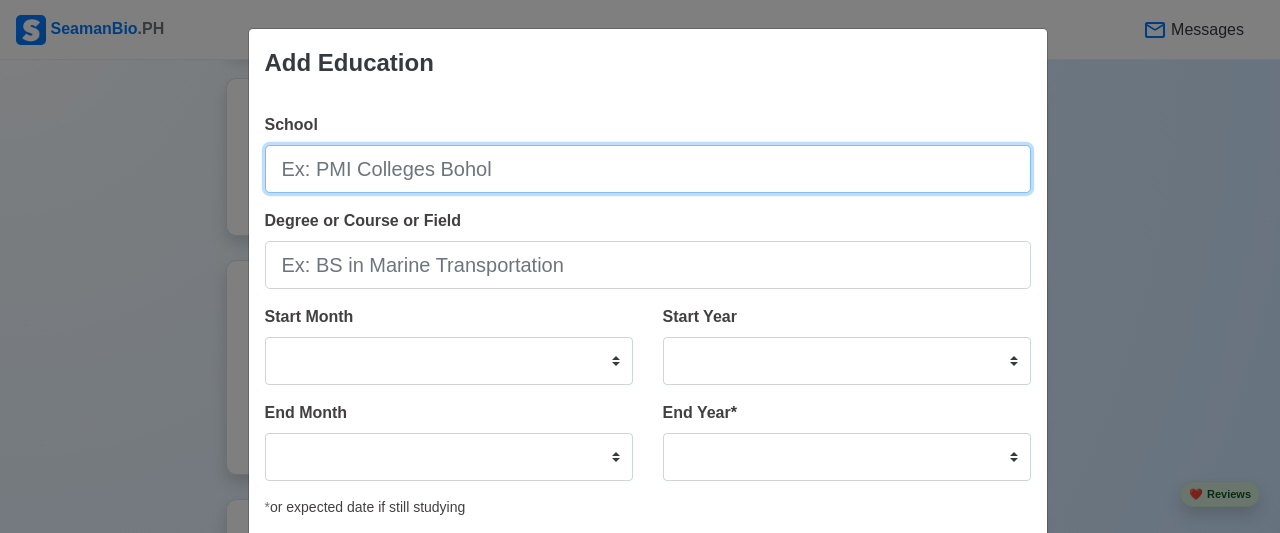 click on "School" at bounding box center (648, 169) 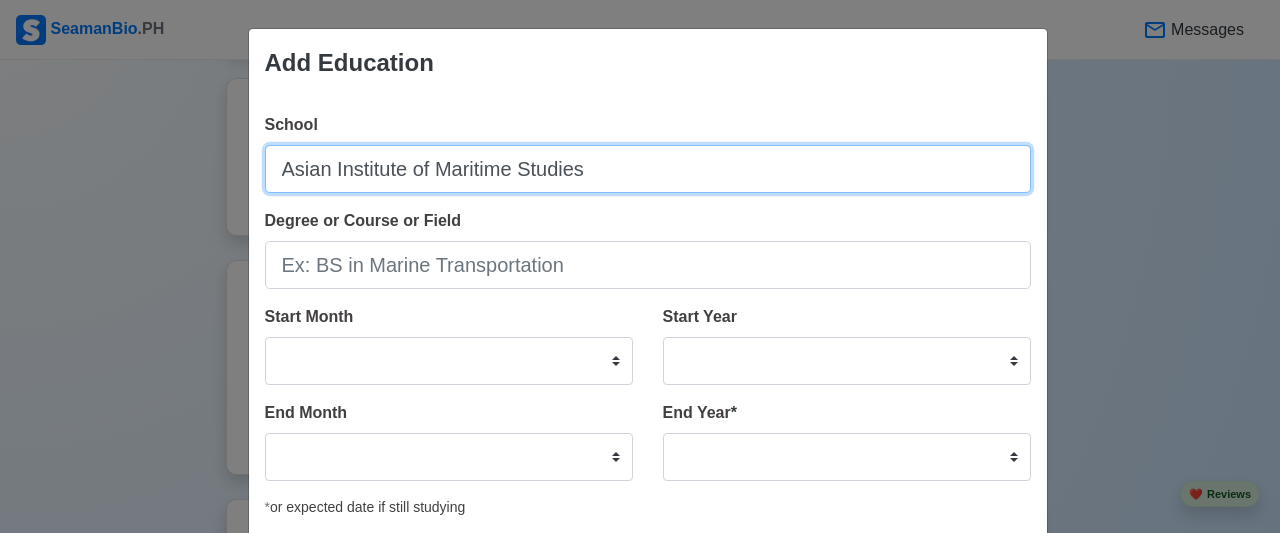 type on "Asian Institute of Maritime Studies" 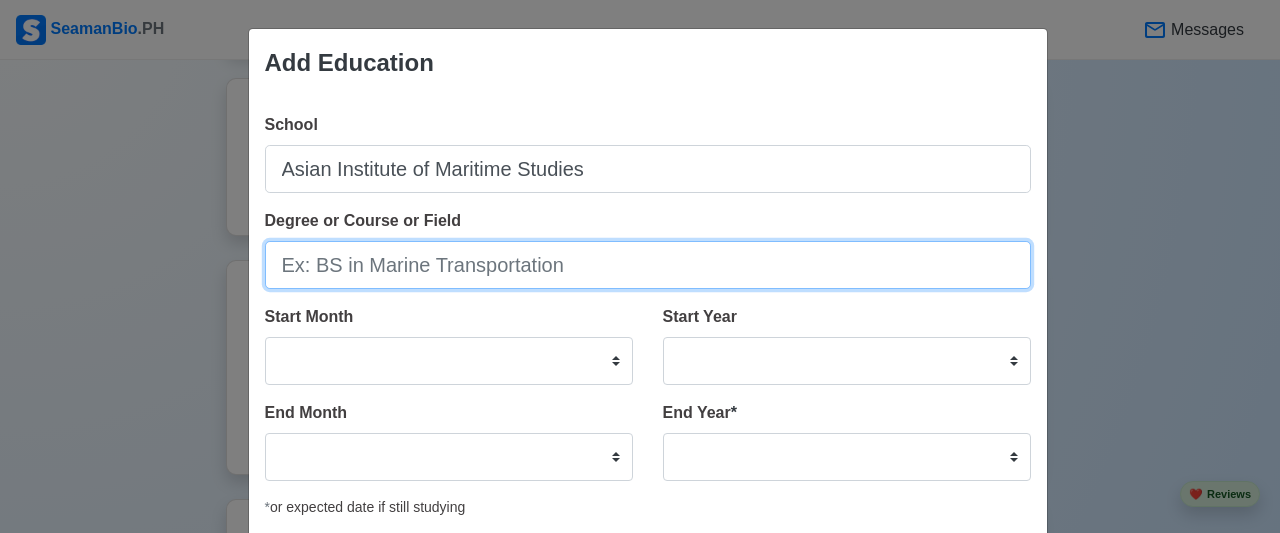 click on "Degree or Course or Field" at bounding box center (648, 265) 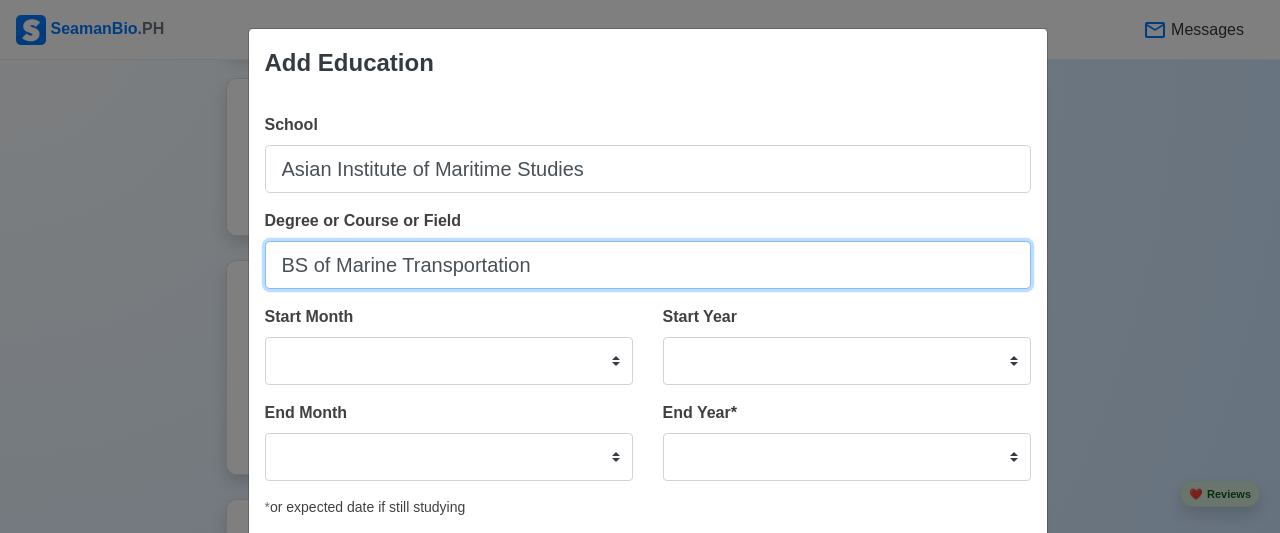 type on "BS of Marine Transportation" 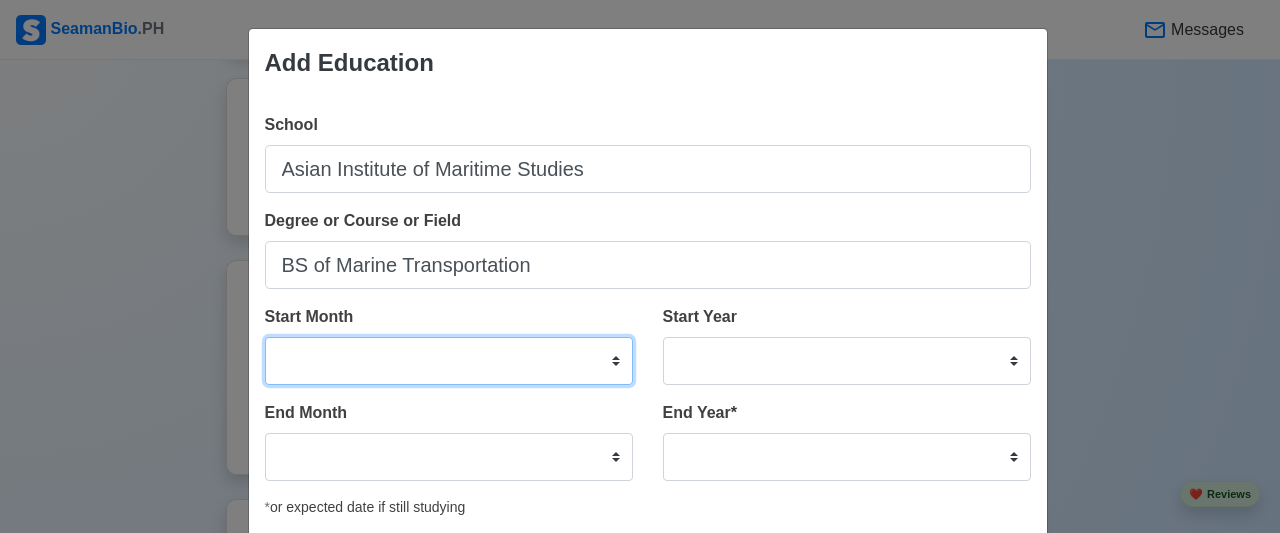click on "January February March April May June July August September October November December" at bounding box center (449, 361) 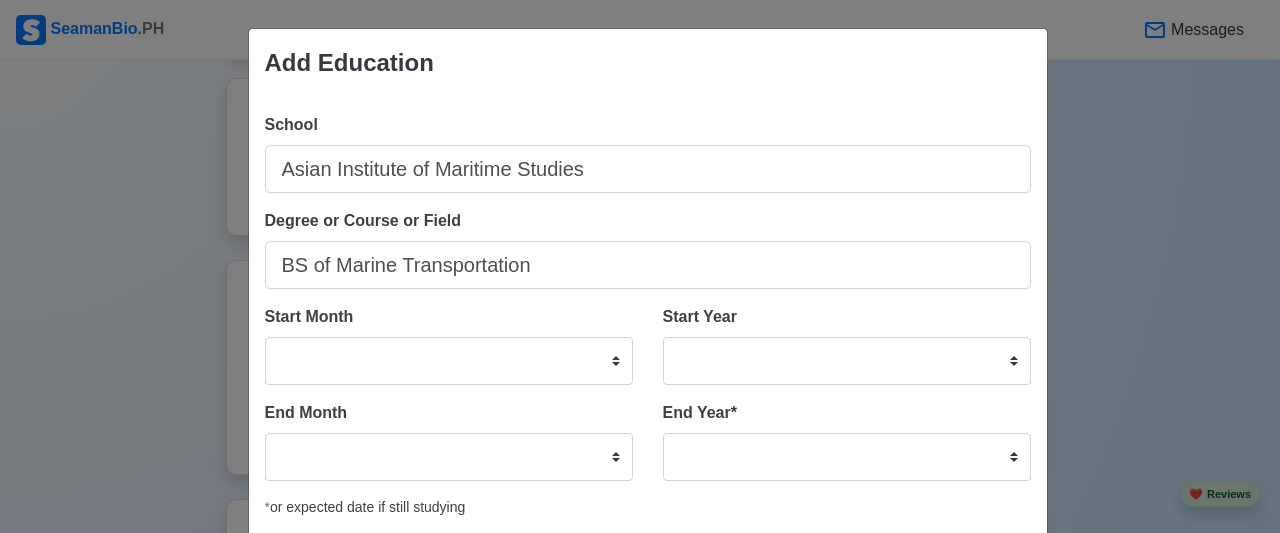 click on "Add Education" at bounding box center [648, 63] 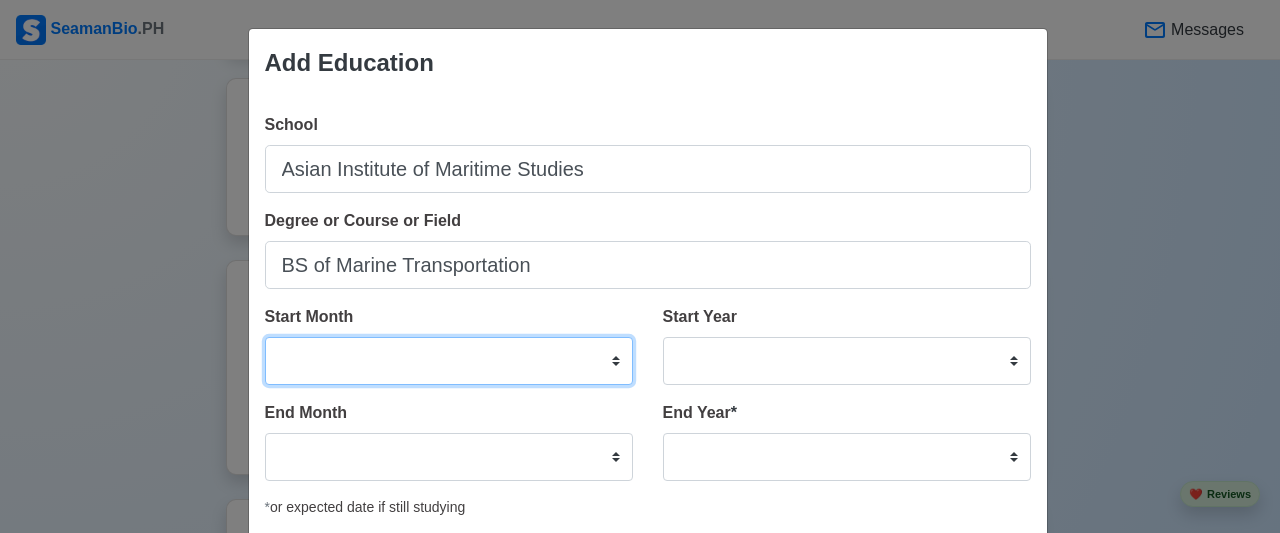 click on "January February March April May June July August September October November December" at bounding box center [449, 361] 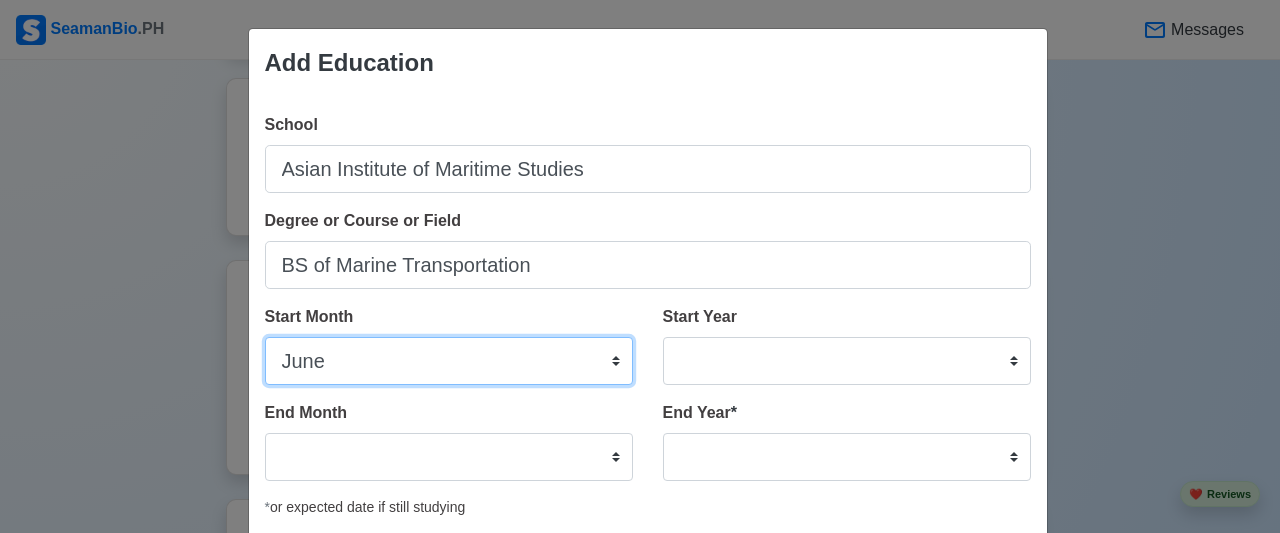 click on "January February March April May June July August September October November December" at bounding box center [449, 361] 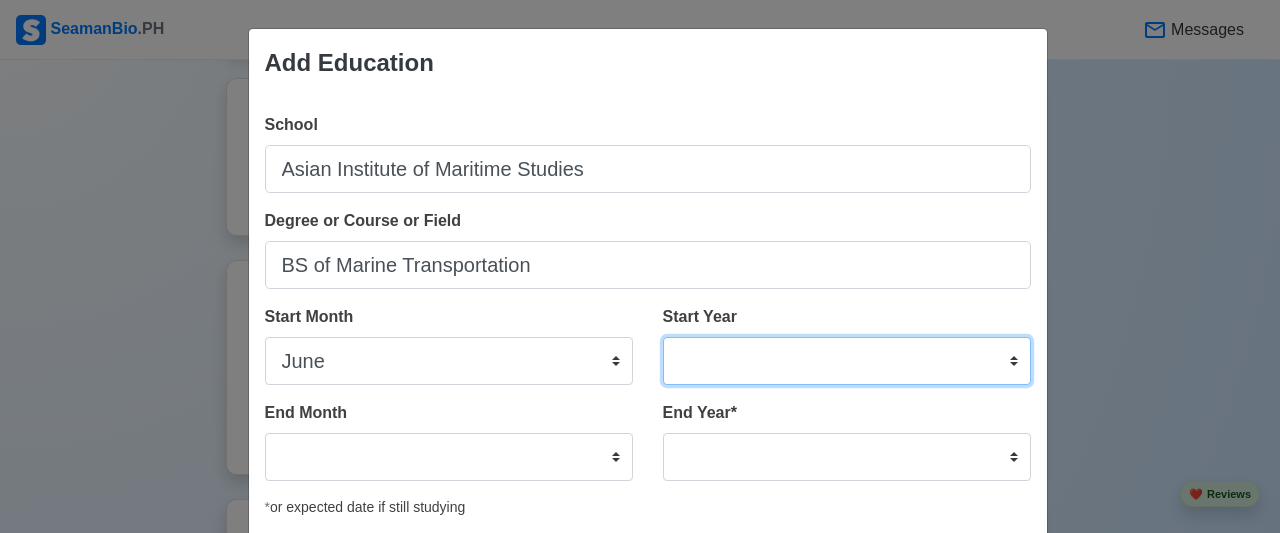 click on "2025 2024 2023 2022 2021 2020 2019 2018 2017 2016 2015 2014 2013 2012 2011 2010 2009 2008 2007 2006 2005 2004 2003 2002 2001 2000 1999 1998 1997 1996 1995 1994 1993 1992 1991 1990 1989 1988 1987 1986 1985 1984 1983 1982 1981 1980 1979 1978 1977 1976 1975 1974 1973 1972 1971 1970 1969 1968 1967 1966 1965 1964 1963 1962 1961 1960 1959 1958 1957 1956 1955 1954 1953 1952 1951 1950 1949 1948 1947 1946 1945 1944 1943 1942 1941 1940 1939 1938 1937 1936 1935 1934 1933 1932 1931 1930 1929 1928 1927 1926 1925" at bounding box center (847, 361) 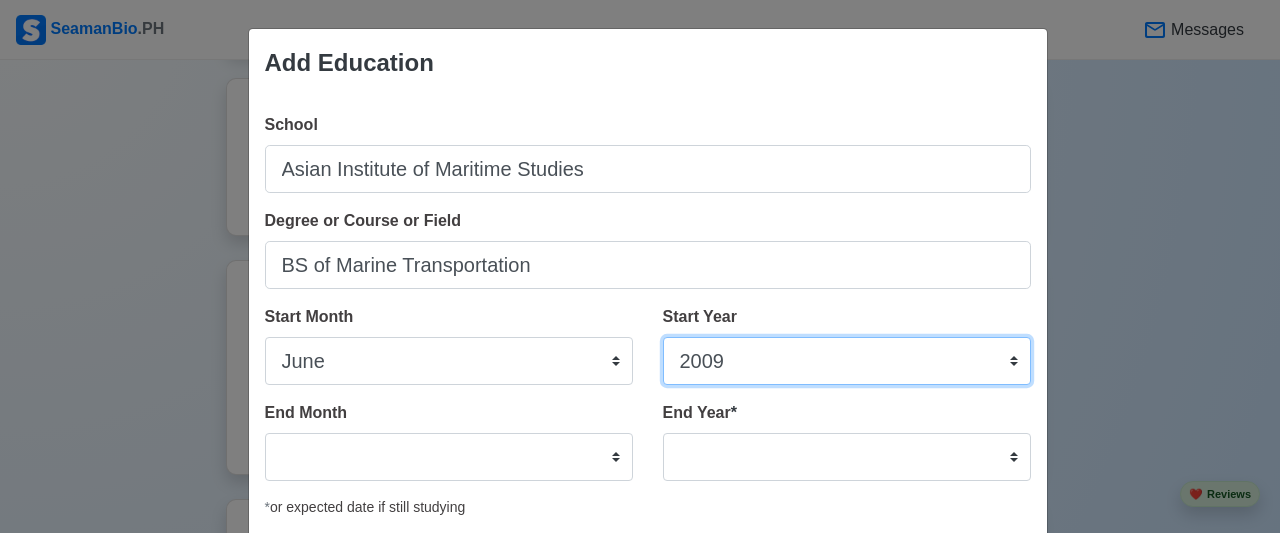 click on "2025 2024 2023 2022 2021 2020 2019 2018 2017 2016 2015 2014 2013 2012 2011 2010 2009 2008 2007 2006 2005 2004 2003 2002 2001 2000 1999 1998 1997 1996 1995 1994 1993 1992 1991 1990 1989 1988 1987 1986 1985 1984 1983 1982 1981 1980 1979 1978 1977 1976 1975 1974 1973 1972 1971 1970 1969 1968 1967 1966 1965 1964 1963 1962 1961 1960 1959 1958 1957 1956 1955 1954 1953 1952 1951 1950 1949 1948 1947 1946 1945 1944 1943 1942 1941 1940 1939 1938 1937 1936 1935 1934 1933 1932 1931 1930 1929 1928 1927 1926 1925" at bounding box center (847, 361) 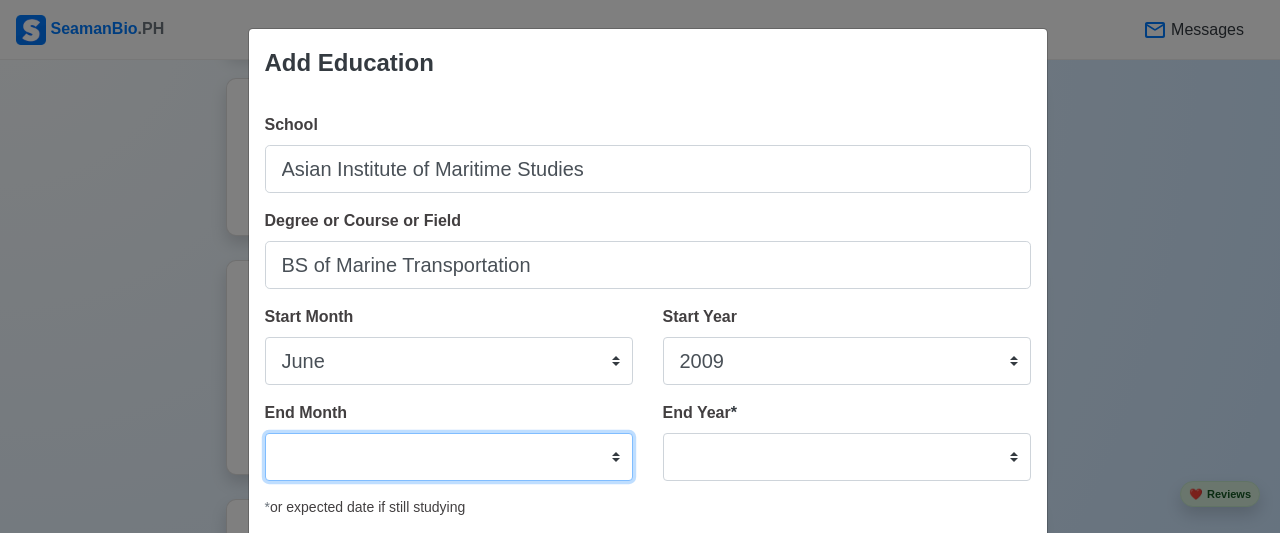 click on "January February March April May June July August September October November December" at bounding box center [449, 457] 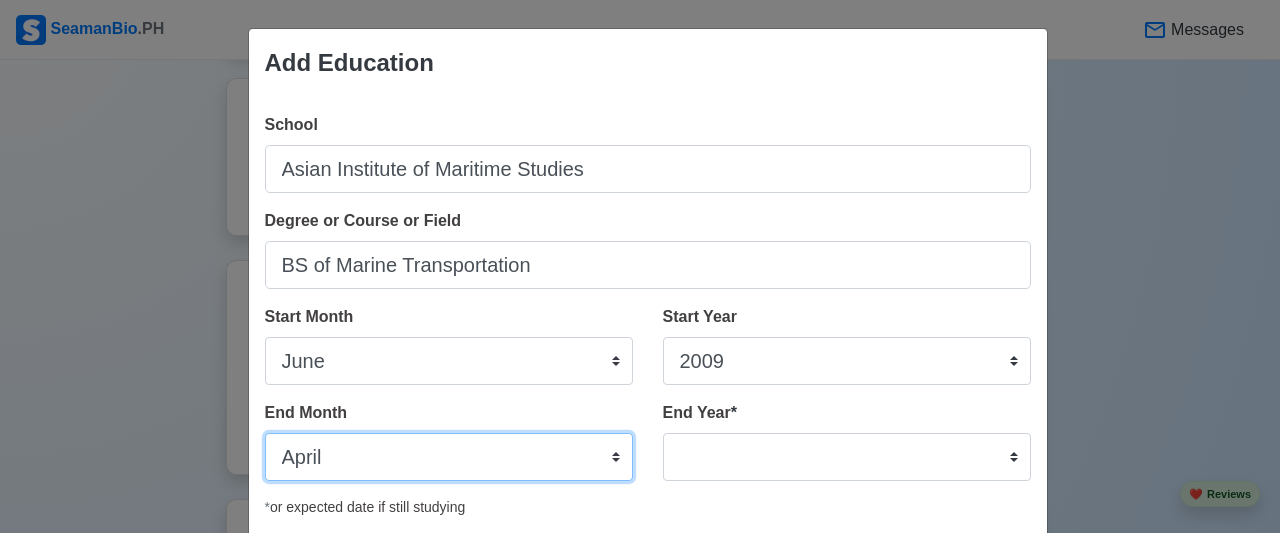 click on "January February March April May June July August September October November December" at bounding box center [449, 457] 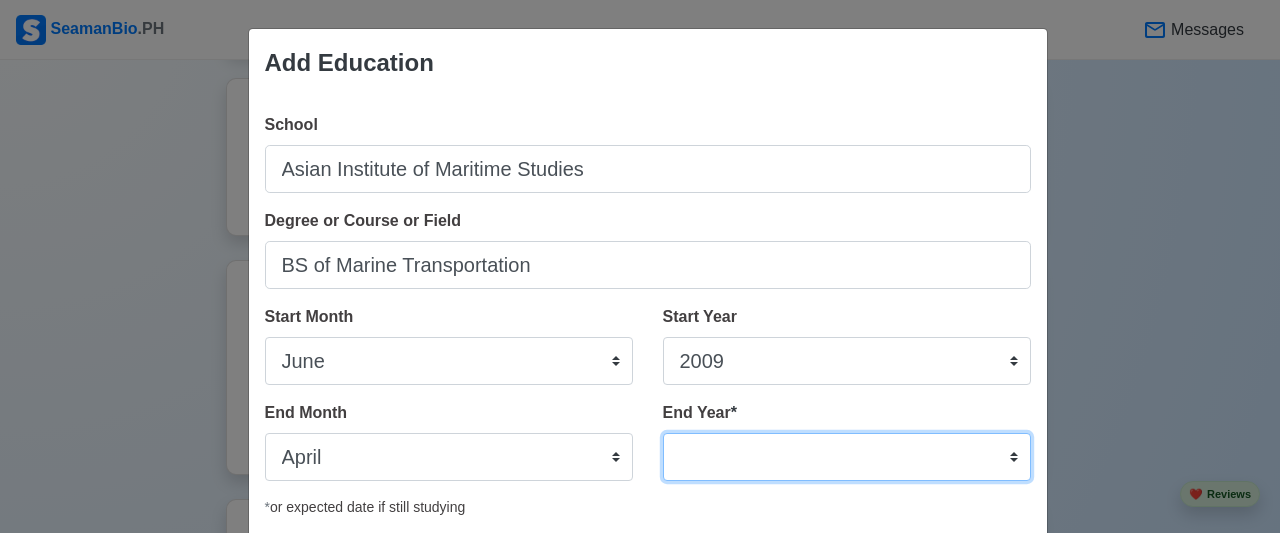 click on "2035 2034 2033 2032 2031 2030 2029 2028 2027 2026 2025 2024 2023 2022 2021 2020 2019 2018 2017 2016 2015 2014 2013 2012 2011 2010 2009 2008 2007 2006 2005 2004 2003 2002 2001 2000 1999 1998 1997 1996 1995 1994 1993 1992 1991 1990 1989 1988 1987 1986 1985 1984 1983 1982 1981 1980 1979 1978 1977 1976 1975 1974 1973 1972 1971 1970 1969 1968 1967 1966 1965 1964 1963 1962 1961 1960 1959 1958 1957 1956 1955 1954 1953 1952 1951 1950 1949 1948 1947 1946 1945 1944 1943 1942 1941 1940 1939 1938 1937 1936 1935" at bounding box center [847, 457] 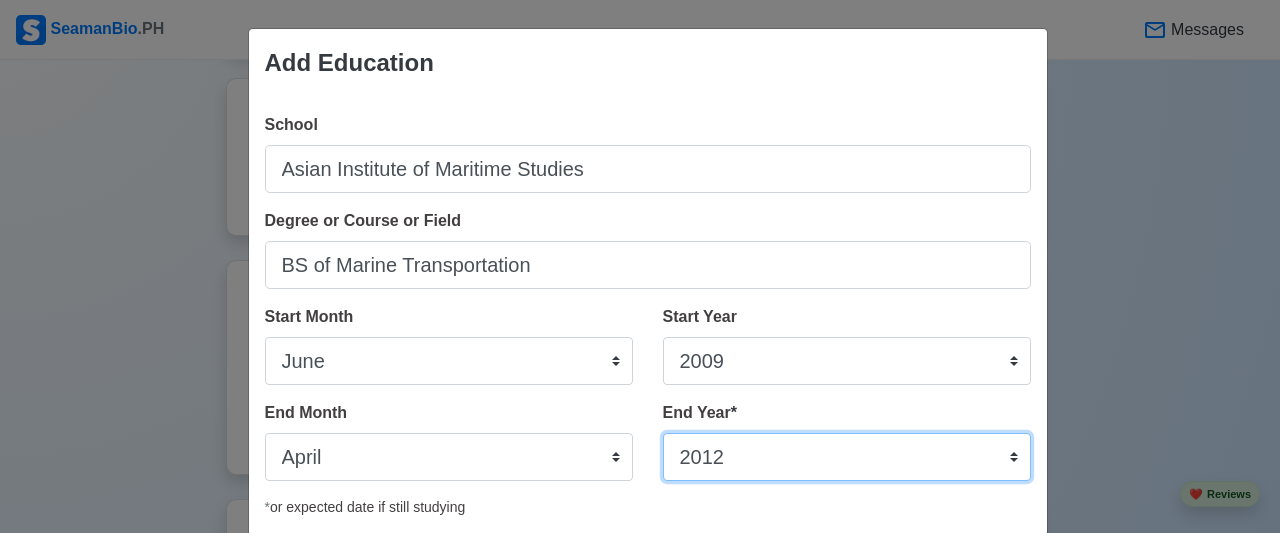 click on "2035 2034 2033 2032 2031 2030 2029 2028 2027 2026 2025 2024 2023 2022 2021 2020 2019 2018 2017 2016 2015 2014 2013 2012 2011 2010 2009 2008 2007 2006 2005 2004 2003 2002 2001 2000 1999 1998 1997 1996 1995 1994 1993 1992 1991 1990 1989 1988 1987 1986 1985 1984 1983 1982 1981 1980 1979 1978 1977 1976 1975 1974 1973 1972 1971 1970 1969 1968 1967 1966 1965 1964 1963 1962 1961 1960 1959 1958 1957 1956 1955 1954 1953 1952 1951 1950 1949 1948 1947 1946 1945 1944 1943 1942 1941 1940 1939 1938 1937 1936 1935" at bounding box center [847, 457] 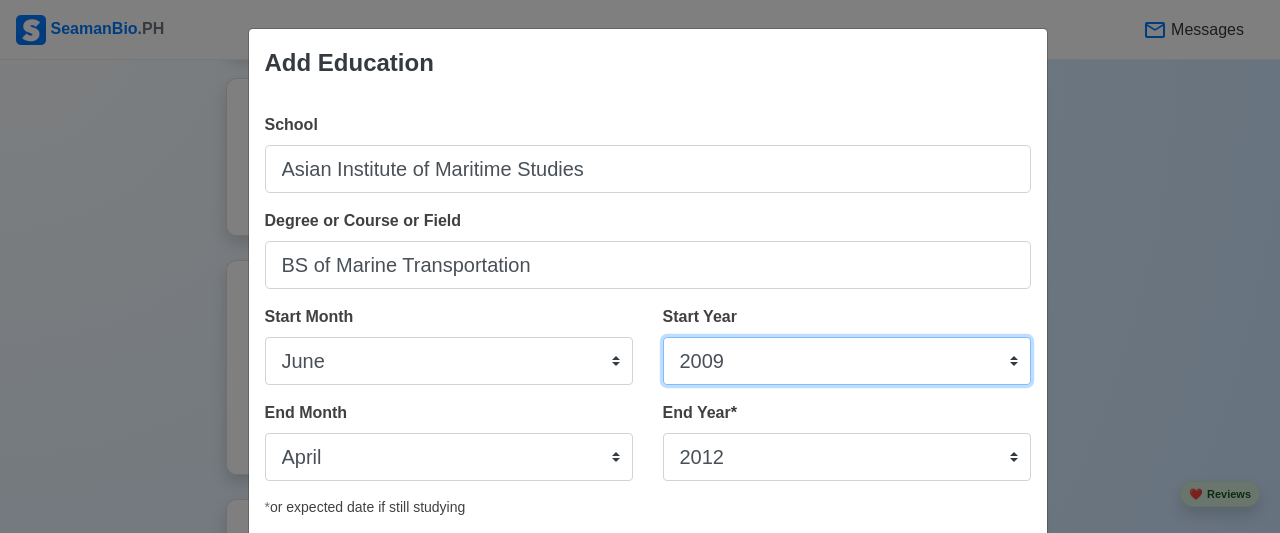 click on "School Asian Institute of Maritime Studies Degree or Course or Field BS of Marine Transportation Start Month January February March April May June July August September October November December Start Year 2025 2024 2023 2022 2021 2020 2019 2018 2017 2016 2015 2014 2013 2012 2011 2010 2009 2008 2007 2006 2005 2004 2003 2002 2001 2000 1999 1998 1997 1996 1995 1994 1993 1992 1991 1990 1989 1988 1987 1986 1985 1984 1983 1982 1981 1980 1979 1978 1977 1976 1975 1974 1973 1972 1971 1970 1969 1968 1967 1966 1965 1964 1963 1962 1961 1960 1959 1958 1957 1956 1955 1954 1953 1952 1951 1950 1949 1948 1947 1946 1945 1944 1943 1942 1941 1940 1939 1938 1937 1936 1935 1934 1933 1932 1931 1930 1929 1928 1927 1926 1925 End Month January February March April May June July August September October November December End Year  * 2035 2034 2033 2032 2031 2030 2029 2028 2027 2026 2025 2024 2023 2022 2021 2020 2019 2018 2017 2016 2015 2014 2013 2012 2011 2010 2009 2008 2007 2006 2005 2004 2003 2002 2001 2000 1999 1998 1997 1996 1995" at bounding box center (648, 371) 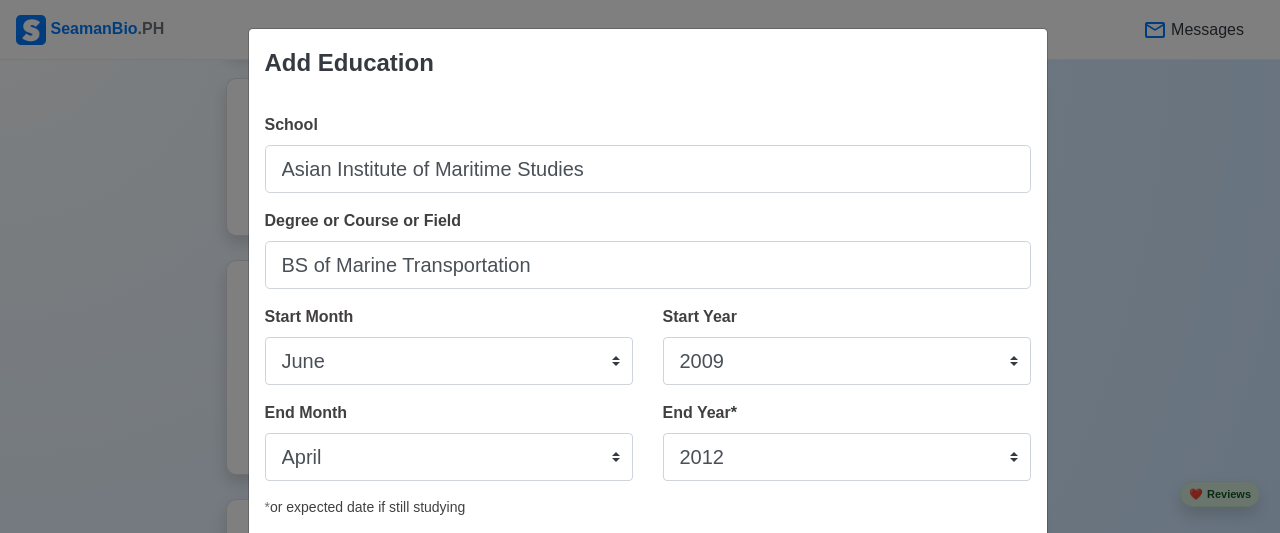 click on "Degree or Course or Field BS of Marine Transportation" at bounding box center (648, 249) 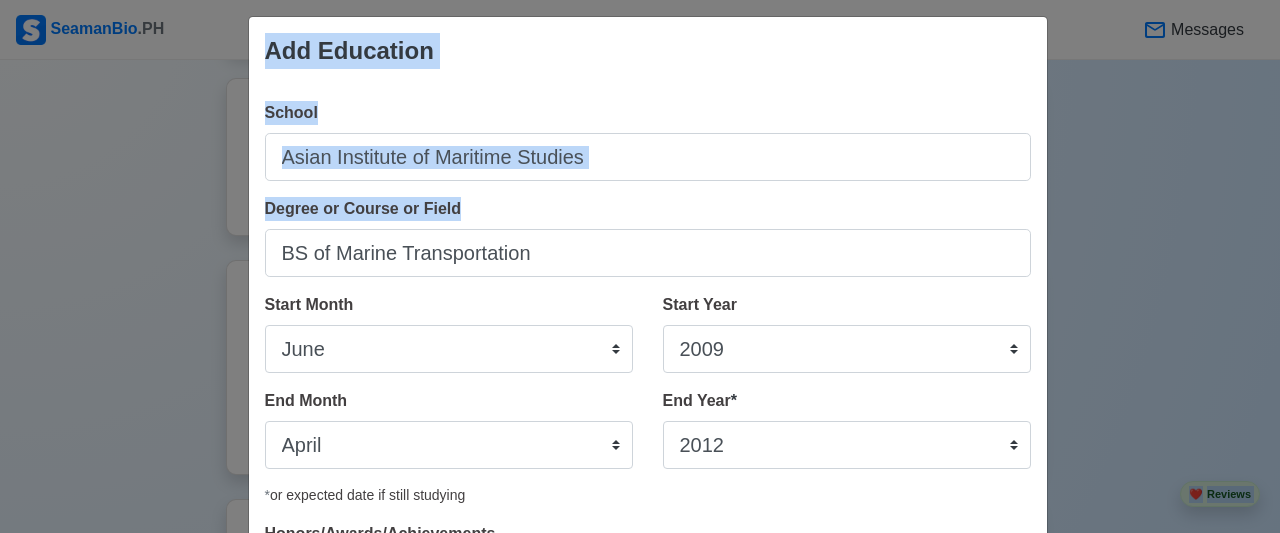 scroll, scrollTop: 0, scrollLeft: 0, axis: both 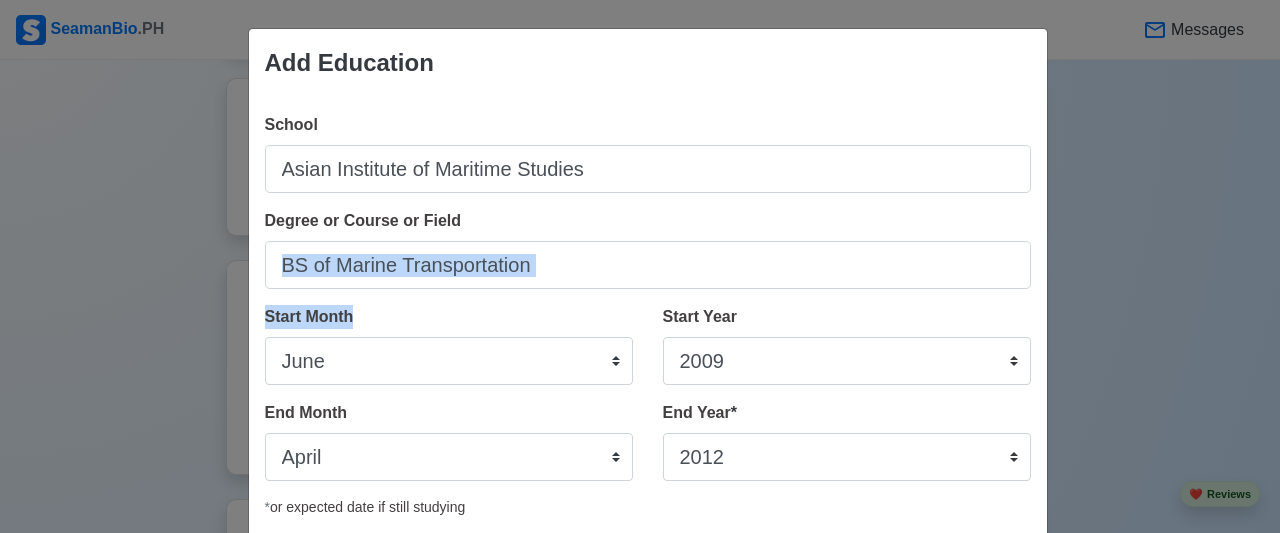 drag, startPoint x: 640, startPoint y: 221, endPoint x: 612, endPoint y: 357, distance: 138.85243 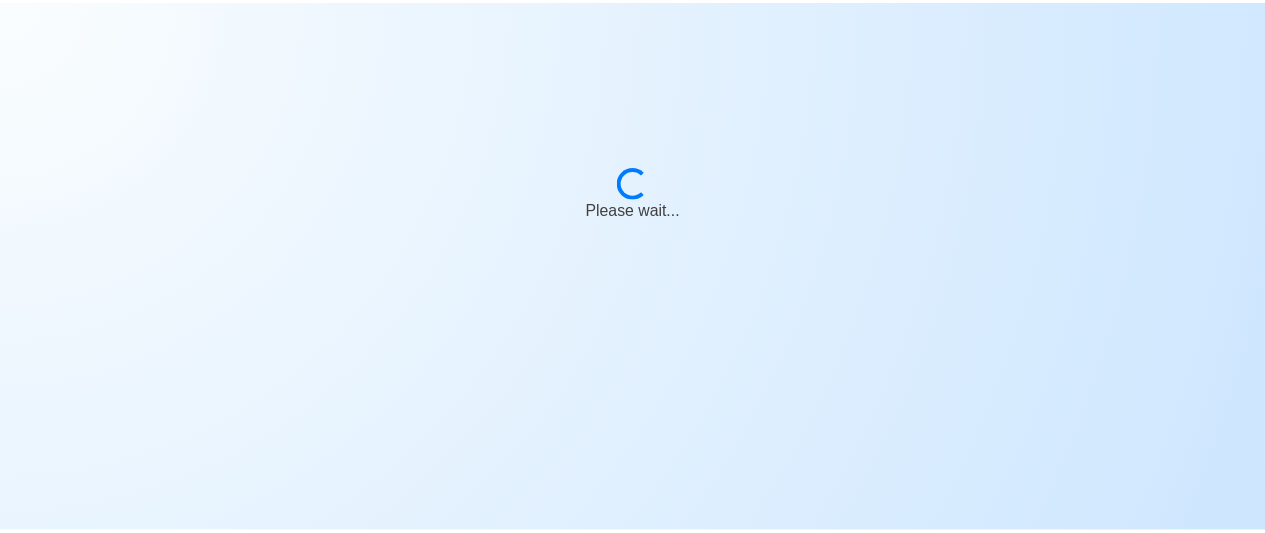scroll, scrollTop: 0, scrollLeft: 0, axis: both 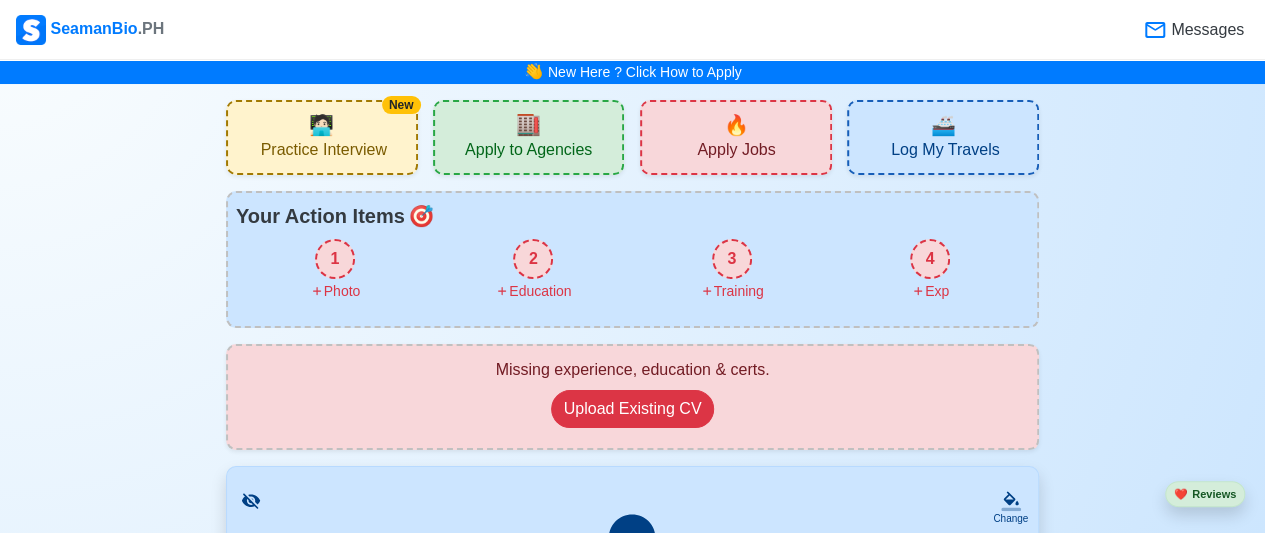 drag, startPoint x: 942, startPoint y: 262, endPoint x: 841, endPoint y: 394, distance: 166.2077 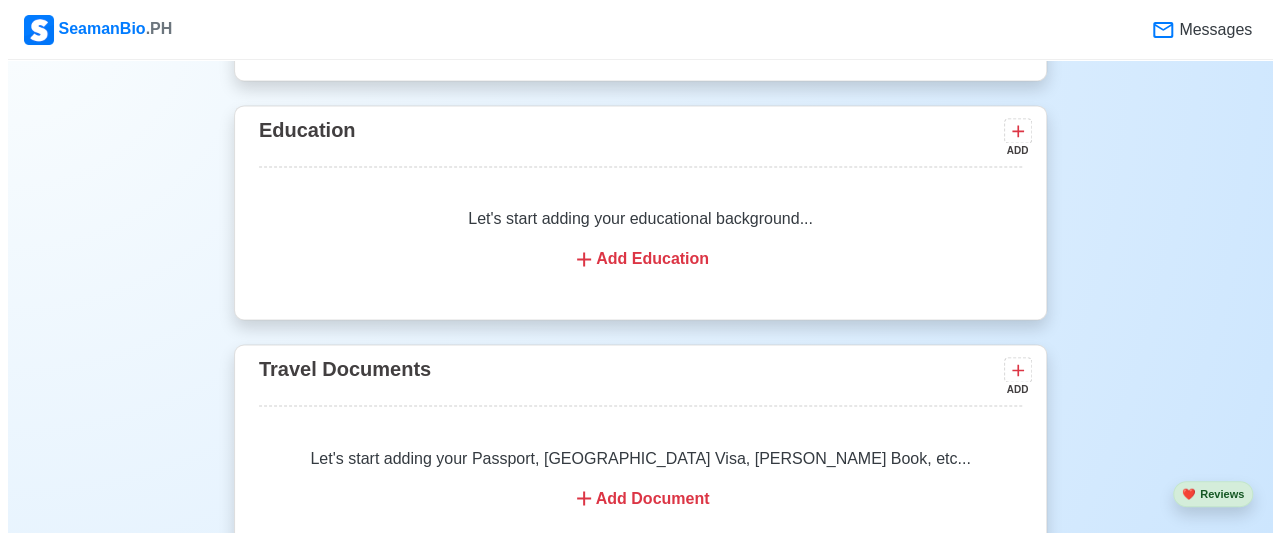 scroll, scrollTop: 1493, scrollLeft: 0, axis: vertical 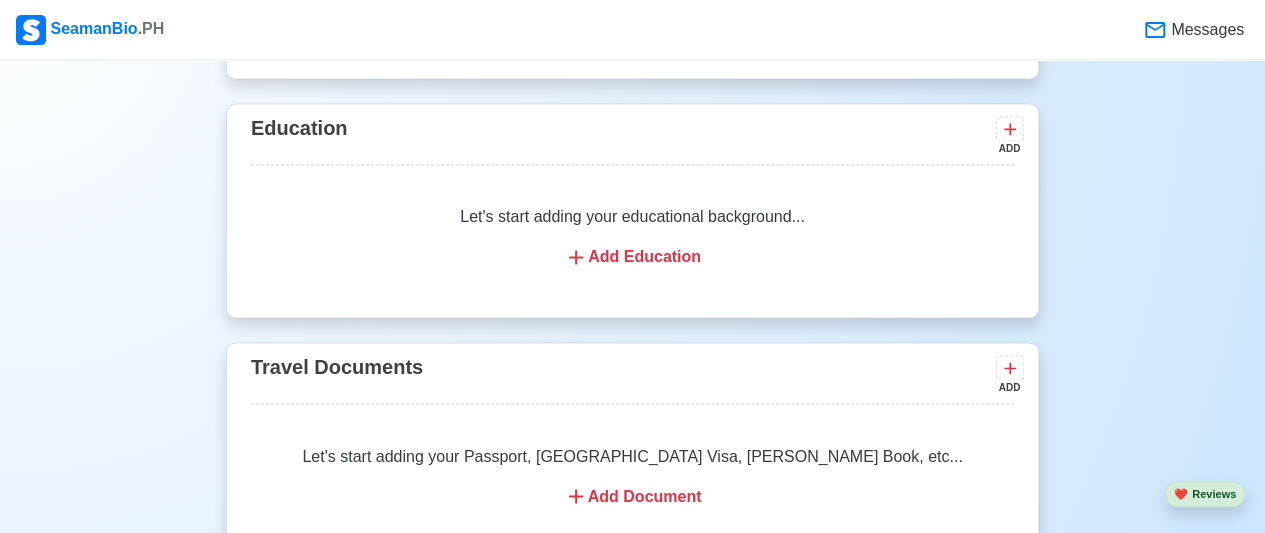 click on "Add Education" at bounding box center [632, 257] 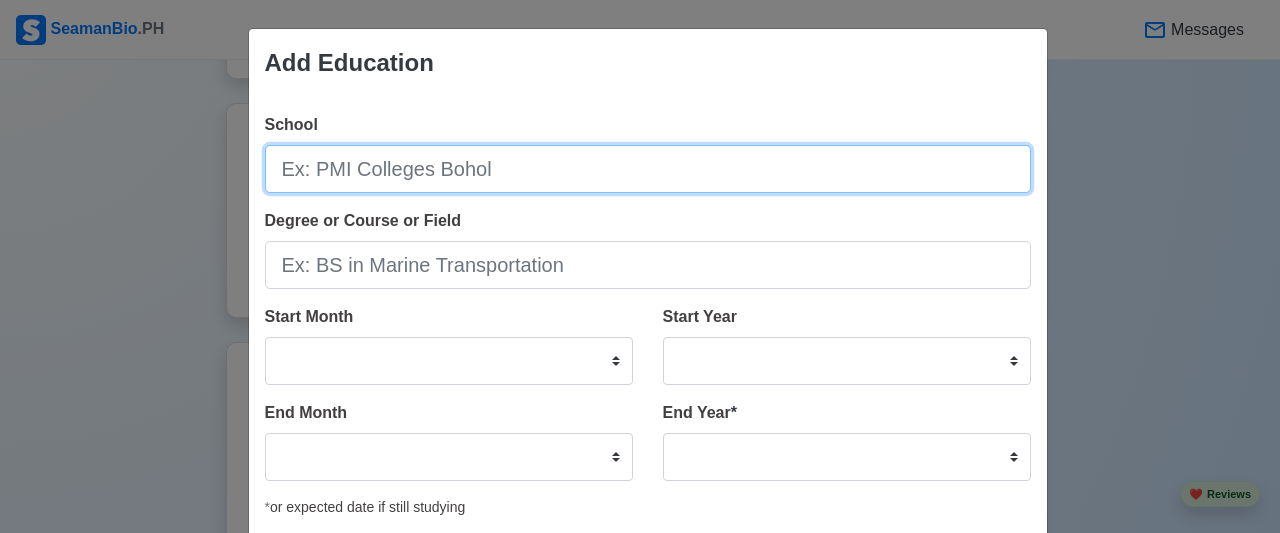 click on "School" at bounding box center (648, 169) 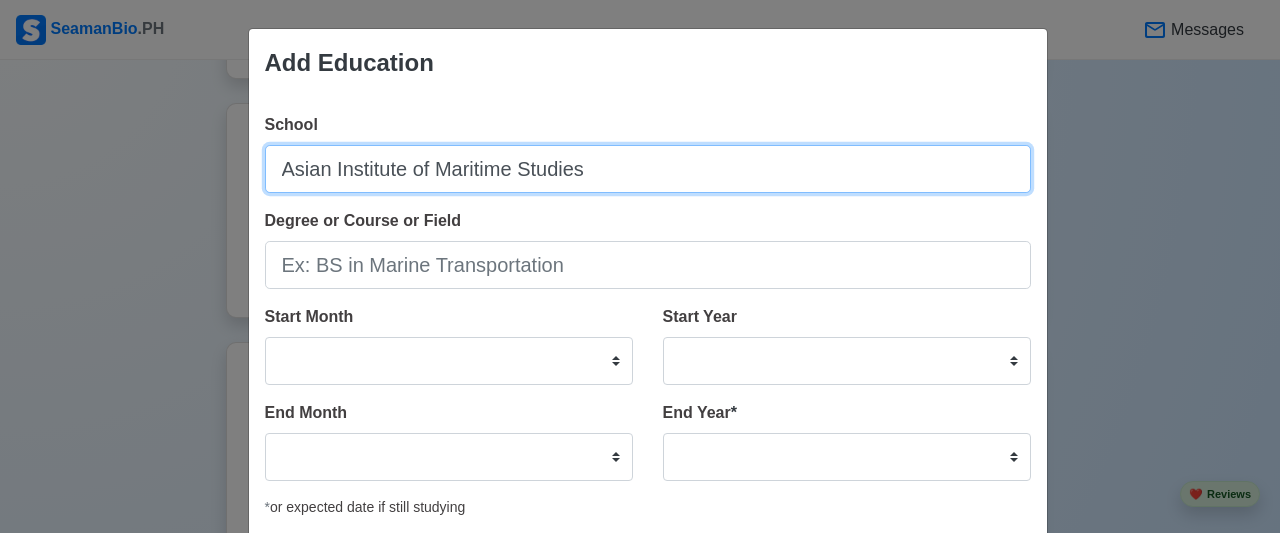 type on "Asian Institute of Maritime Studies" 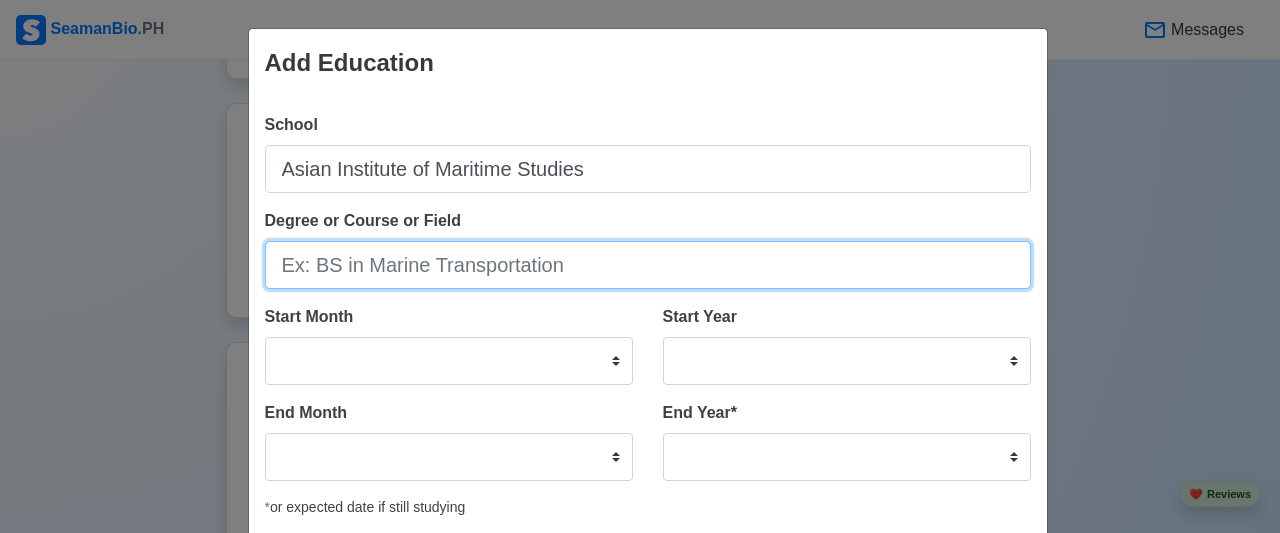 click on "Degree or Course or Field" at bounding box center [648, 265] 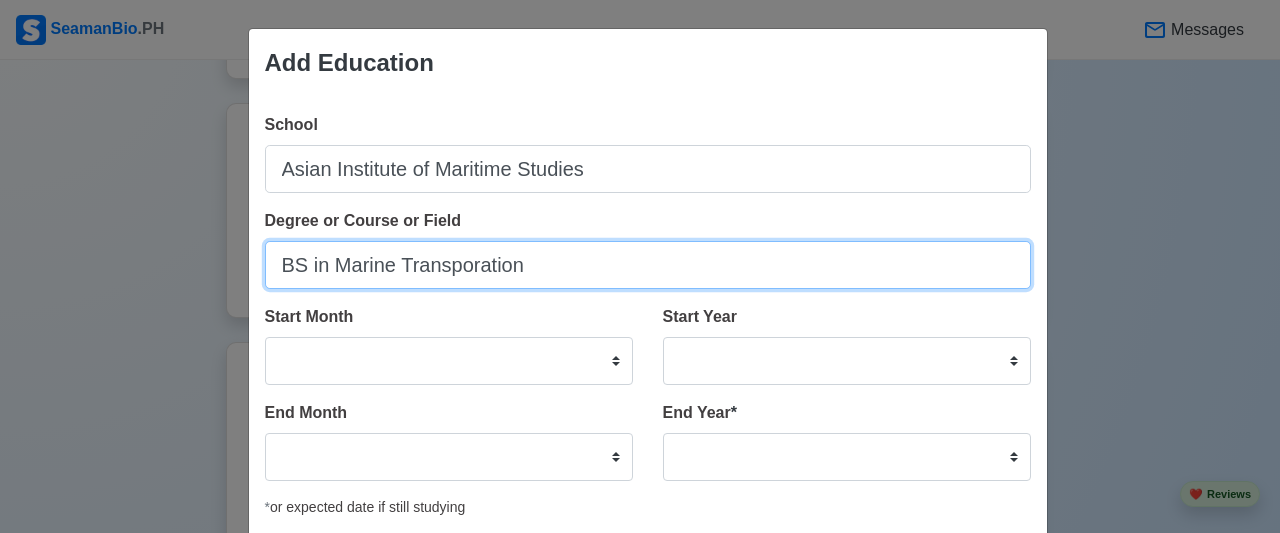 type on "BS in Marine Transporation" 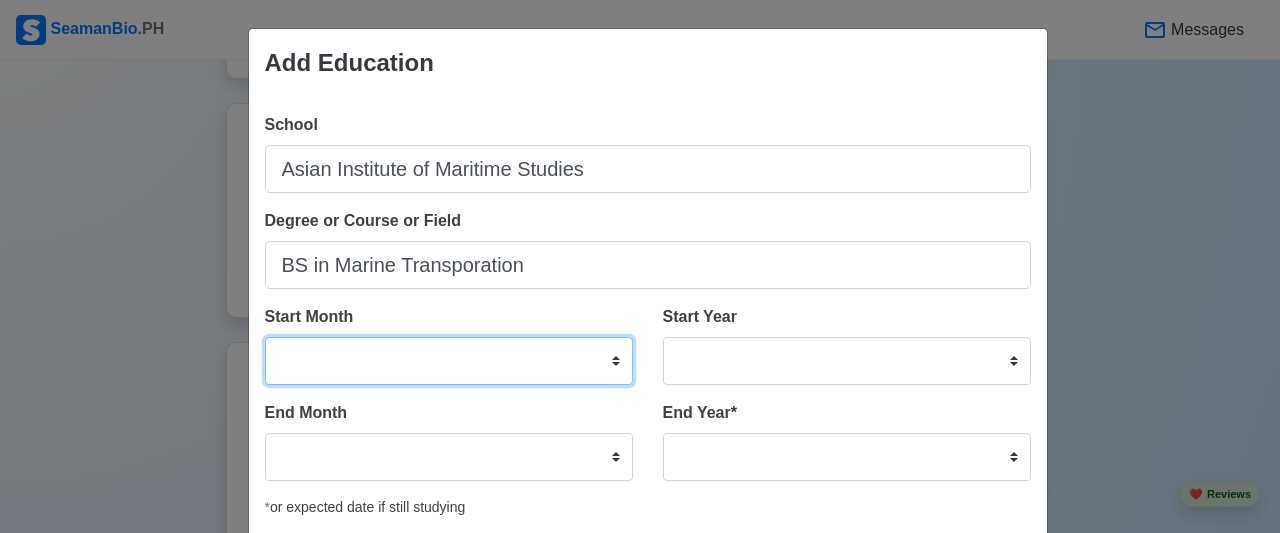 click on "January February March April May June July August September October November December" at bounding box center (449, 361) 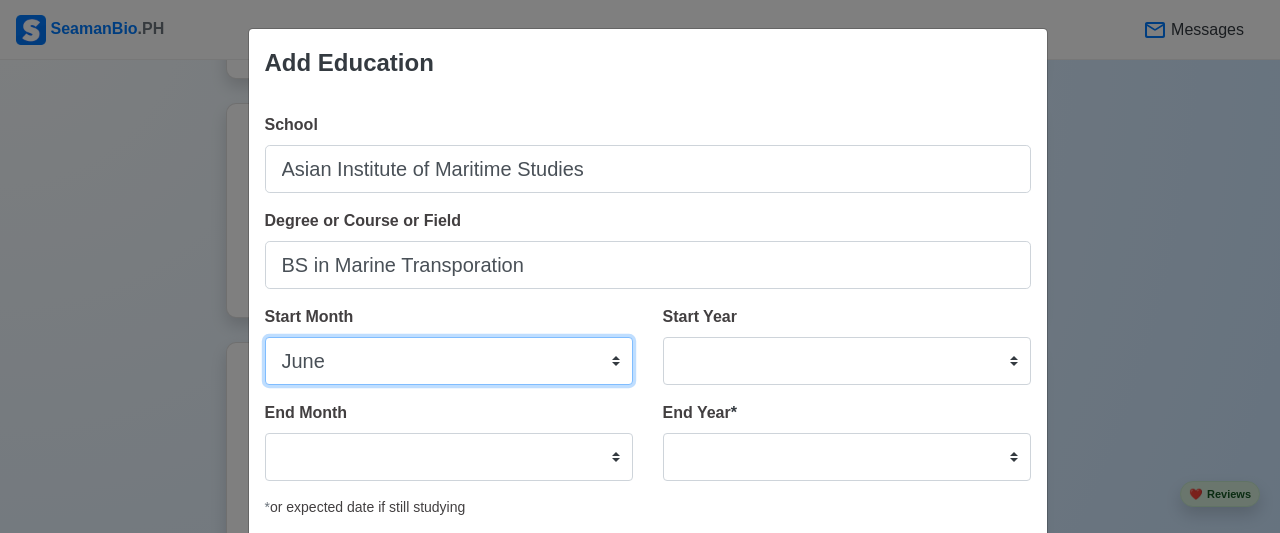 click on "January February March April May June July August September October November December" at bounding box center (449, 361) 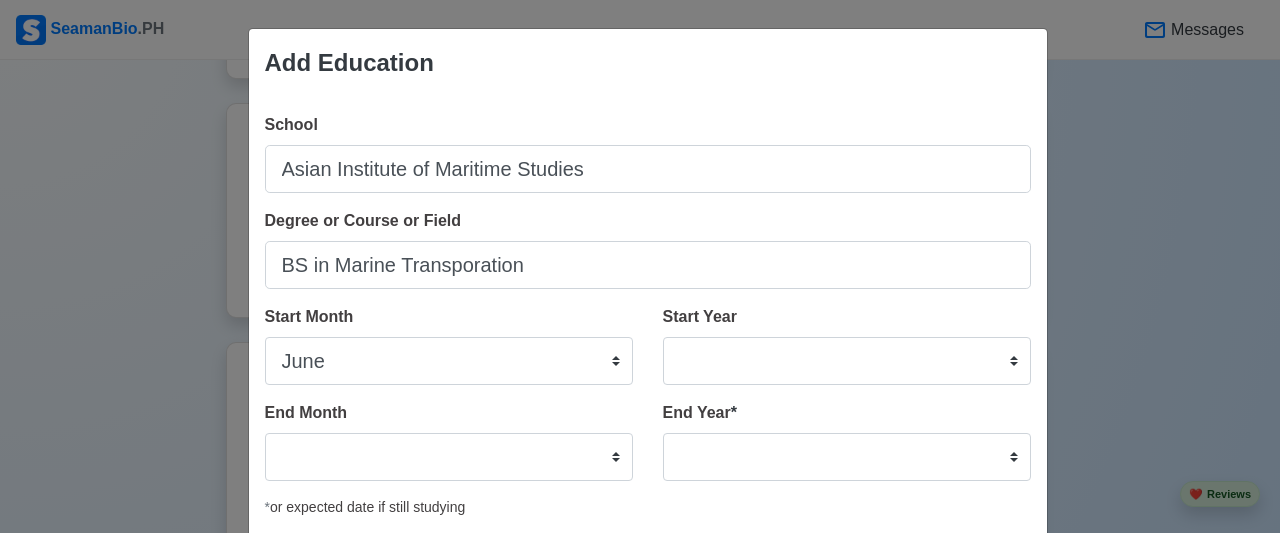 click on "School Asian Institute of Maritime Studies Degree or Course or Field BS in Marine Transporation Start Month January February March April May June July August September October November December Start Year [DATE] 2024 2023 2022 2021 2020 2019 2018 2017 2016 2015 2014 2013 2012 2011 2010 2009 2008 2007 2006 2005 2004 2003 2002 2001 2000 1999 1998 1997 1996 1995 1994 1993 1992 1991 1990 1989 1988 1987 1986 1985 1984 1983 1982 1981 1980 1979 1978 1977 1976 1975 1974 1973 1972 1971 1970 1969 1968 1967 1966 1965 1964 1963 1962 1961 1960 1959 1958 1957 1956 1955 1954 1953 1952 1951 1950 1949 1948 1947 1946 1945 1944 1943 1942 1941 1940 1939 1938 1937 1936 1935 1934 1933 1932 1931 1930 1929 1928 1927 1926 1925 End Month January February March April May June July August September October November December End Year  * 2035 2034 2033 2032 2031 2030 2029 2028 2027 2026 2025 2024 2023 2022 2021 2020 2019 2018 2017 2016 2015 2014 2013 2012 2011 2010 2009 2008 2007 2006 2005 2004 2003 2002 2001 2000 1999 1998 1997 1996 1995 *" at bounding box center (648, 371) 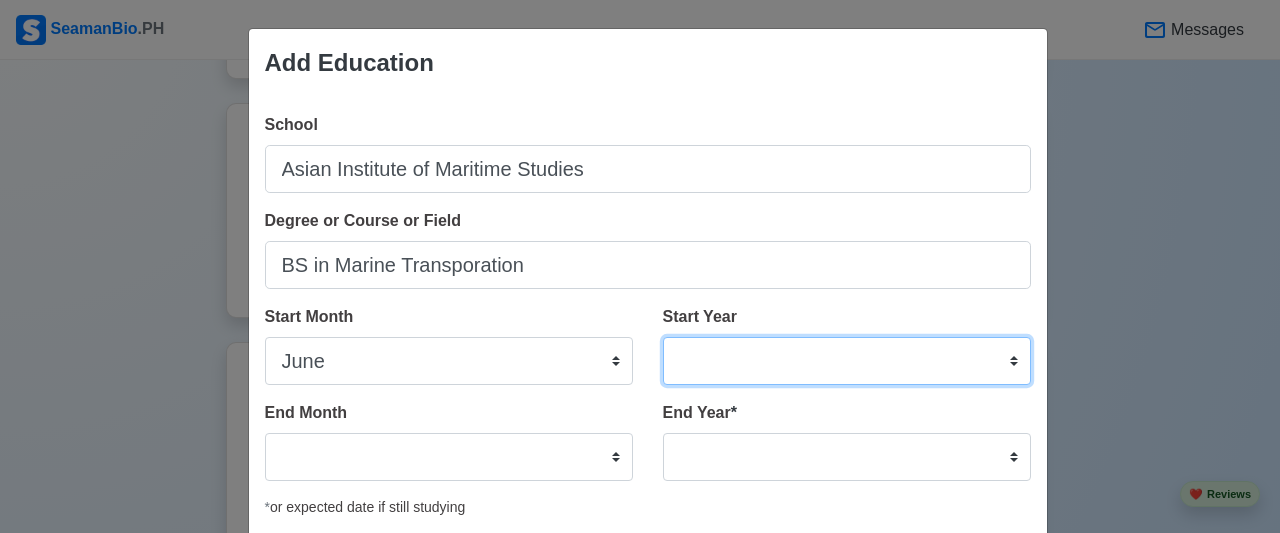 click on "2025 2024 2023 2022 2021 2020 2019 2018 2017 2016 2015 2014 2013 2012 2011 2010 2009 2008 2007 2006 2005 2004 2003 2002 2001 2000 1999 1998 1997 1996 1995 1994 1993 1992 1991 1990 1989 1988 1987 1986 1985 1984 1983 1982 1981 1980 1979 1978 1977 1976 1975 1974 1973 1972 1971 1970 1969 1968 1967 1966 1965 1964 1963 1962 1961 1960 1959 1958 1957 1956 1955 1954 1953 1952 1951 1950 1949 1948 1947 1946 1945 1944 1943 1942 1941 1940 1939 1938 1937 1936 1935 1934 1933 1932 1931 1930 1929 1928 1927 1926 1925" at bounding box center (847, 361) 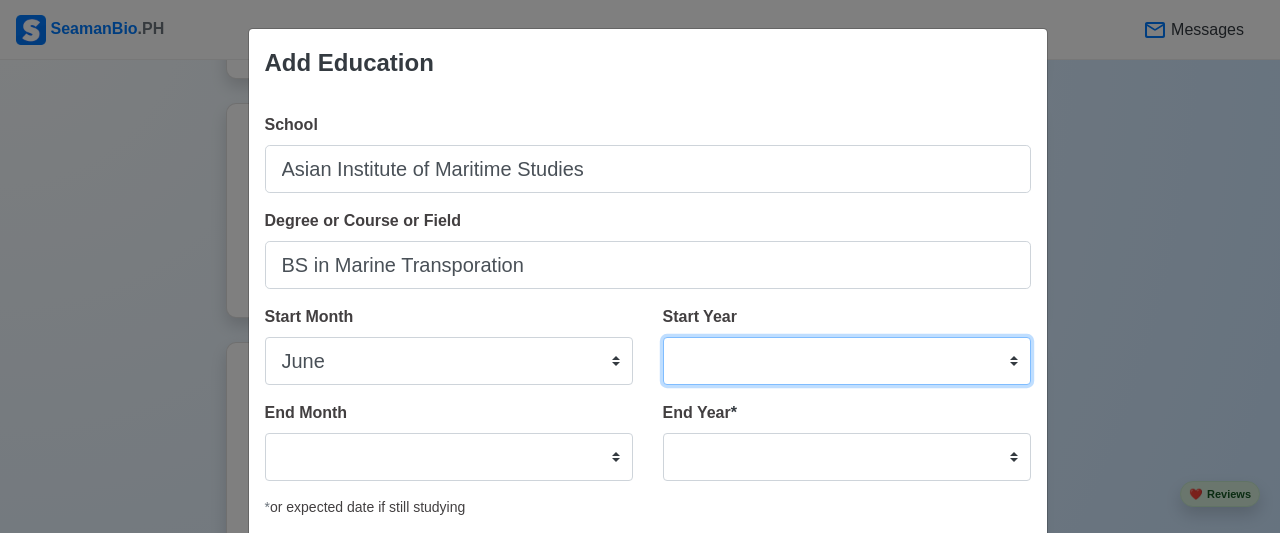 select on "2009" 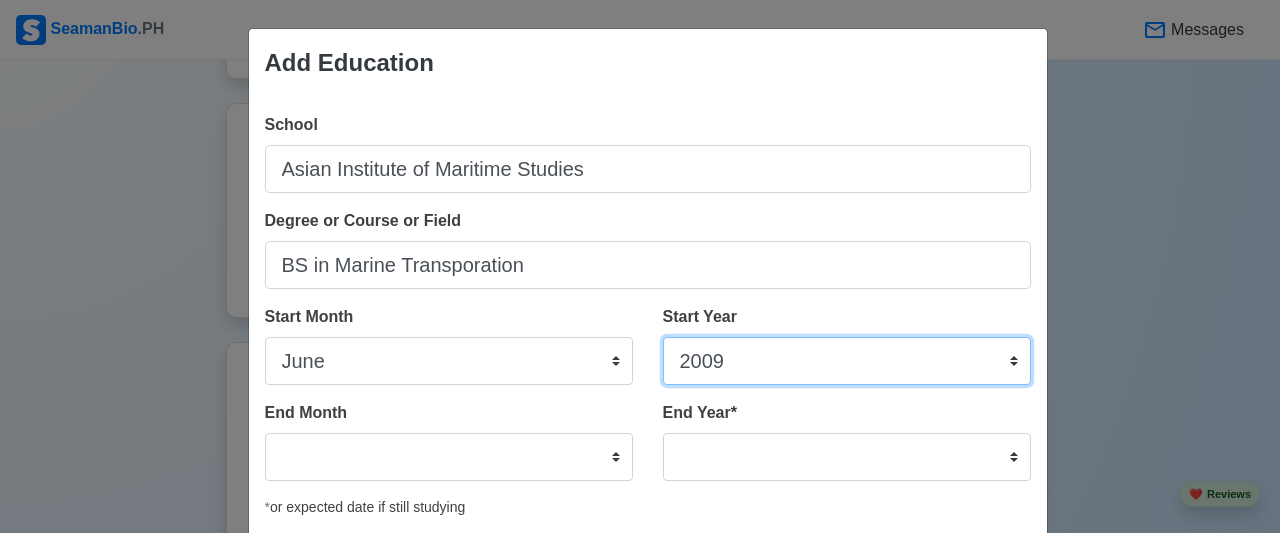 click on "2025 2024 2023 2022 2021 2020 2019 2018 2017 2016 2015 2014 2013 2012 2011 2010 2009 2008 2007 2006 2005 2004 2003 2002 2001 2000 1999 1998 1997 1996 1995 1994 1993 1992 1991 1990 1989 1988 1987 1986 1985 1984 1983 1982 1981 1980 1979 1978 1977 1976 1975 1974 1973 1972 1971 1970 1969 1968 1967 1966 1965 1964 1963 1962 1961 1960 1959 1958 1957 1956 1955 1954 1953 1952 1951 1950 1949 1948 1947 1946 1945 1944 1943 1942 1941 1940 1939 1938 1937 1936 1935 1934 1933 1932 1931 1930 1929 1928 1927 1926 1925" at bounding box center (847, 361) 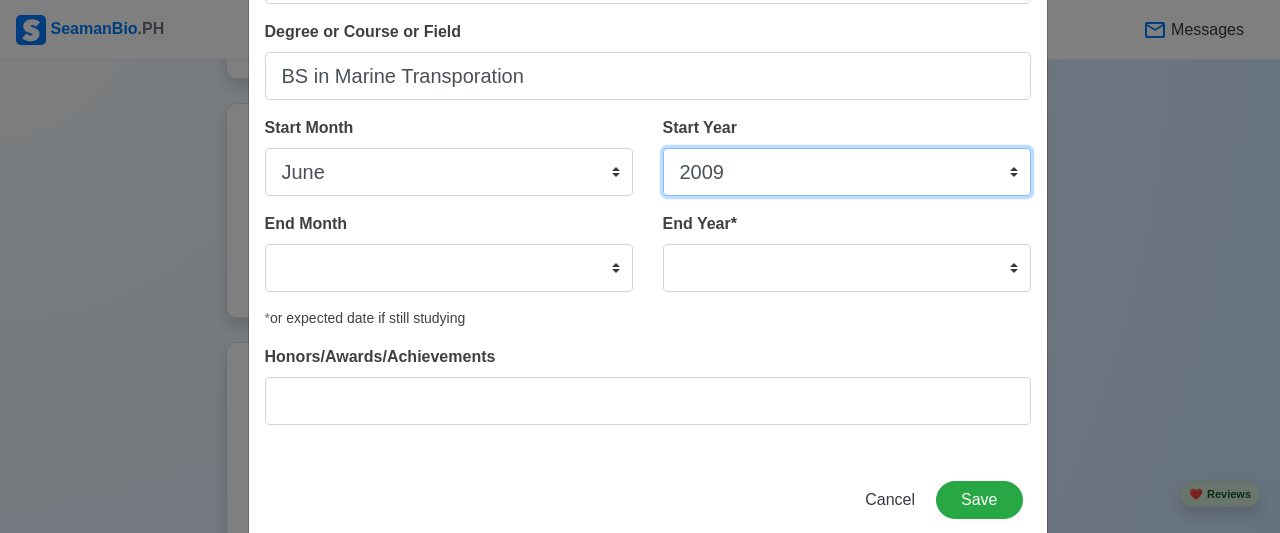 scroll, scrollTop: 190, scrollLeft: 0, axis: vertical 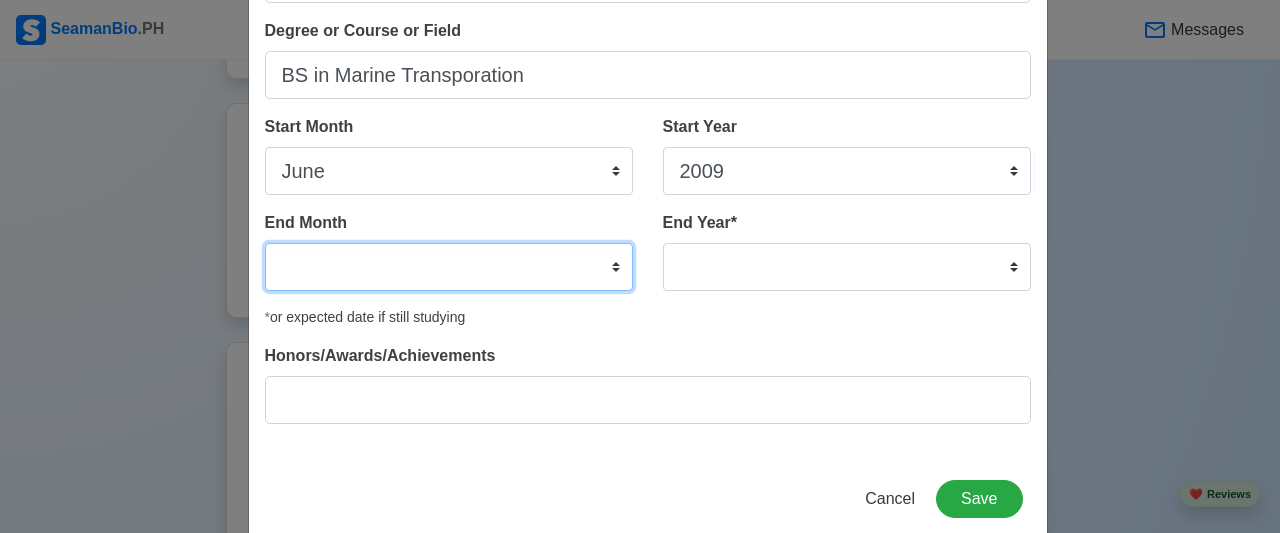 click on "January February March April May June July August September October November December" at bounding box center [449, 267] 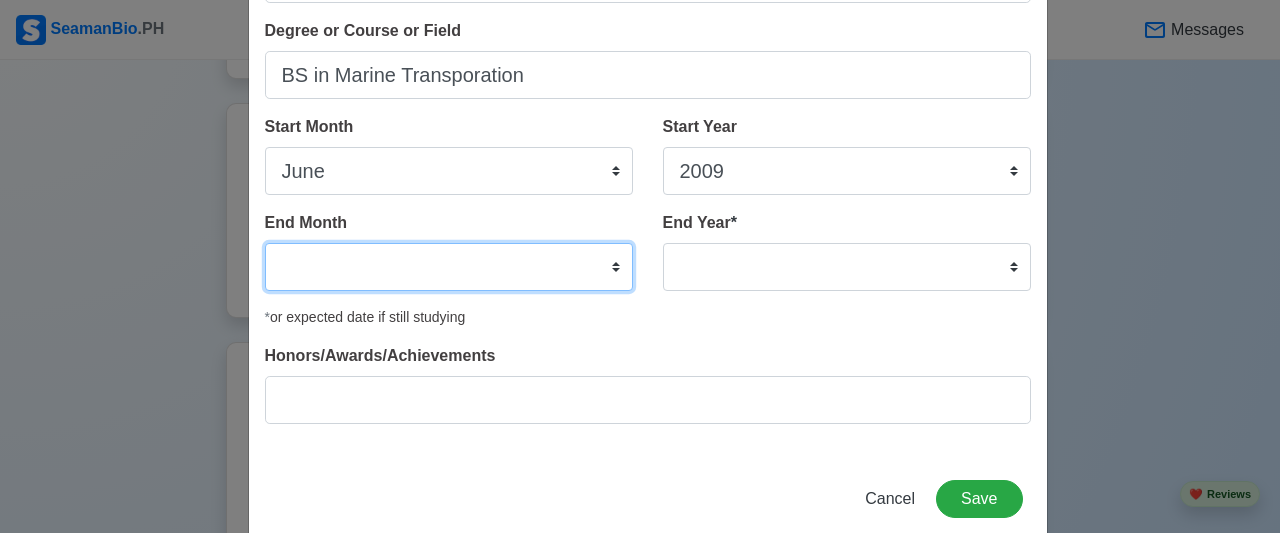 select on "April" 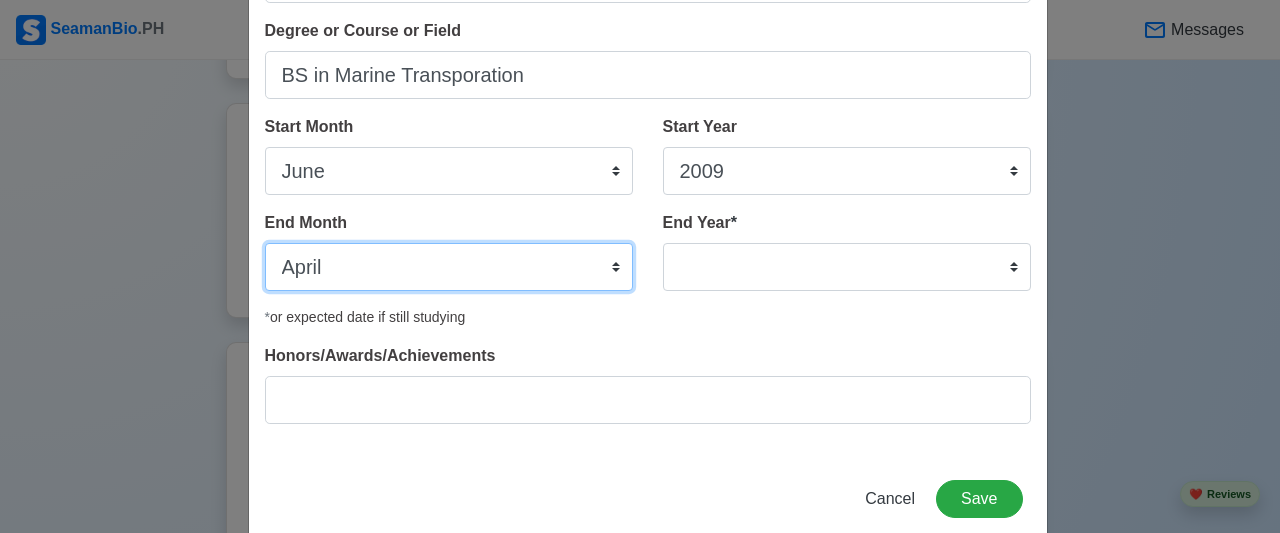 click on "January February March April May June July August September October November December" at bounding box center [449, 267] 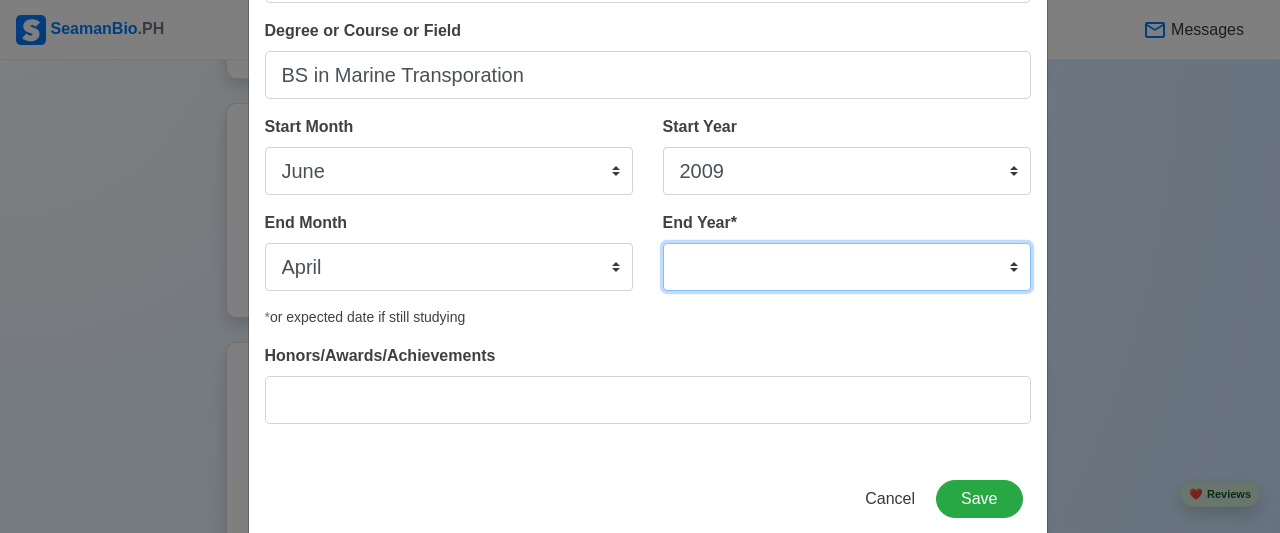 click on "2035 2034 2033 2032 2031 2030 2029 2028 2027 2026 2025 2024 2023 2022 2021 2020 2019 2018 2017 2016 2015 2014 2013 2012 2011 2010 2009 2008 2007 2006 2005 2004 2003 2002 2001 2000 1999 1998 1997 1996 1995 1994 1993 1992 1991 1990 1989 1988 1987 1986 1985 1984 1983 1982 1981 1980 1979 1978 1977 1976 1975 1974 1973 1972 1971 1970 1969 1968 1967 1966 1965 1964 1963 1962 1961 1960 1959 1958 1957 1956 1955 1954 1953 1952 1951 1950 1949 1948 1947 1946 1945 1944 1943 1942 1941 1940 1939 1938 1937 1936 1935" at bounding box center [847, 267] 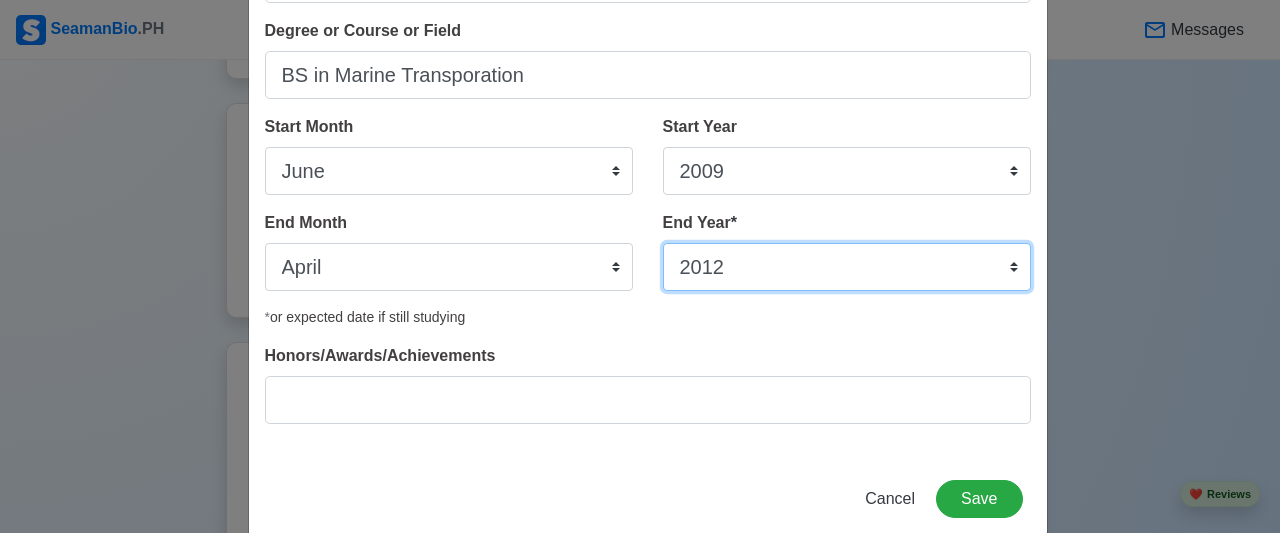click on "2035 2034 2033 2032 2031 2030 2029 2028 2027 2026 2025 2024 2023 2022 2021 2020 2019 2018 2017 2016 2015 2014 2013 2012 2011 2010 2009 2008 2007 2006 2005 2004 2003 2002 2001 2000 1999 1998 1997 1996 1995 1994 1993 1992 1991 1990 1989 1988 1987 1986 1985 1984 1983 1982 1981 1980 1979 1978 1977 1976 1975 1974 1973 1972 1971 1970 1969 1968 1967 1966 1965 1964 1963 1962 1961 1960 1959 1958 1957 1956 1955 1954 1953 1952 1951 1950 1949 1948 1947 1946 1945 1944 1943 1942 1941 1940 1939 1938 1937 1936 1935" at bounding box center (847, 267) 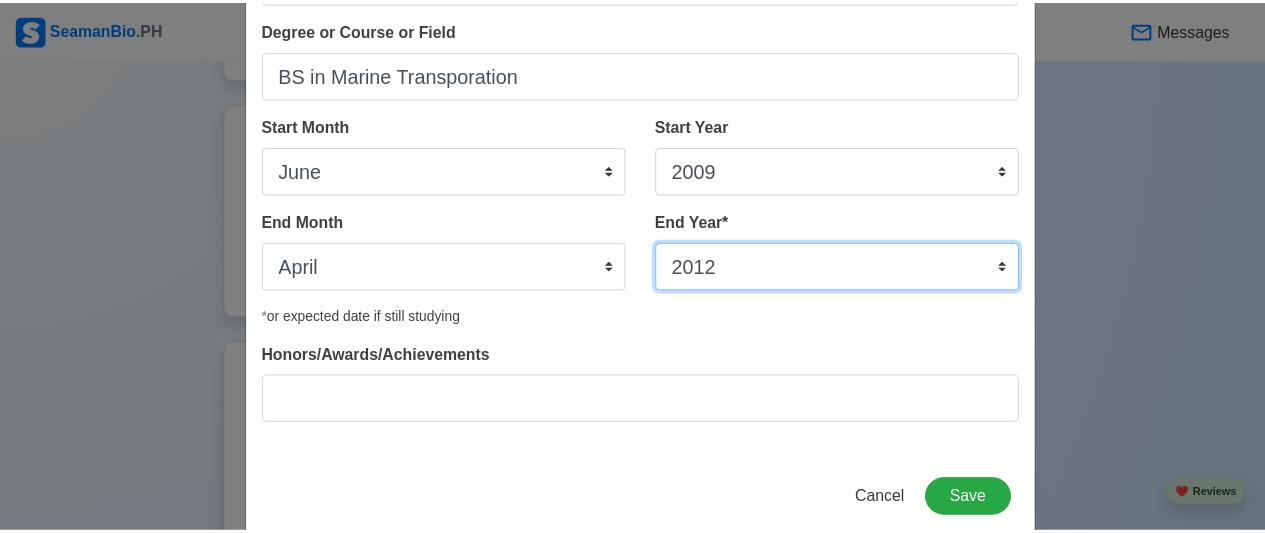 scroll, scrollTop: 226, scrollLeft: 0, axis: vertical 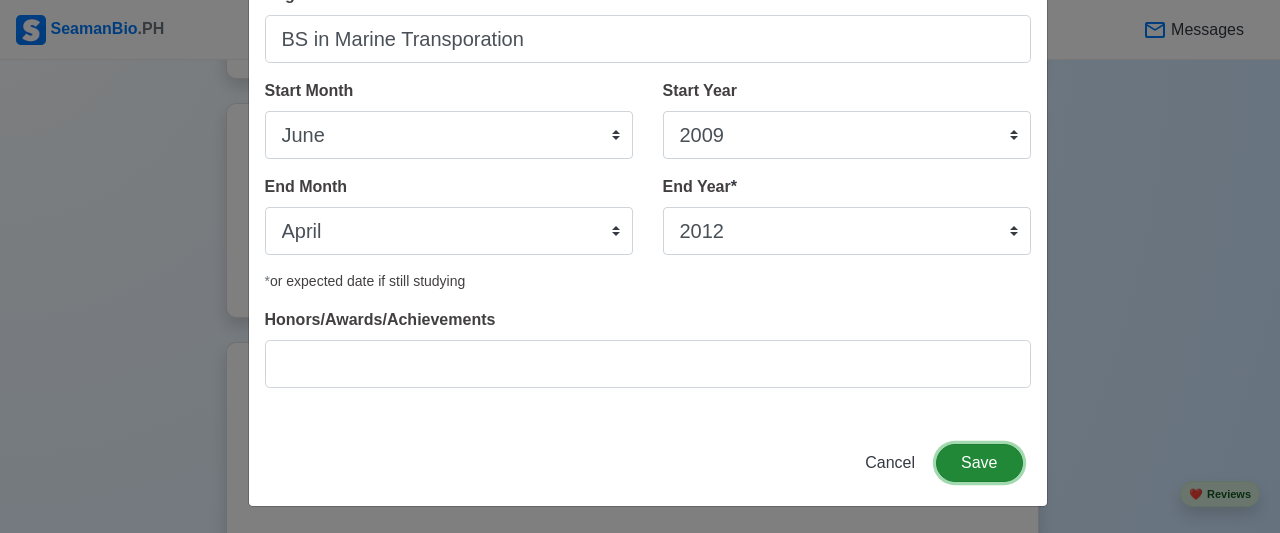 click on "Save" at bounding box center (979, 463) 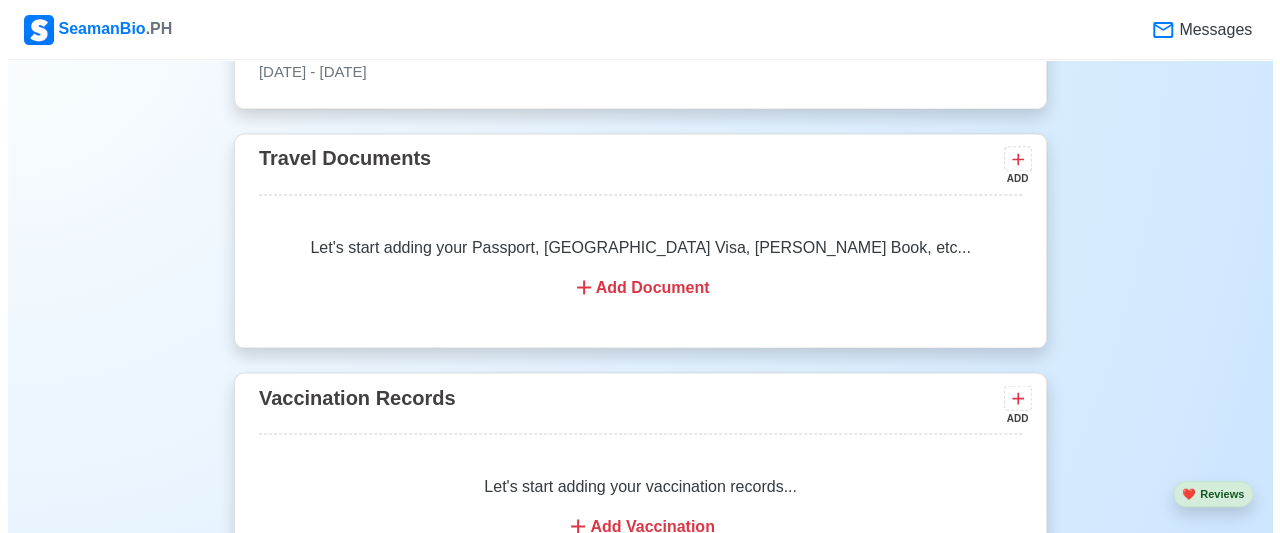scroll, scrollTop: 1707, scrollLeft: 0, axis: vertical 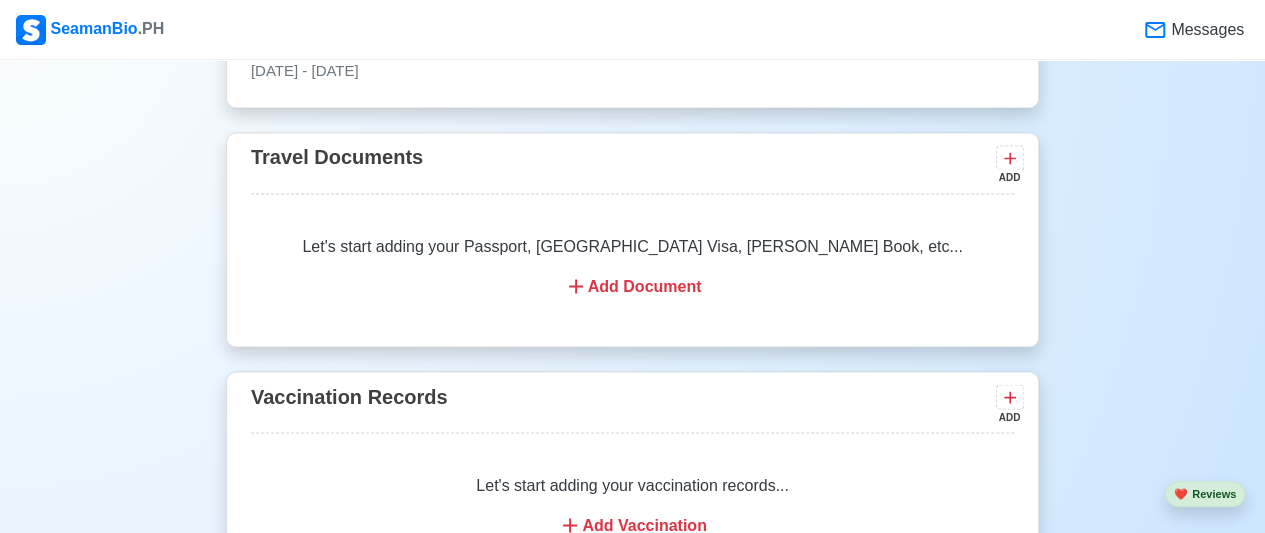 click on "Add Document" at bounding box center [632, 286] 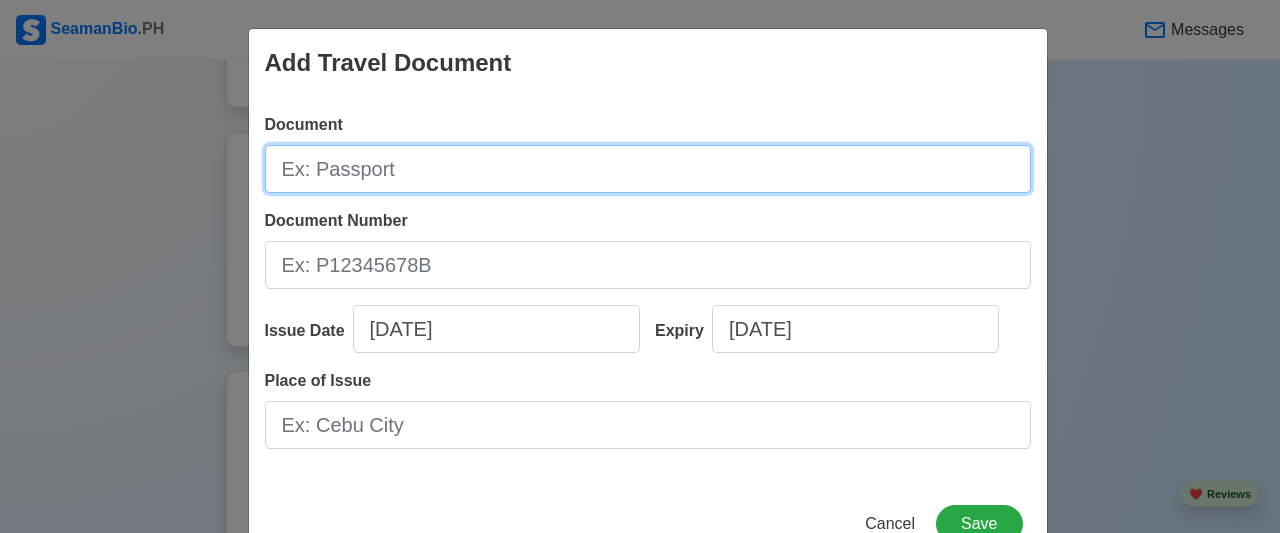 click on "Document" at bounding box center [648, 169] 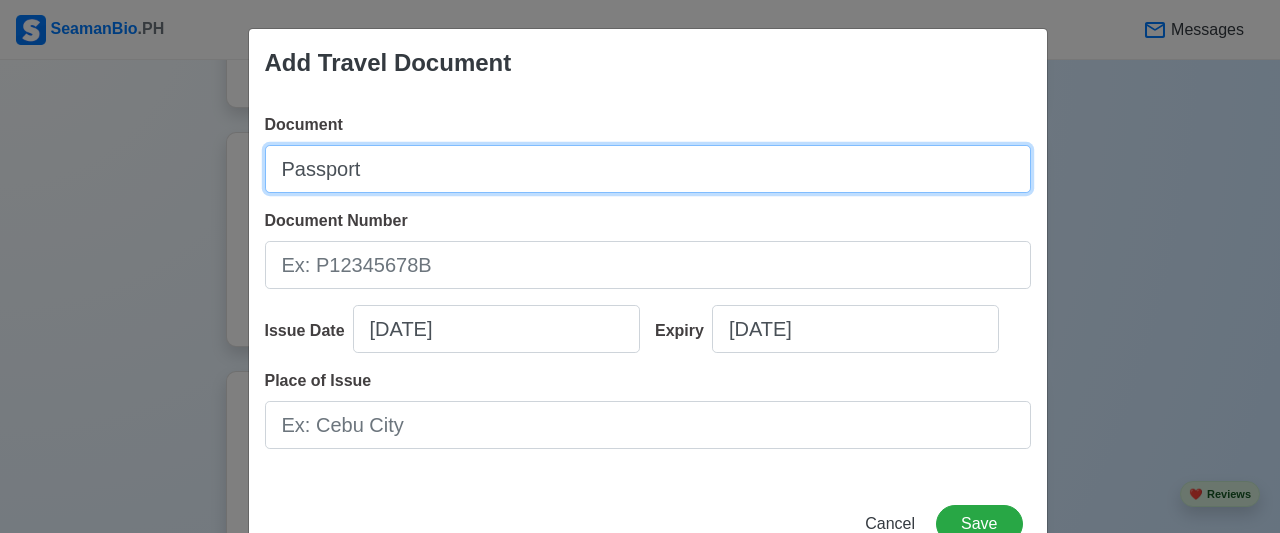 drag, startPoint x: 448, startPoint y: 157, endPoint x: 314, endPoint y: 239, distance: 157.0987 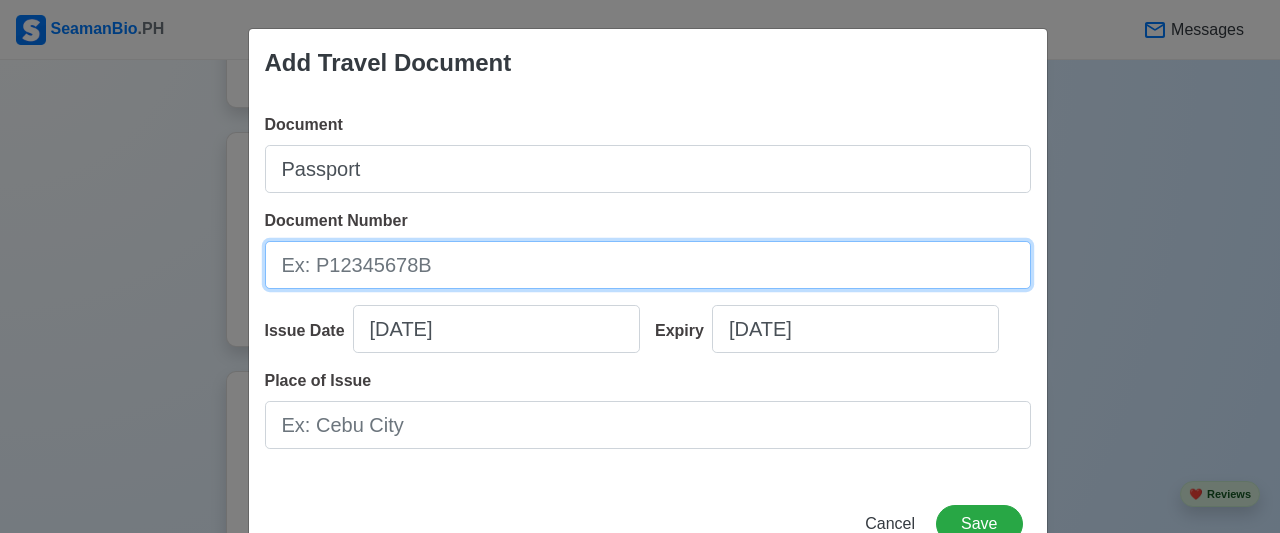 click on "Document Number" at bounding box center (648, 265) 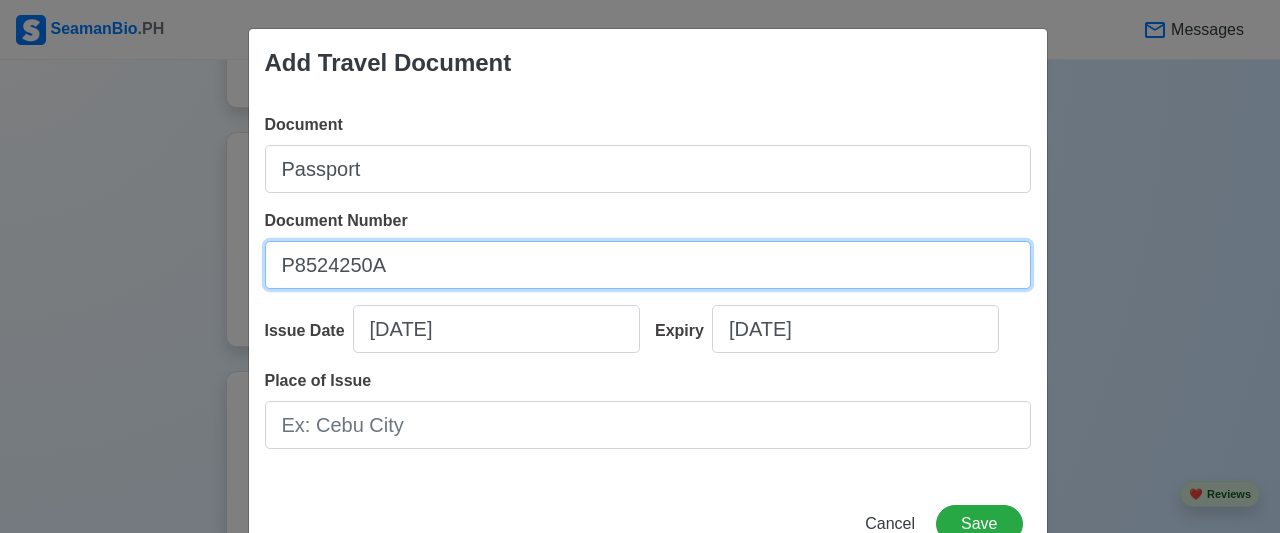 type on "P8524250A" 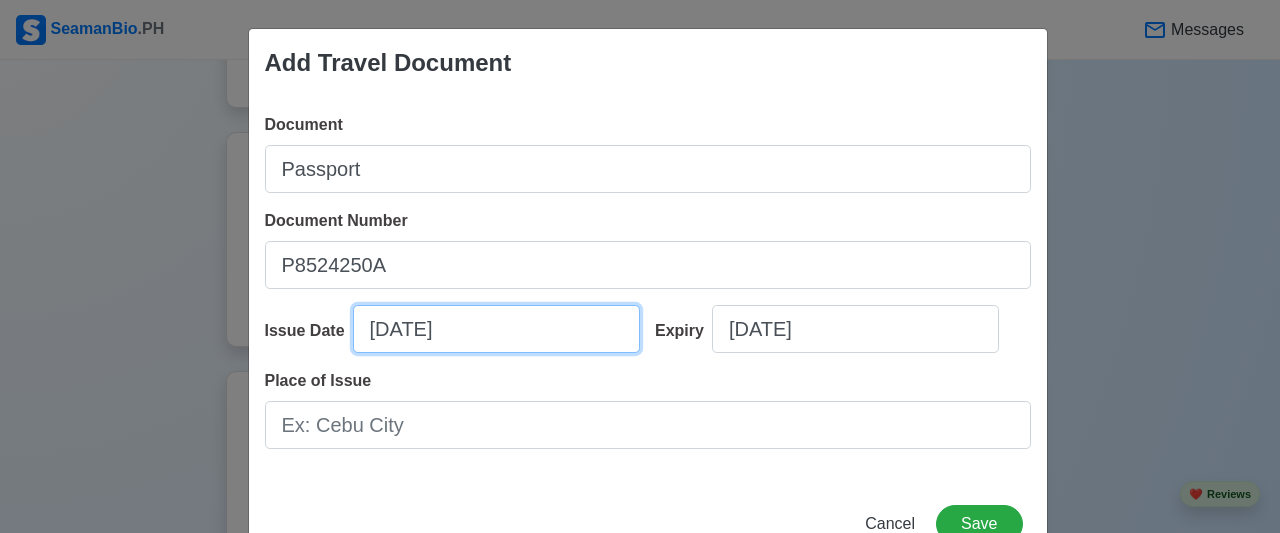 select on "****" 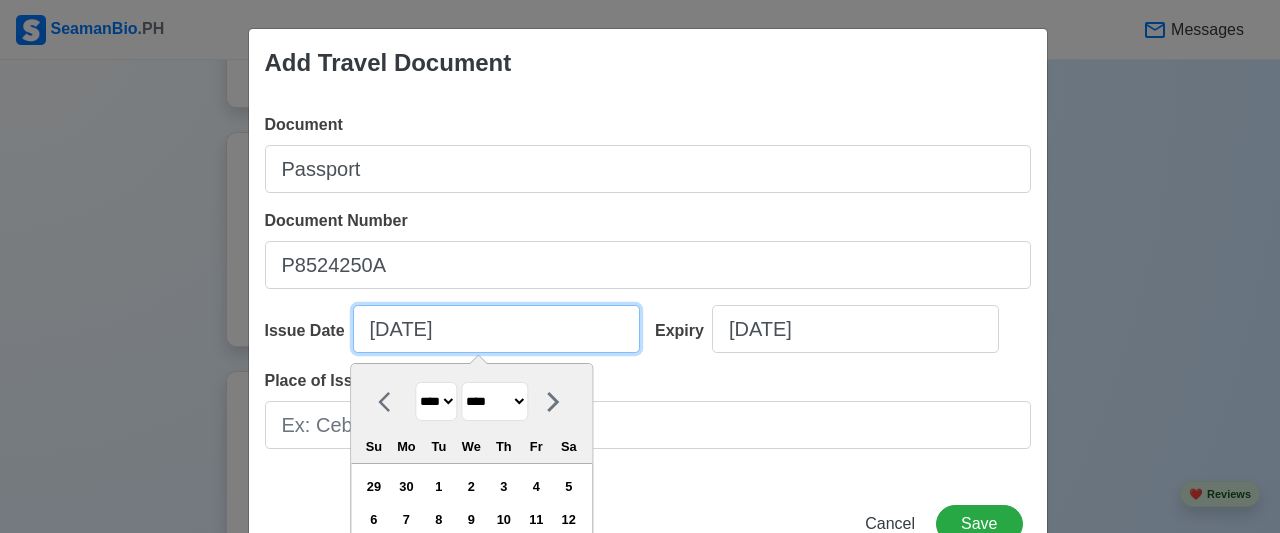 click on "[DATE]" at bounding box center [496, 329] 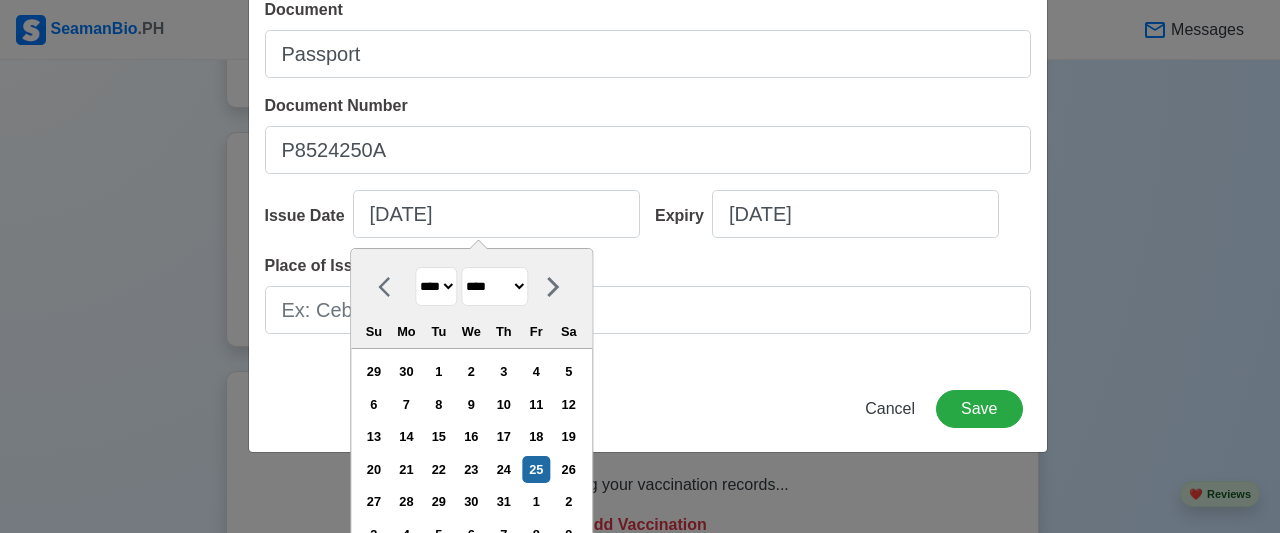 click on "**** **** **** **** **** **** **** **** **** **** **** **** **** **** **** **** **** **** **** **** **** **** **** **** **** **** **** **** **** **** **** **** **** **** **** **** **** **** **** **** **** **** **** **** **** **** **** **** **** **** **** **** **** **** **** **** **** **** **** **** **** **** **** **** **** **** **** **** **** **** **** **** **** **** **** **** **** **** **** **** **** **** **** **** **** **** **** **** **** **** **** **** **** **** **** **** **** **** **** **** **** **** **** **** **** ****" at bounding box center [436, 286] 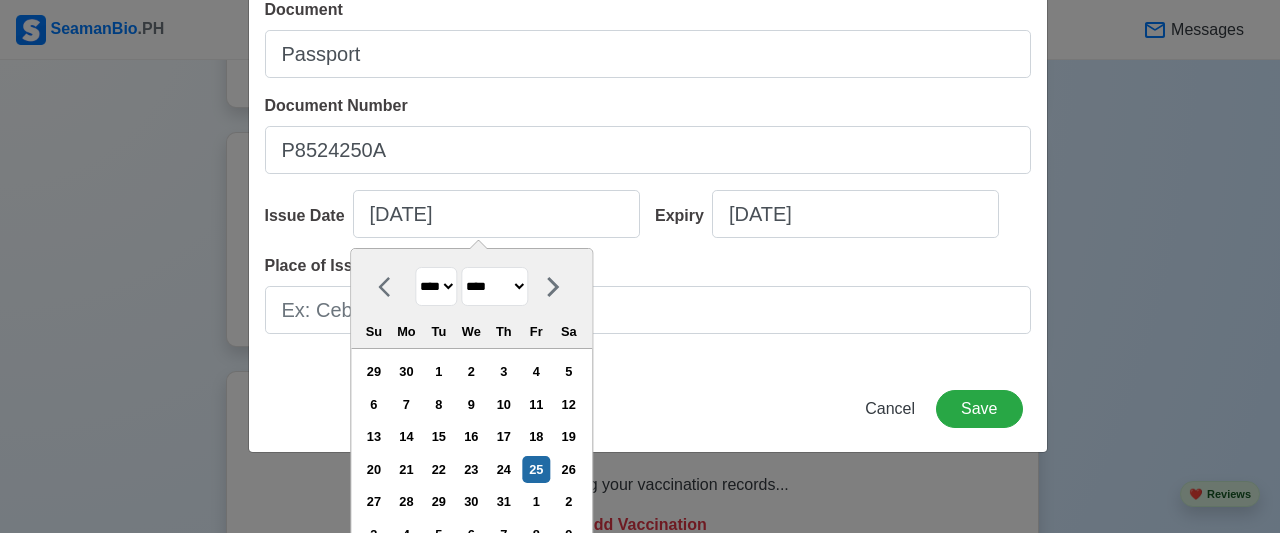 select on "****" 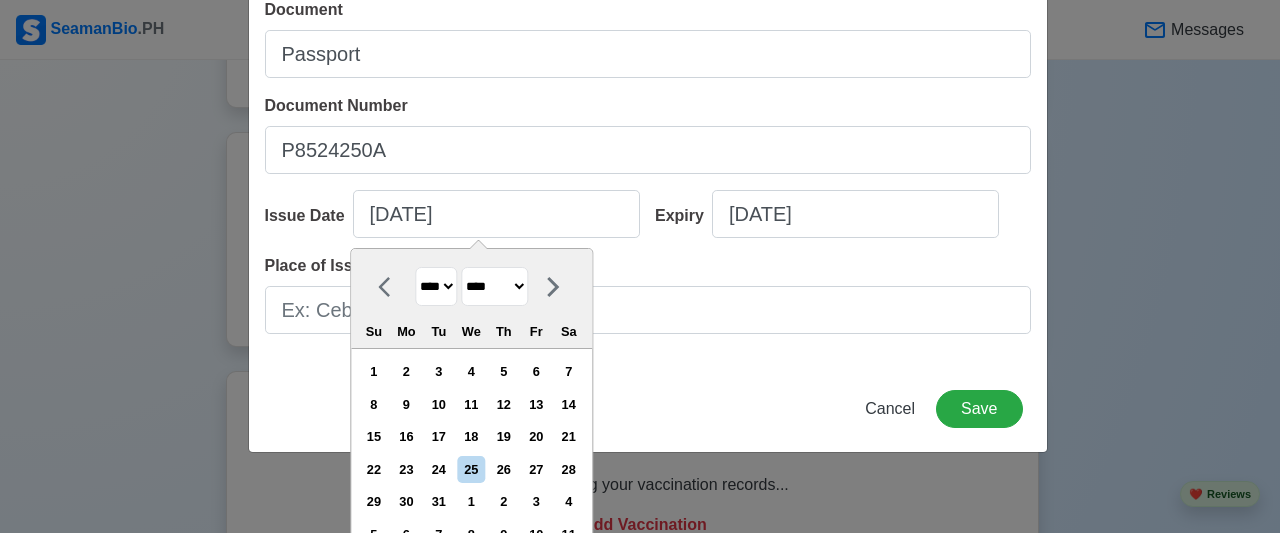 click on "******* ******** ***** ***** *** **** **** ****** ********* ******* ******** ********" at bounding box center (494, 286) 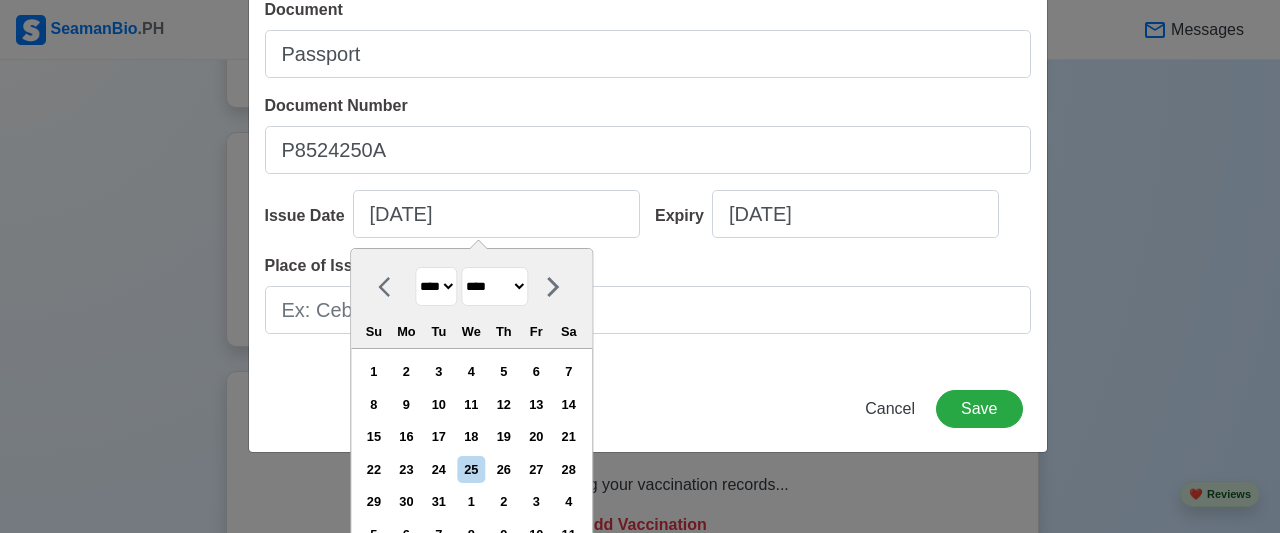 select on "******" 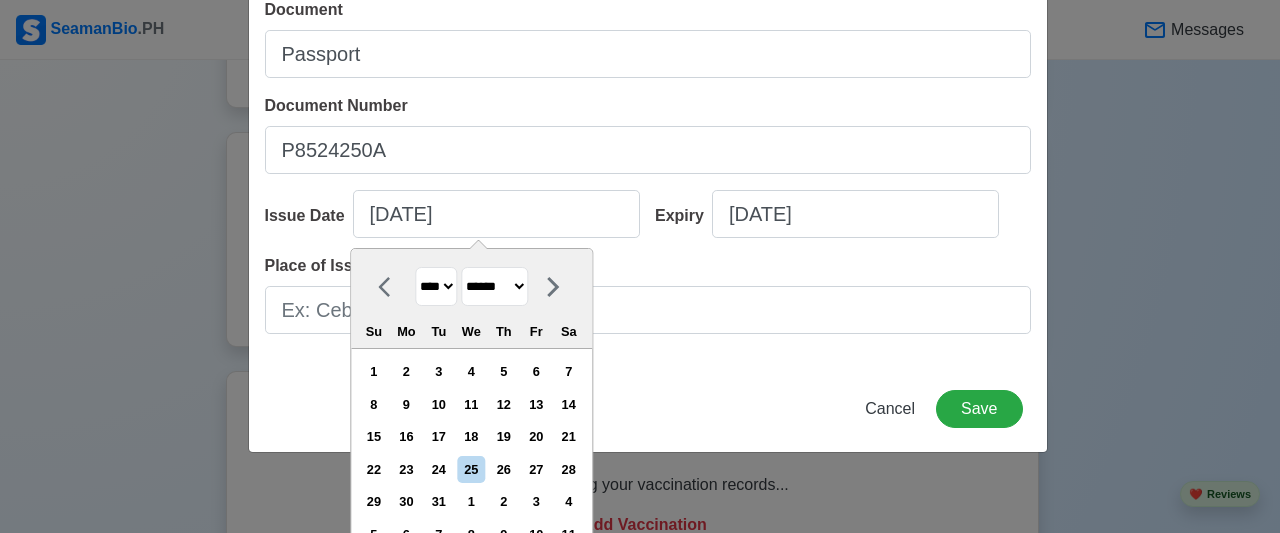 click on "******* ******** ***** ***** *** **** **** ****** ********* ******* ******** ********" at bounding box center (494, 286) 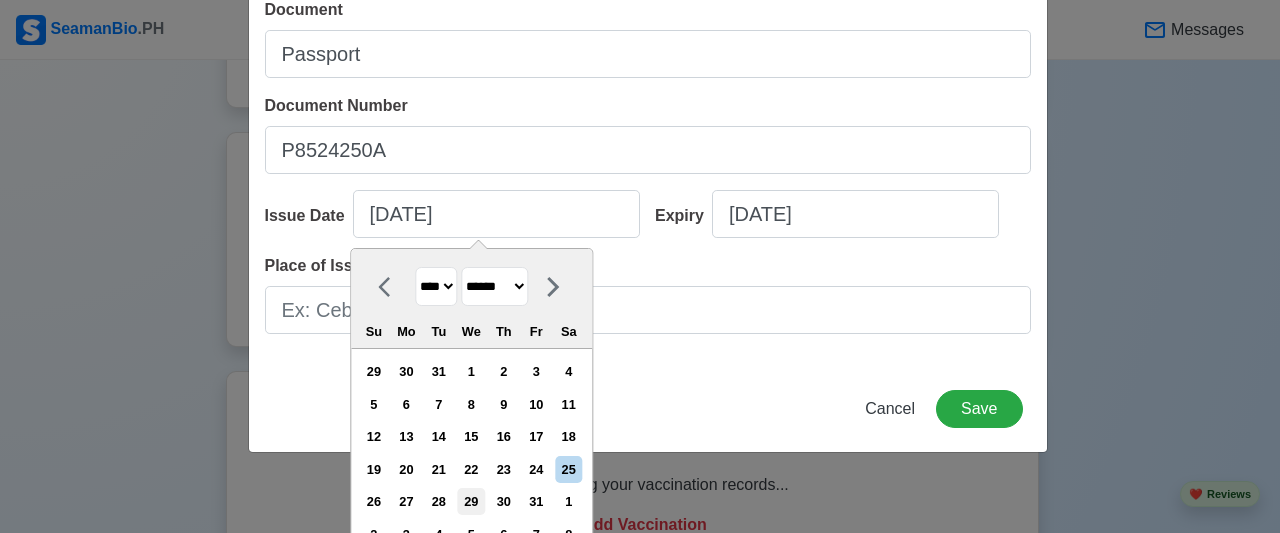 click on "29" at bounding box center [471, 501] 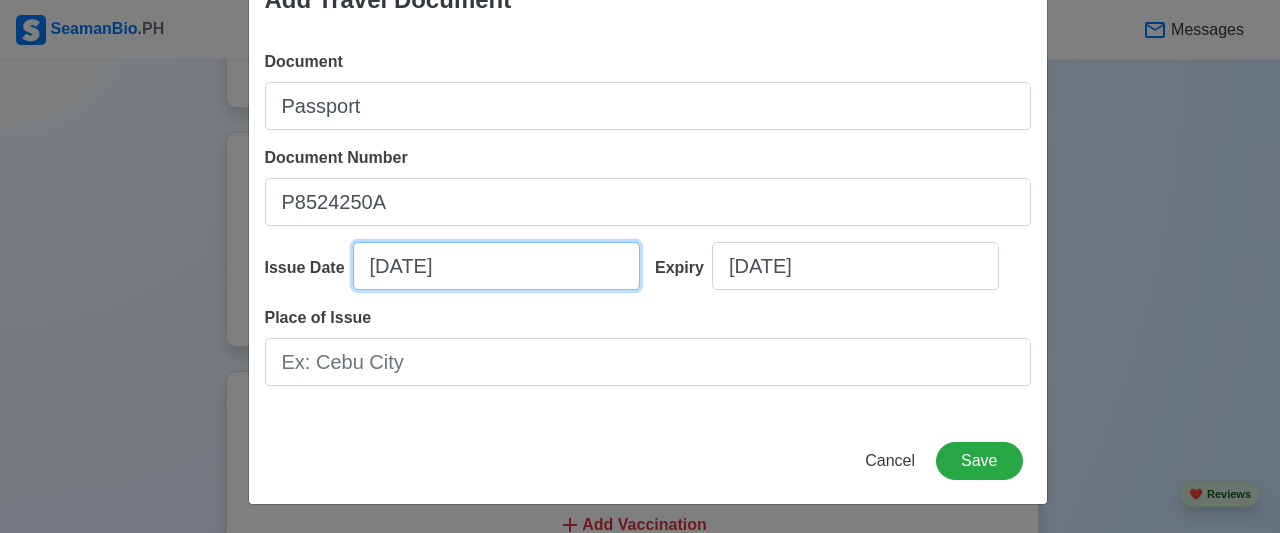 scroll, scrollTop: 61, scrollLeft: 0, axis: vertical 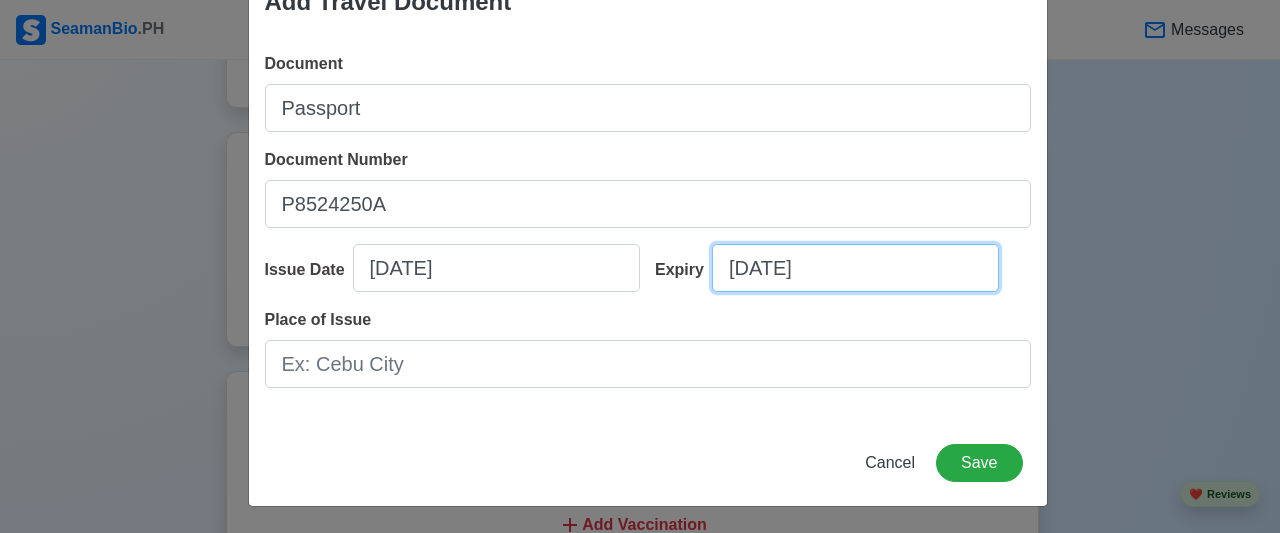 select on "****" 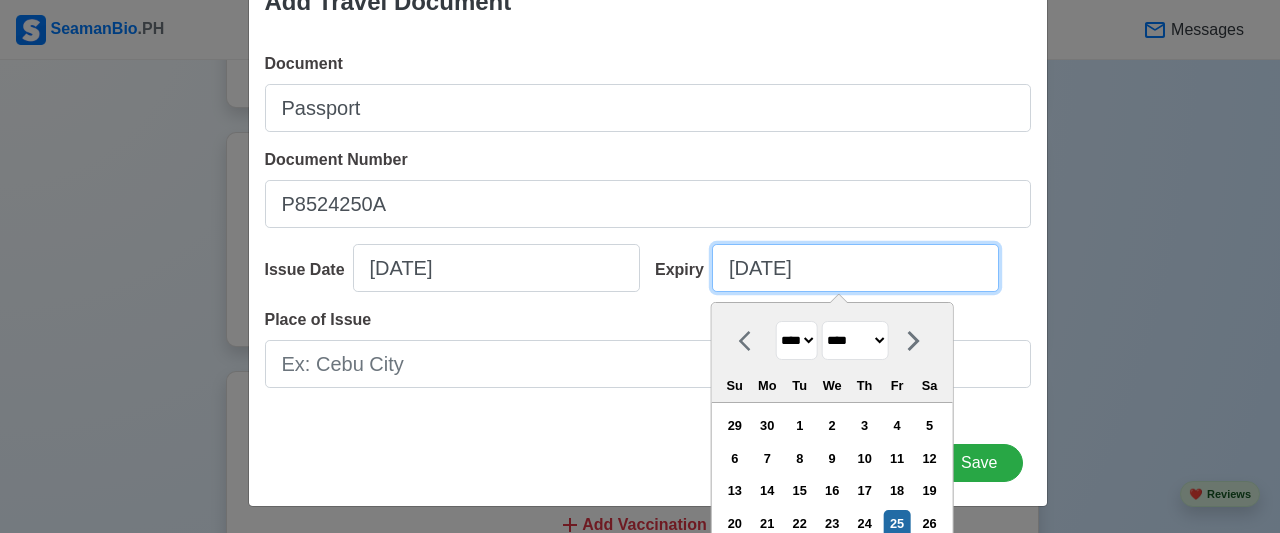 click on "[DATE]" at bounding box center (855, 268) 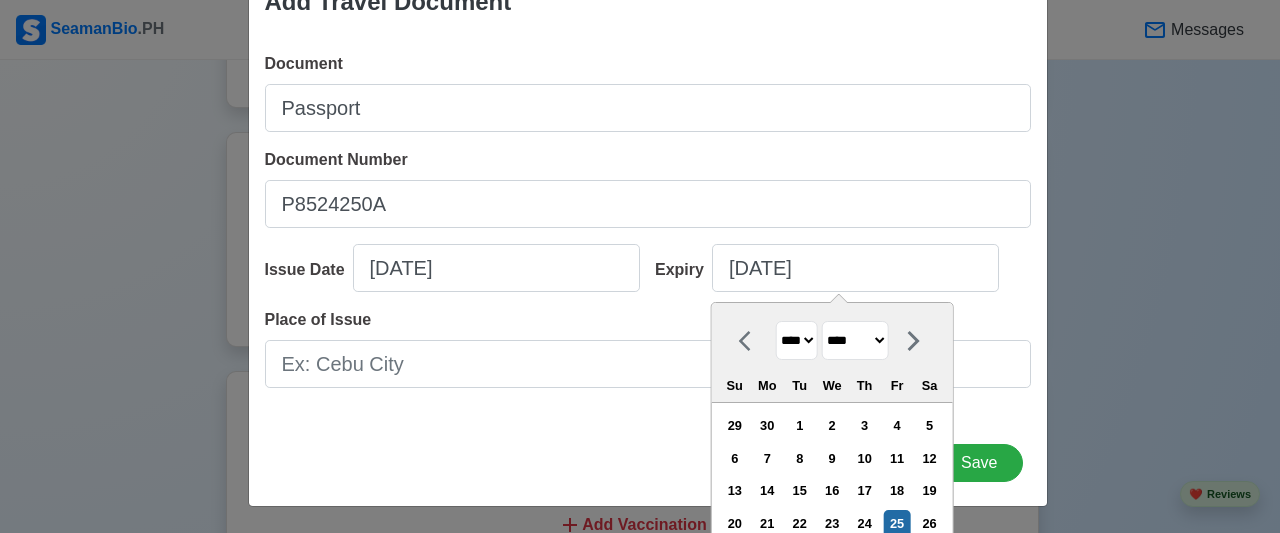 click on "**** **** **** **** **** **** **** **** **** **** **** **** **** **** **** **** **** **** **** **** **** **** **** **** **** **** **** **** **** **** **** **** **** **** **** **** **** **** **** **** **** **** **** **** **** **** **** **** **** **** **** **** **** **** **** **** **** **** **** **** **** **** **** **** **** **** **** **** **** **** **** **** **** **** **** **** **** **** **** **** **** **** **** **** **** **** **** **** **** **** **** **** **** **** **** **** **** **** **** **** **** **** **** **** **** **** **** **** **** **** **** **** **** **** **** **** **** **** **** **** ****" at bounding box center (797, 340) 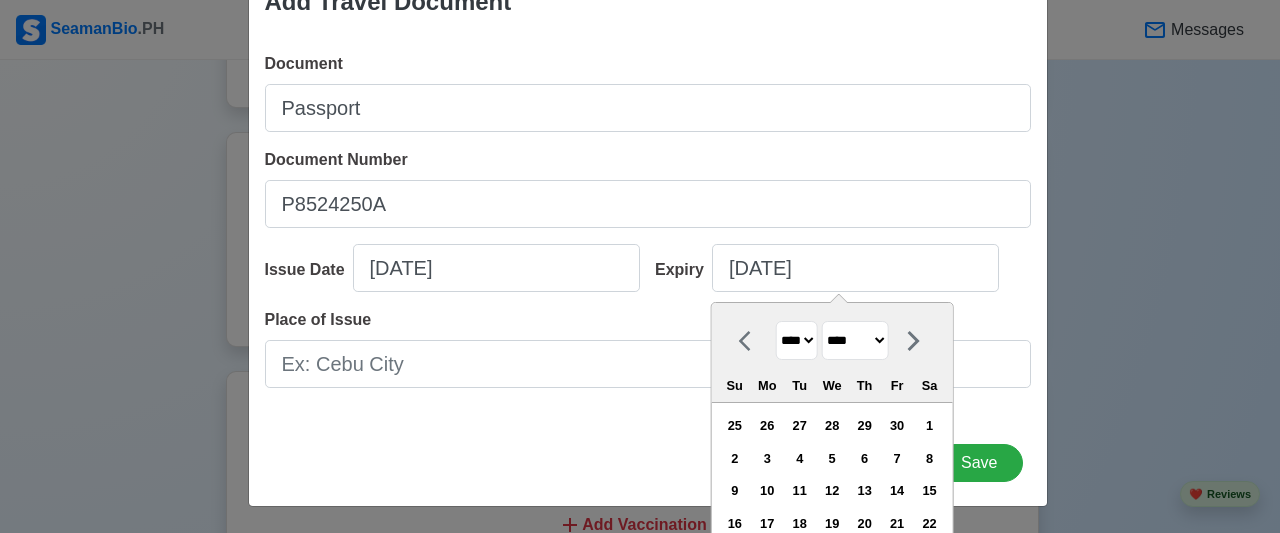 click on "******* ******** ***** ***** *** **** **** ****** ********* ******* ******** ********" at bounding box center [855, 340] 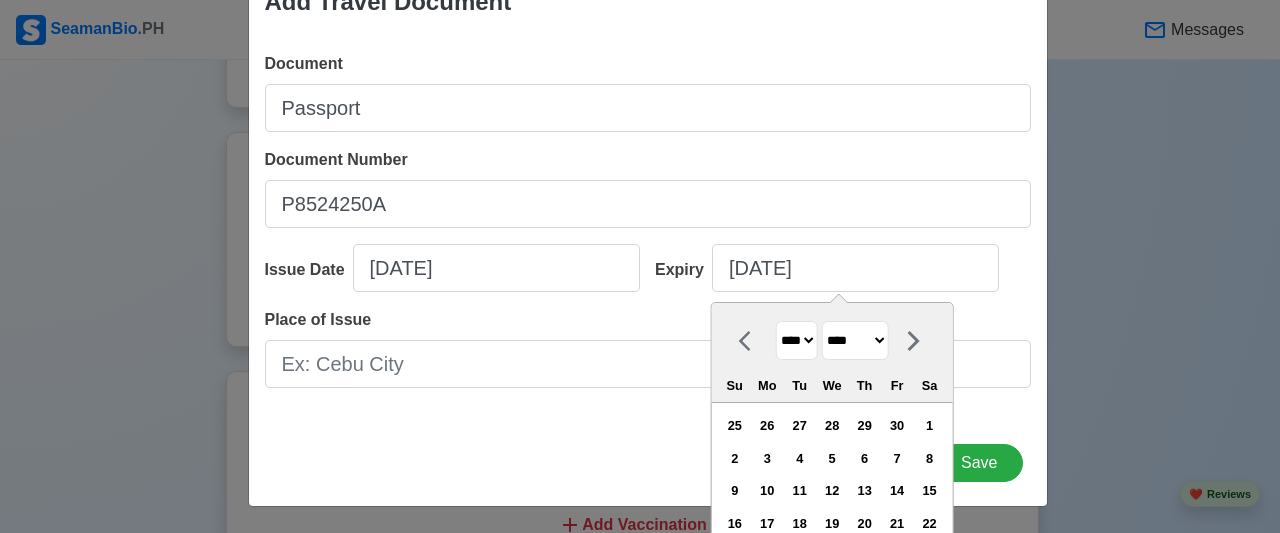 select on "******" 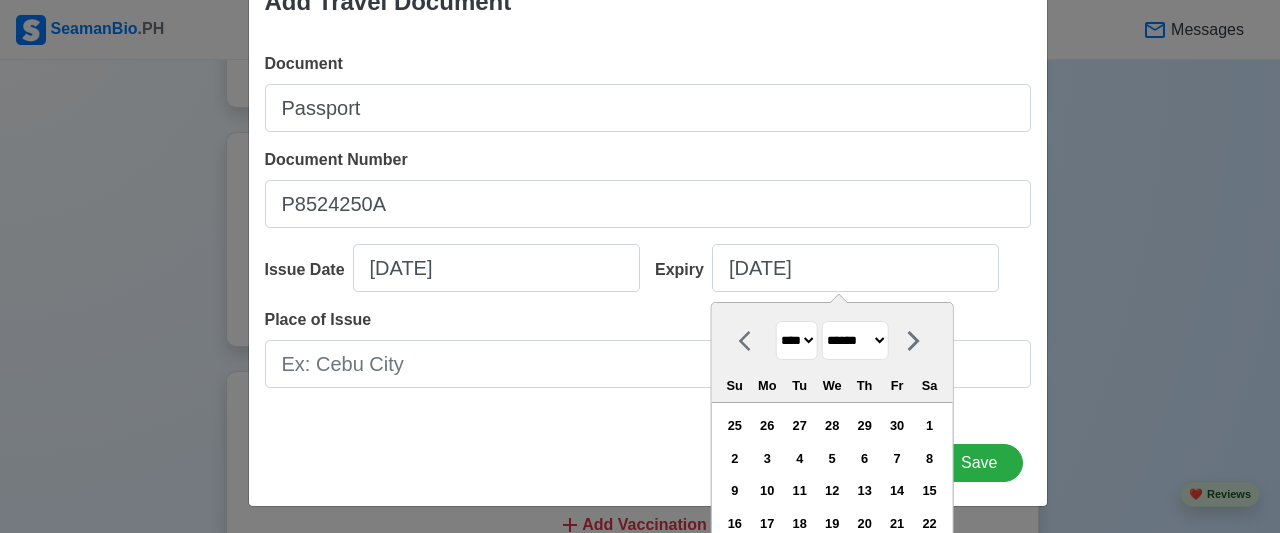 click on "******* ******** ***** ***** *** **** **** ****** ********* ******* ******** ********" at bounding box center [855, 340] 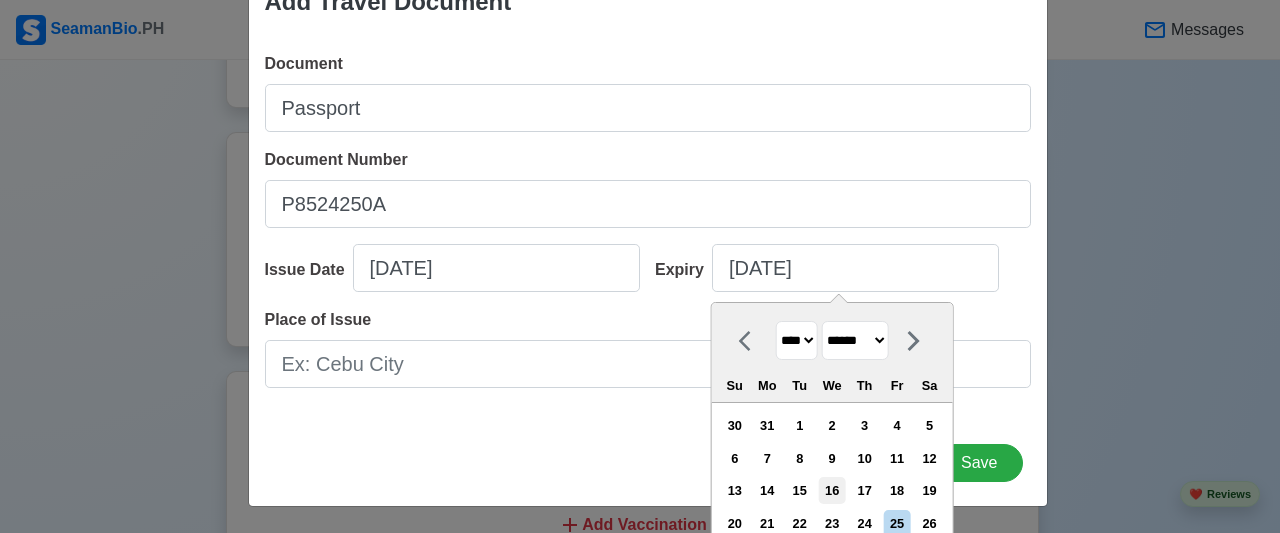 scroll, scrollTop: 119, scrollLeft: 0, axis: vertical 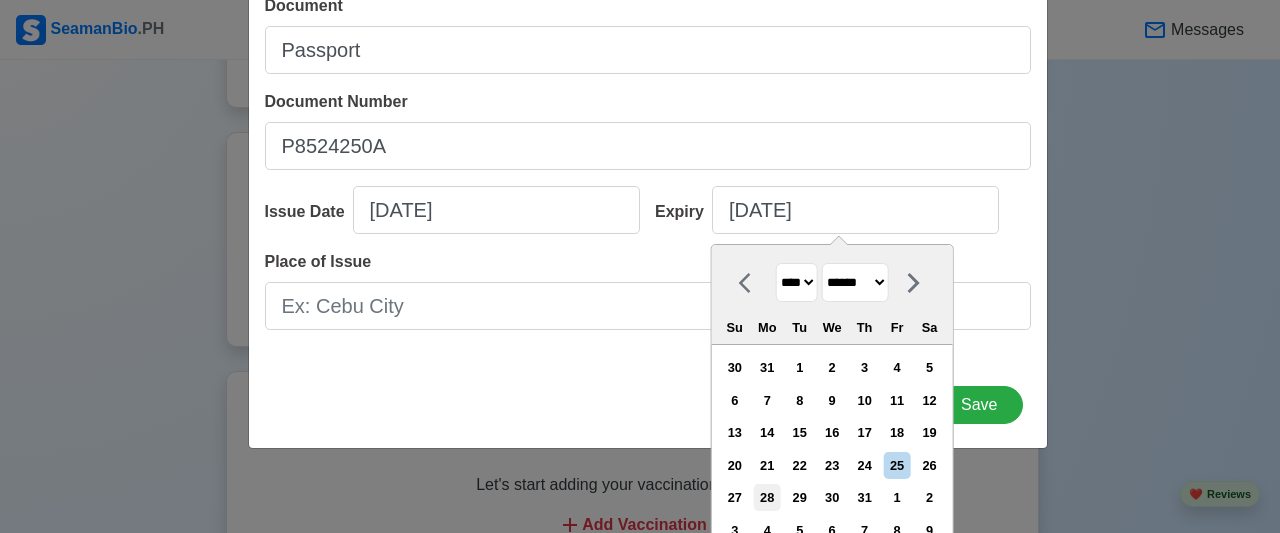 click on "28" at bounding box center (767, 497) 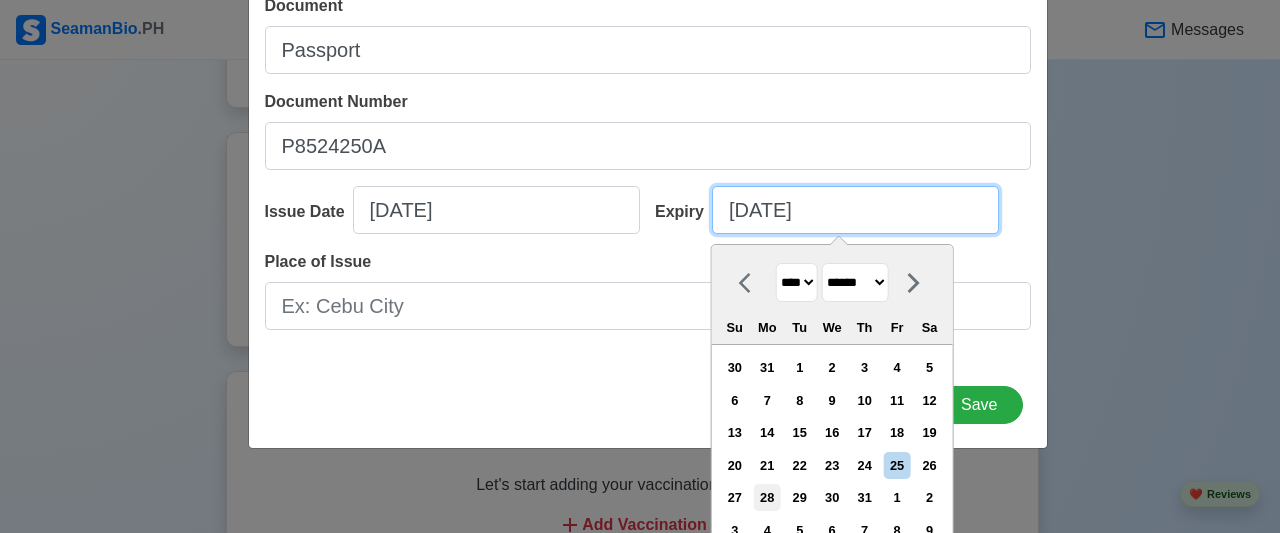 scroll, scrollTop: 61, scrollLeft: 0, axis: vertical 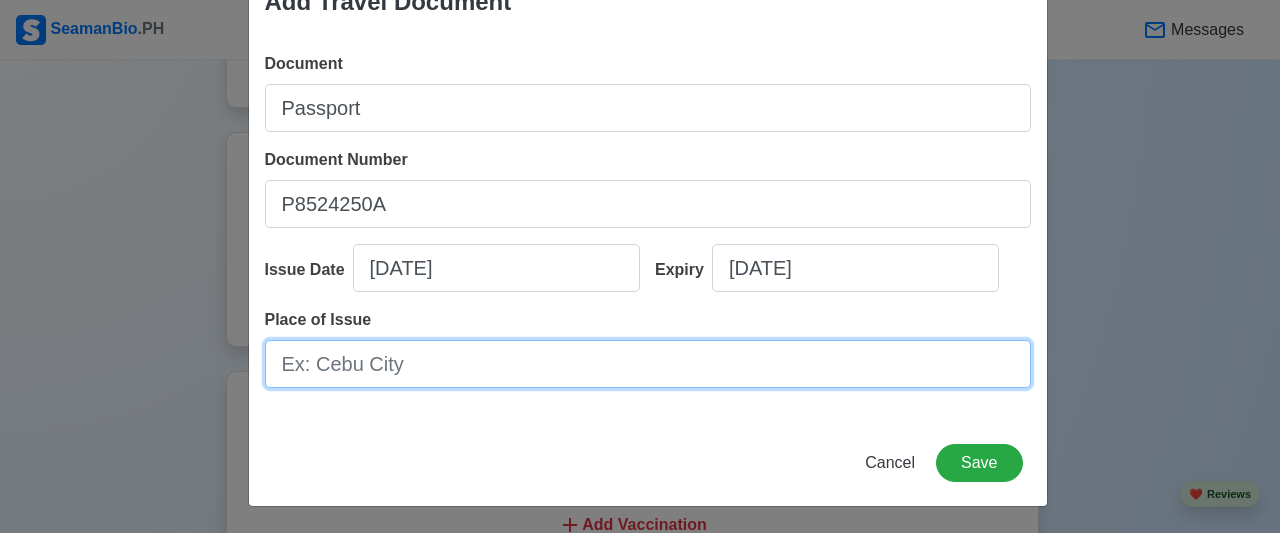 click on "Place of Issue" at bounding box center (648, 364) 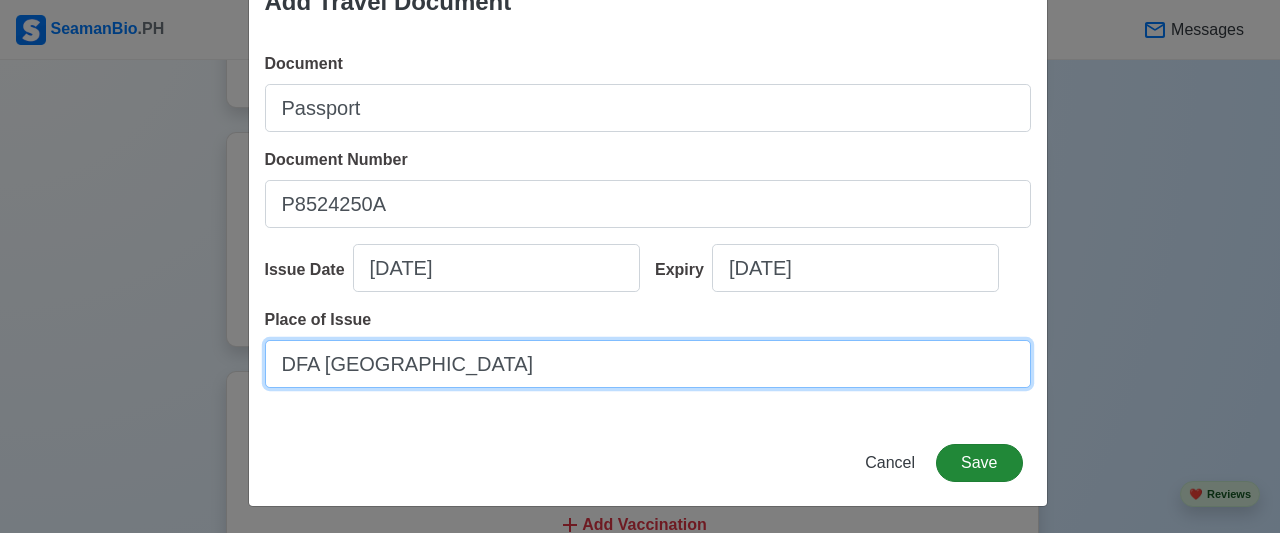 type on "DFA [GEOGRAPHIC_DATA]" 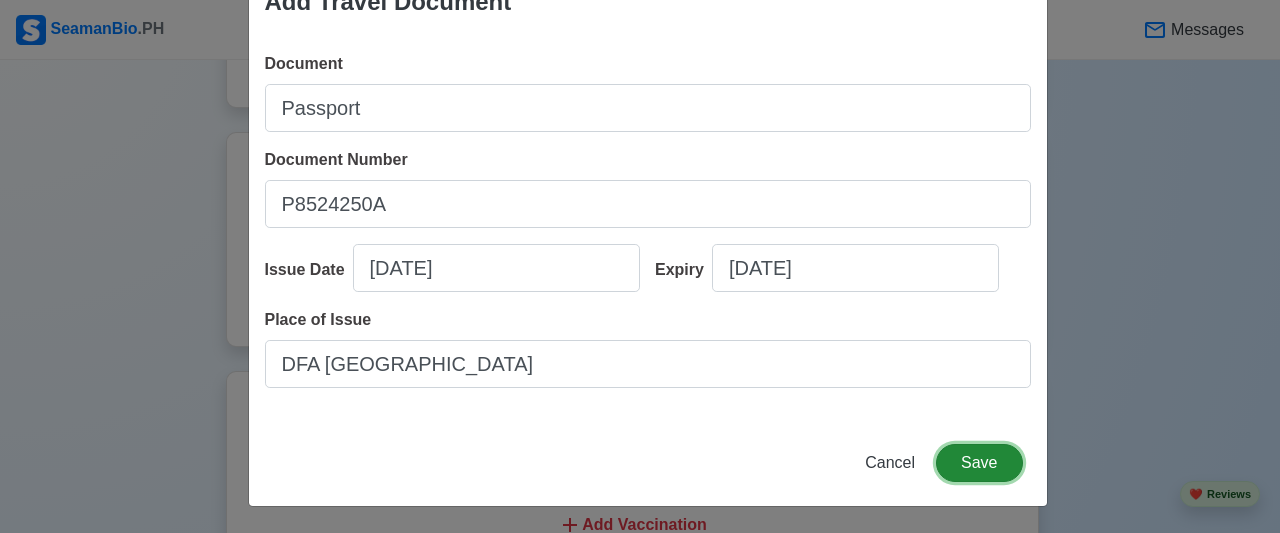 click on "Save" at bounding box center (979, 463) 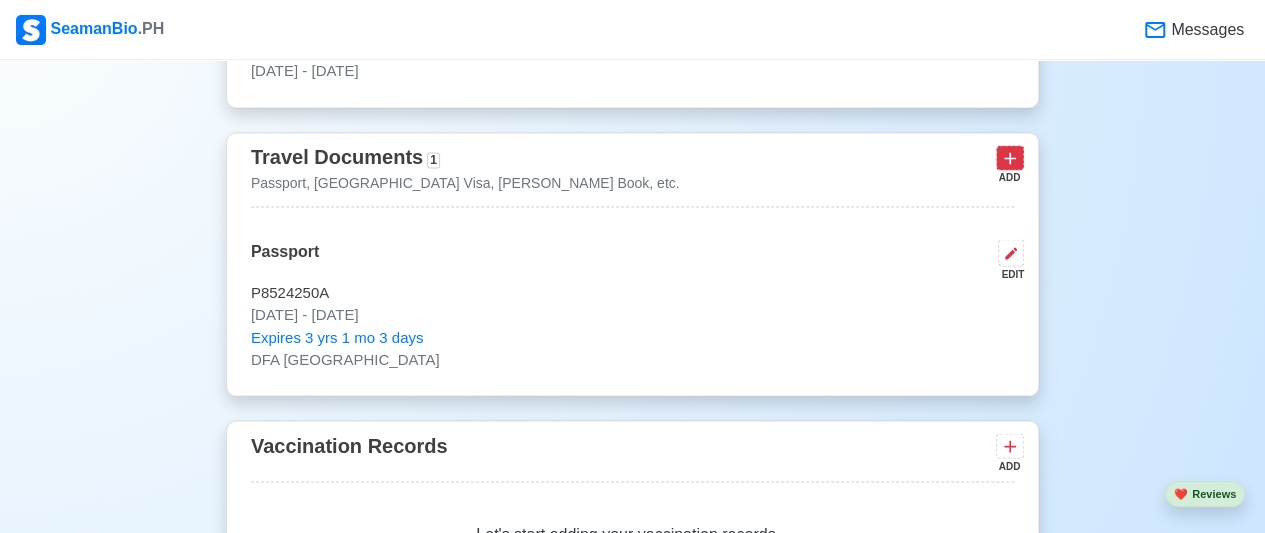 click 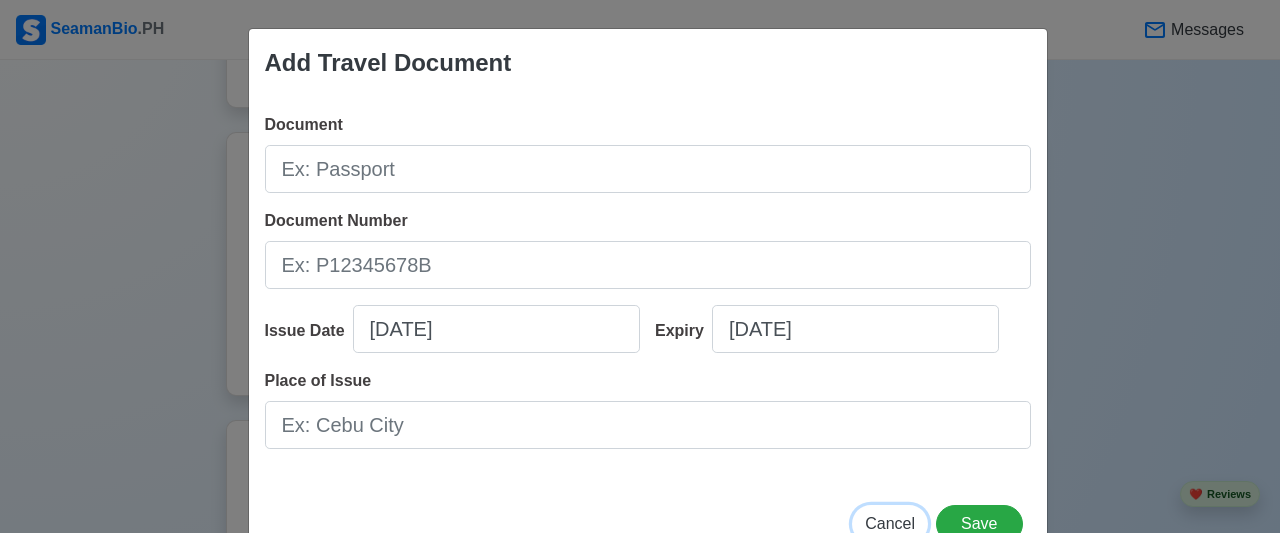 click on "Cancel" at bounding box center [890, 523] 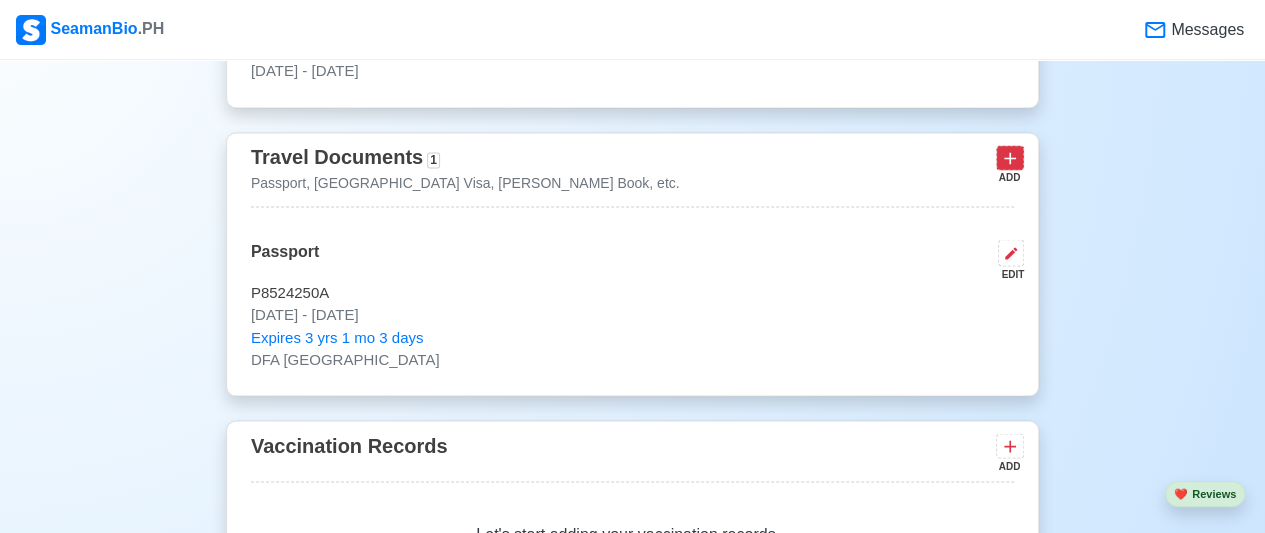 click 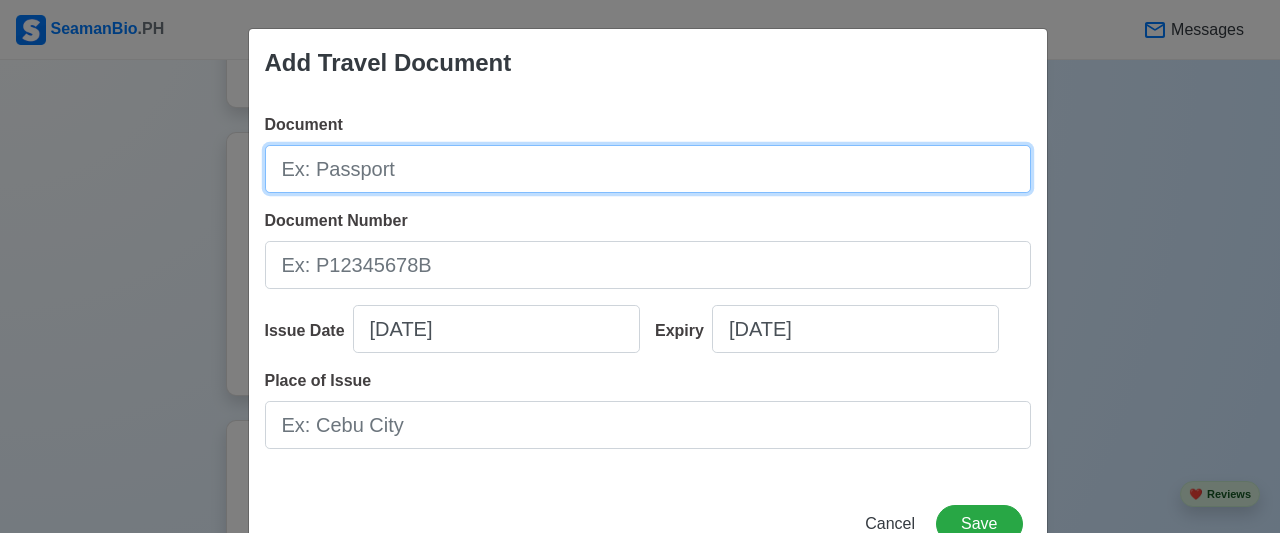 click on "Document" at bounding box center (648, 169) 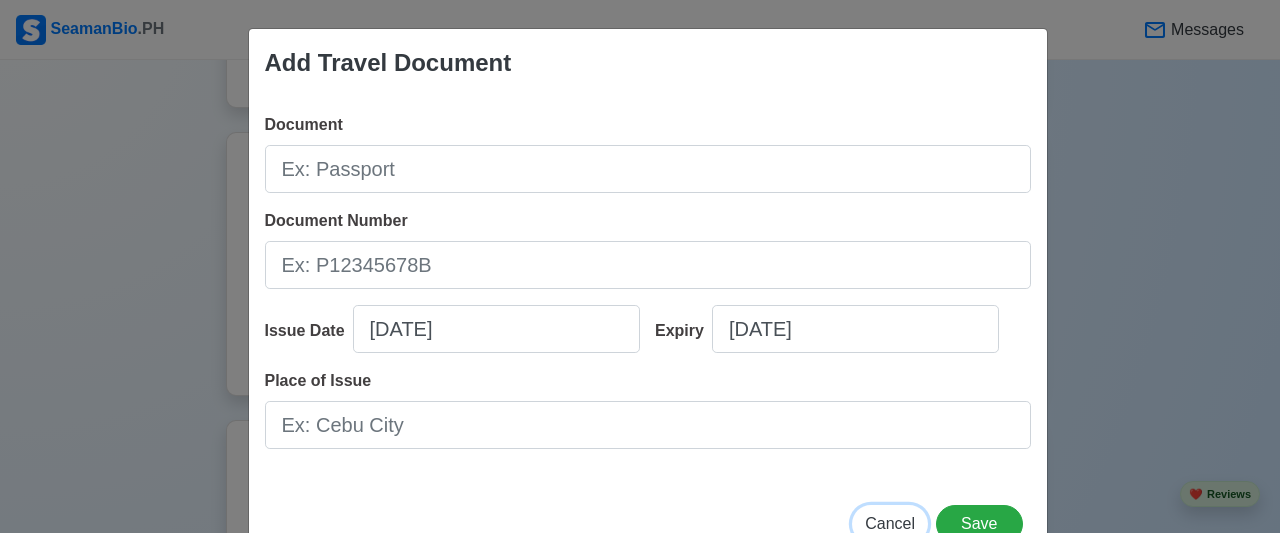 click on "Cancel" at bounding box center [890, 523] 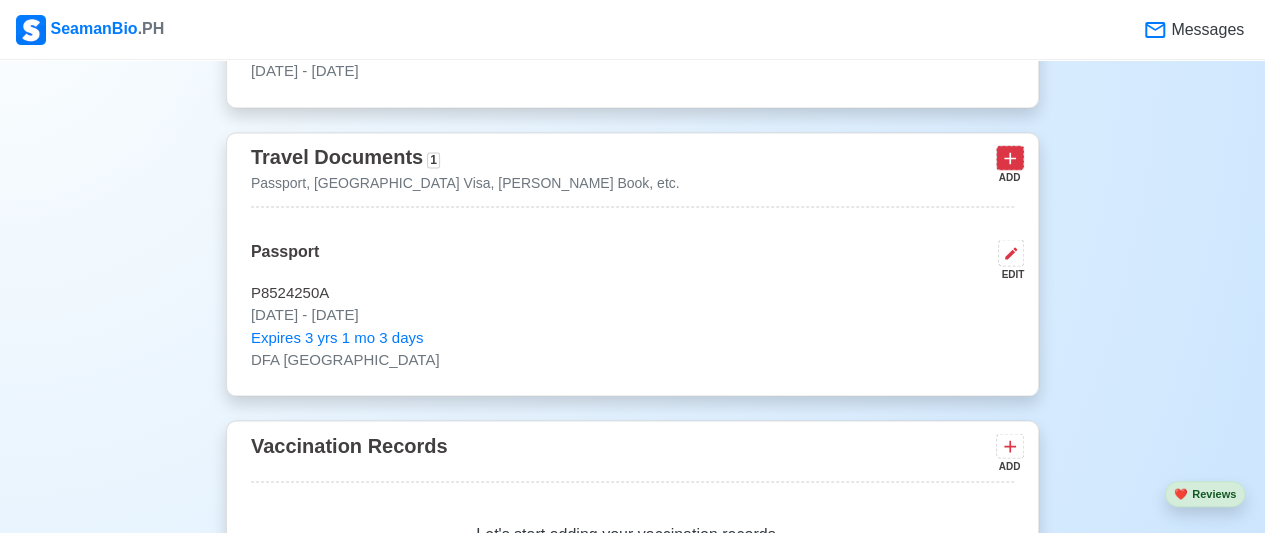 click 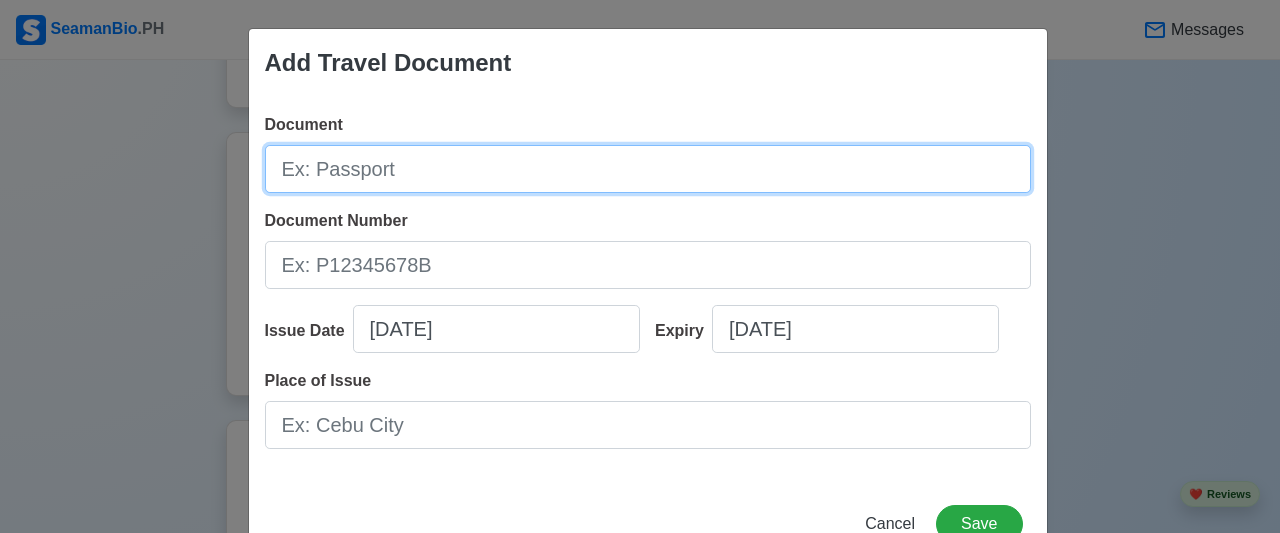 click on "Document" at bounding box center (648, 169) 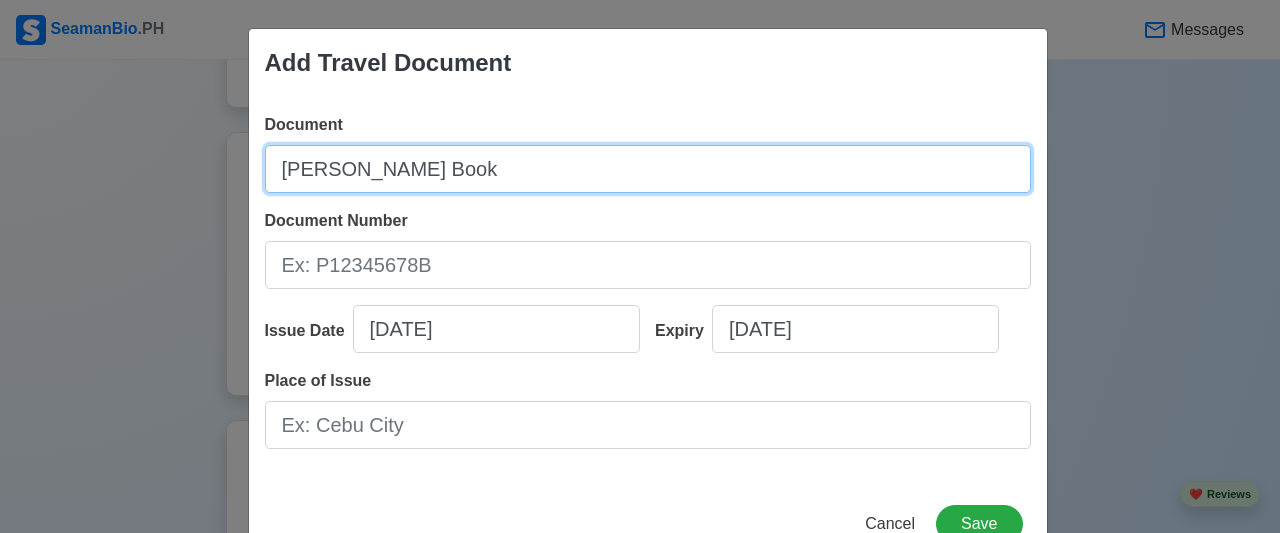 type on "[PERSON_NAME] Book" 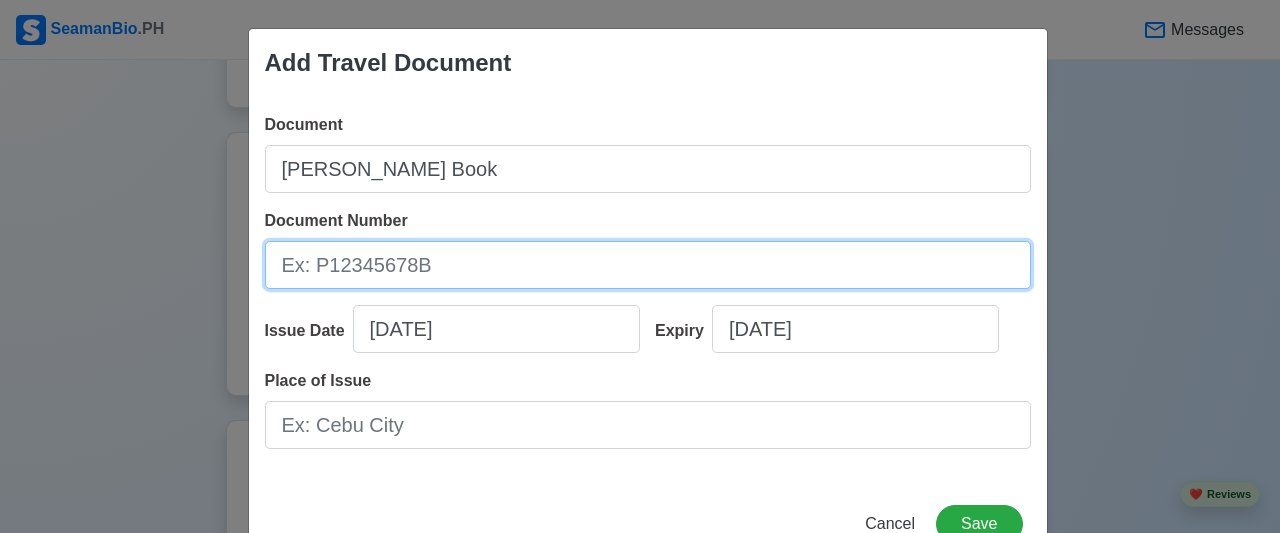 click on "Document Number" at bounding box center (648, 265) 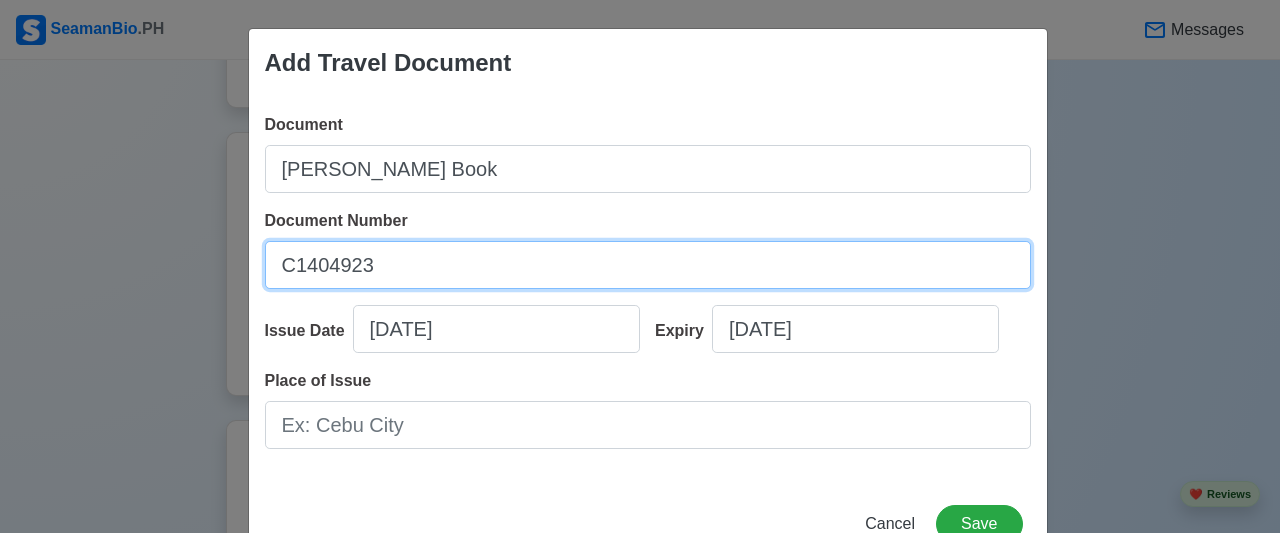 type on "C1404923" 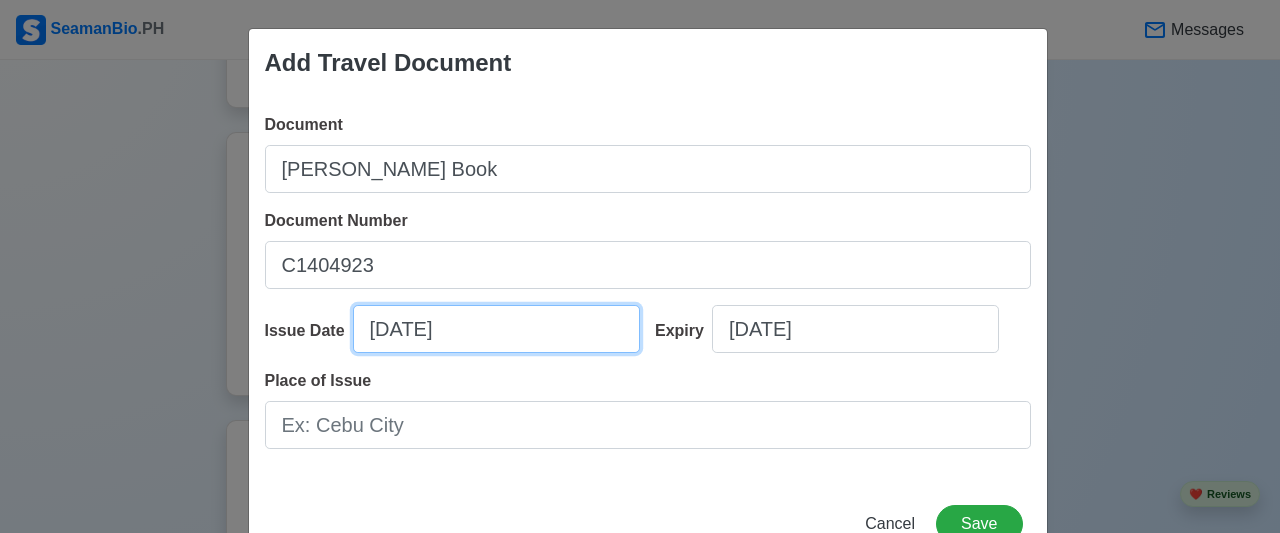 select on "****" 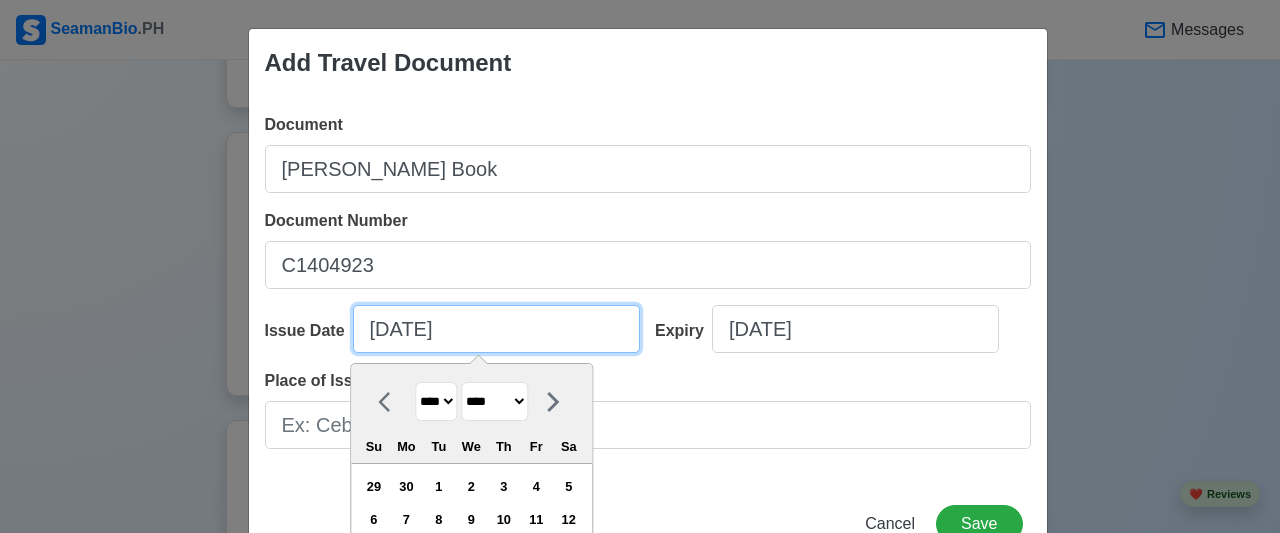 click on "[DATE]" at bounding box center (496, 329) 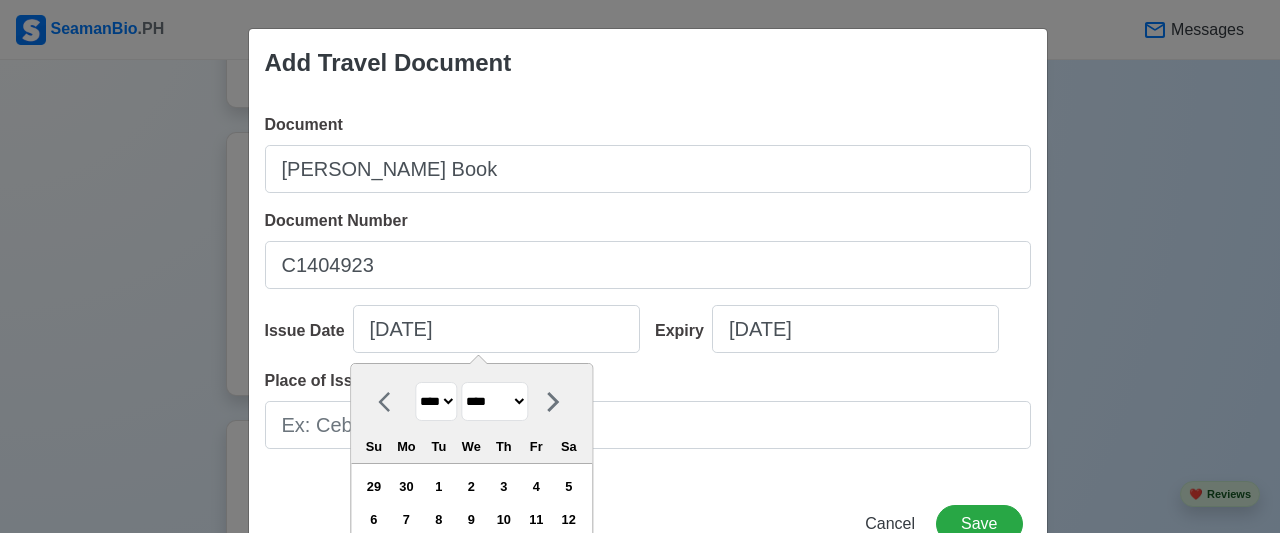 click on "**** **** **** **** **** **** **** **** **** **** **** **** **** **** **** **** **** **** **** **** **** **** **** **** **** **** **** **** **** **** **** **** **** **** **** **** **** **** **** **** **** **** **** **** **** **** **** **** **** **** **** **** **** **** **** **** **** **** **** **** **** **** **** **** **** **** **** **** **** **** **** **** **** **** **** **** **** **** **** **** **** **** **** **** **** **** **** **** **** **** **** **** **** **** **** **** **** **** **** **** **** **** **** **** **** ****" at bounding box center (436, 401) 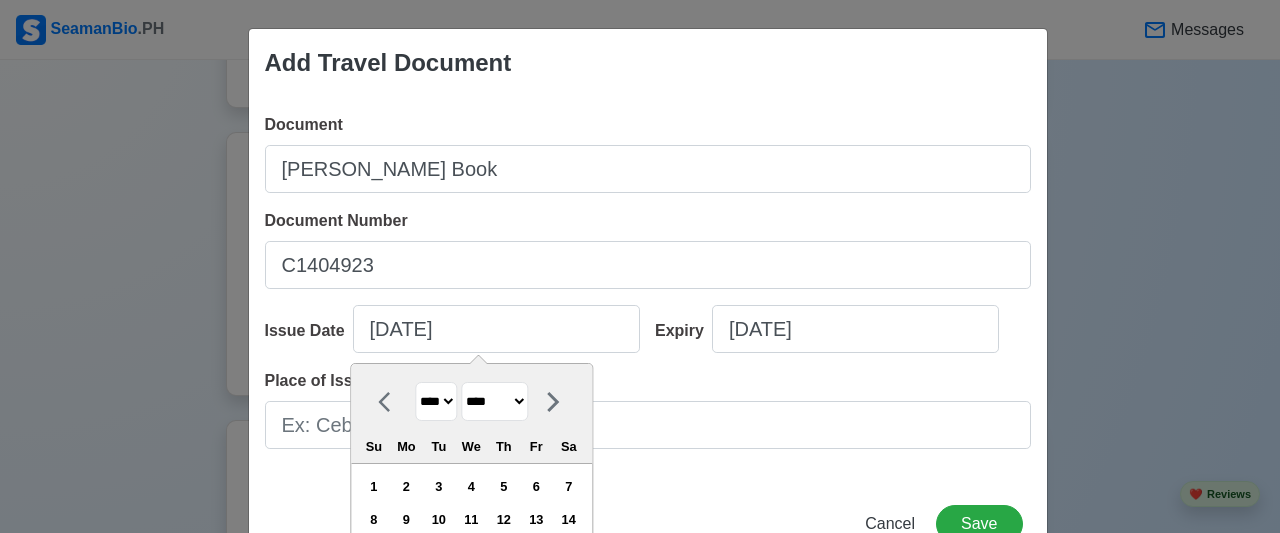 click on "******* ******** ***** ***** *** **** **** ****** ********* ******* ******** ********" at bounding box center (494, 401) 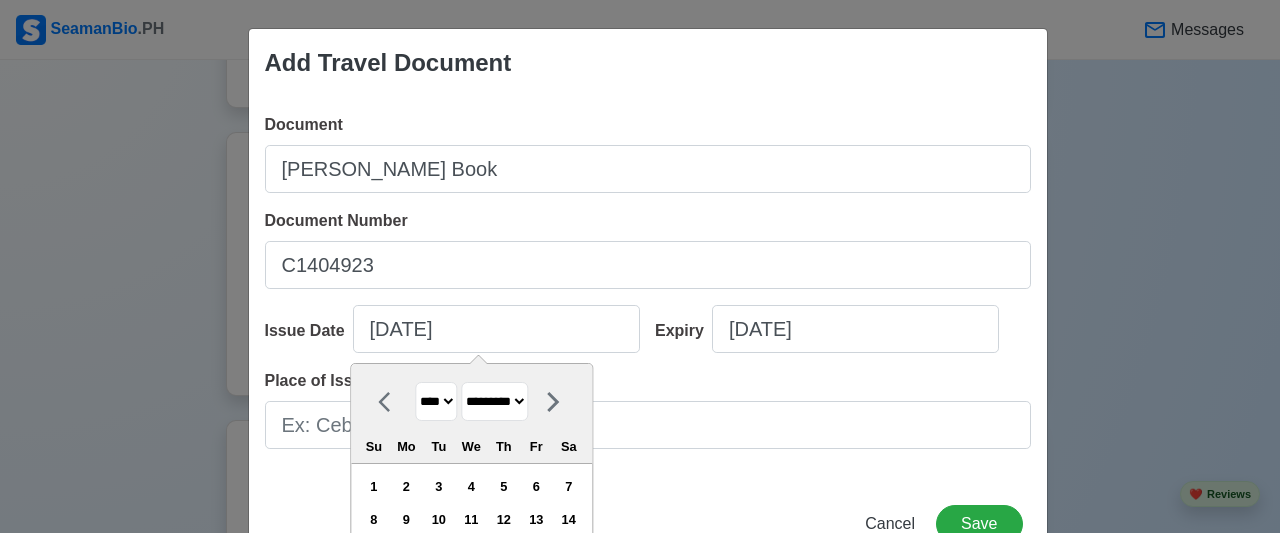 click on "******* ******** ***** ***** *** **** **** ****** ********* ******* ******** ********" at bounding box center [494, 401] 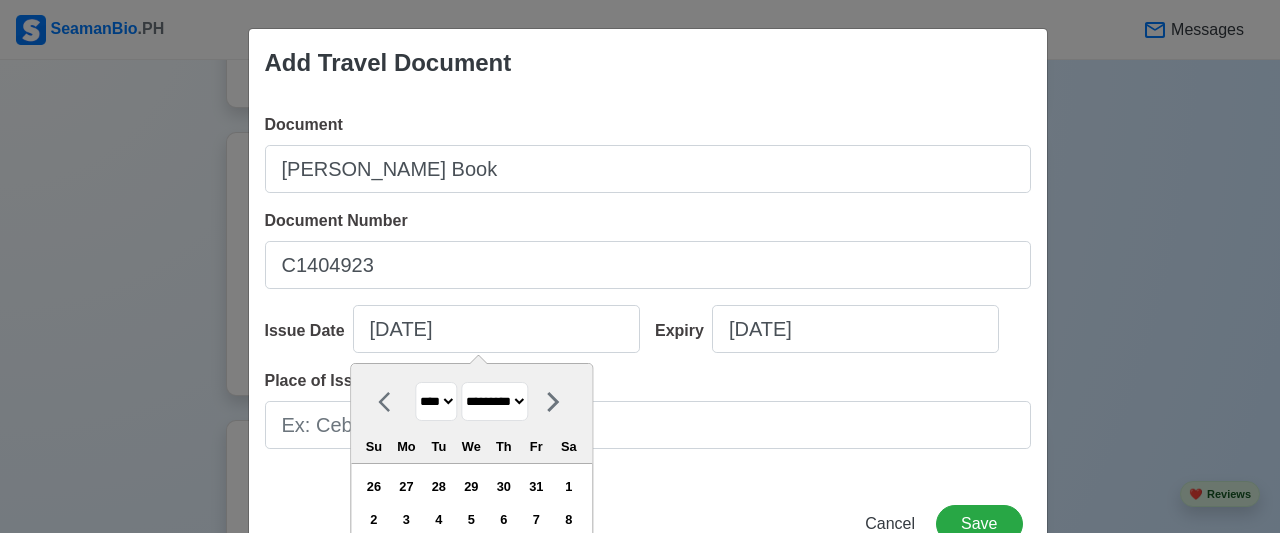 click on "******* ******** ***** ***** *** **** **** ****** ********* ******* ******** ********" at bounding box center [494, 401] 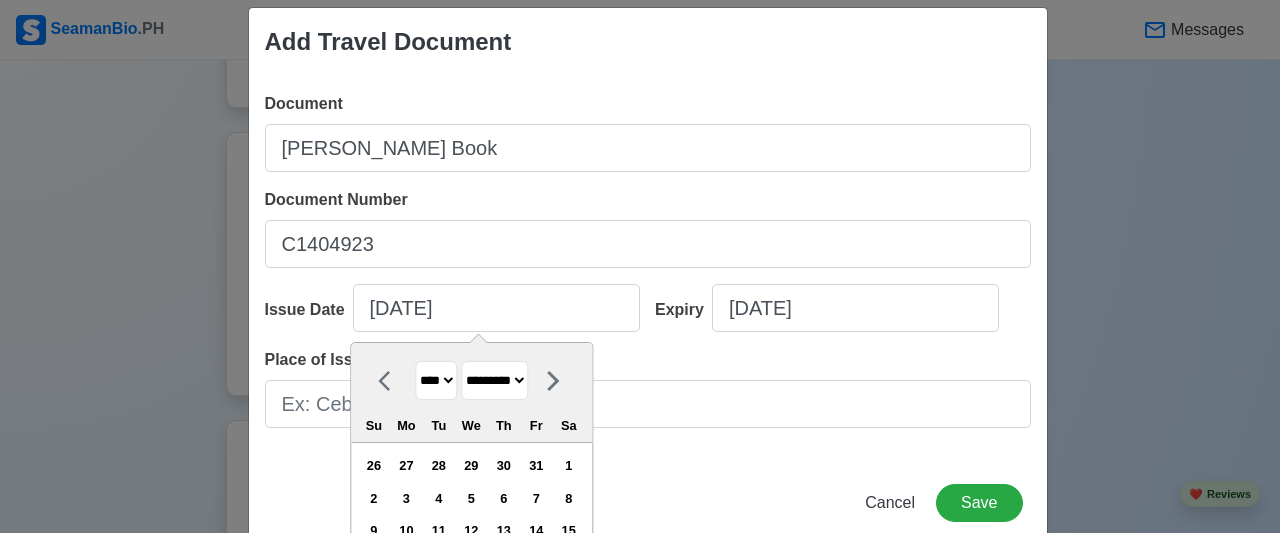 scroll, scrollTop: 109, scrollLeft: 0, axis: vertical 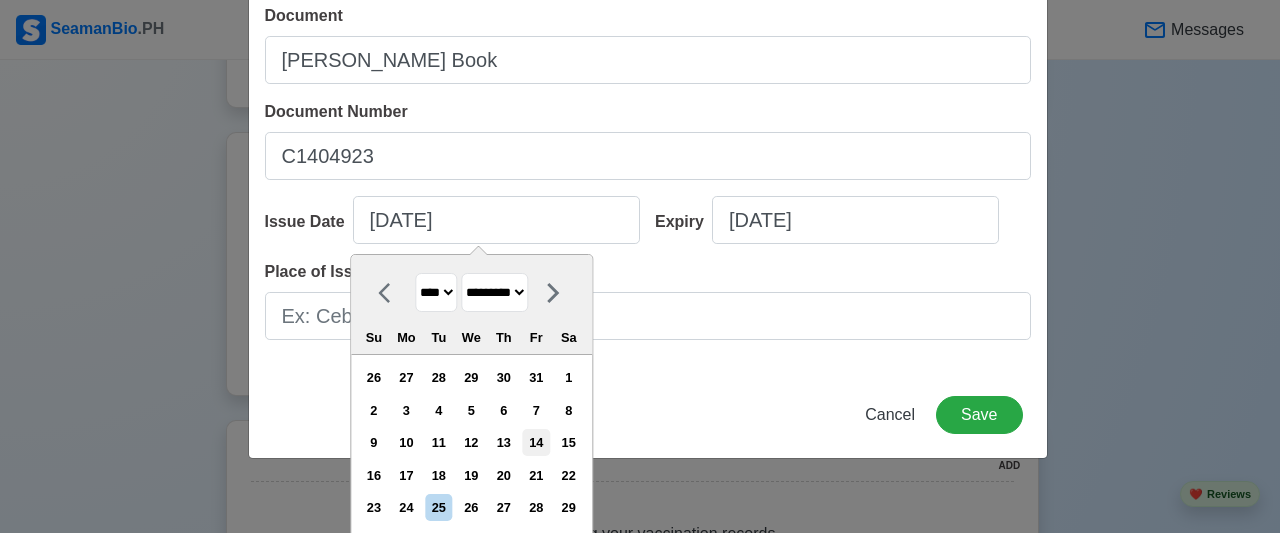 click on "14" at bounding box center [536, 442] 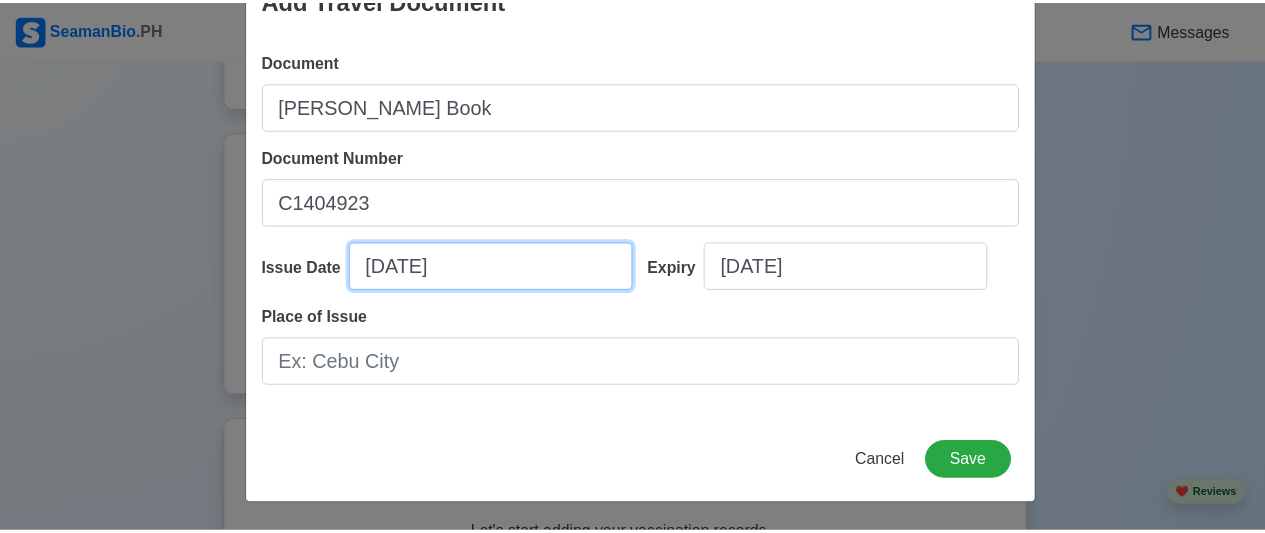 scroll, scrollTop: 61, scrollLeft: 0, axis: vertical 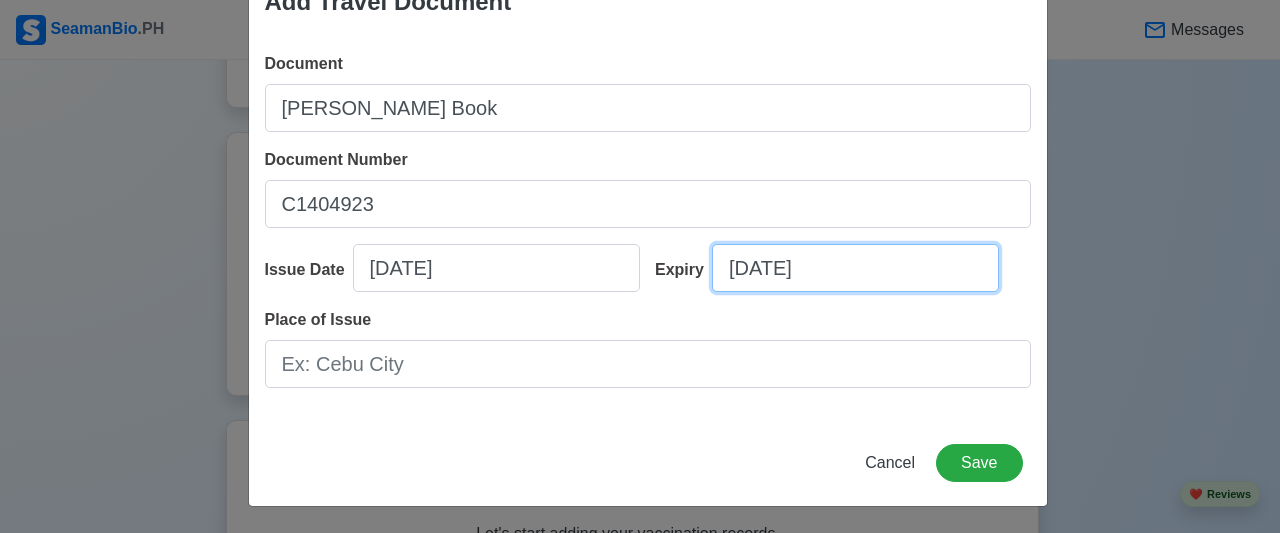 select on "****" 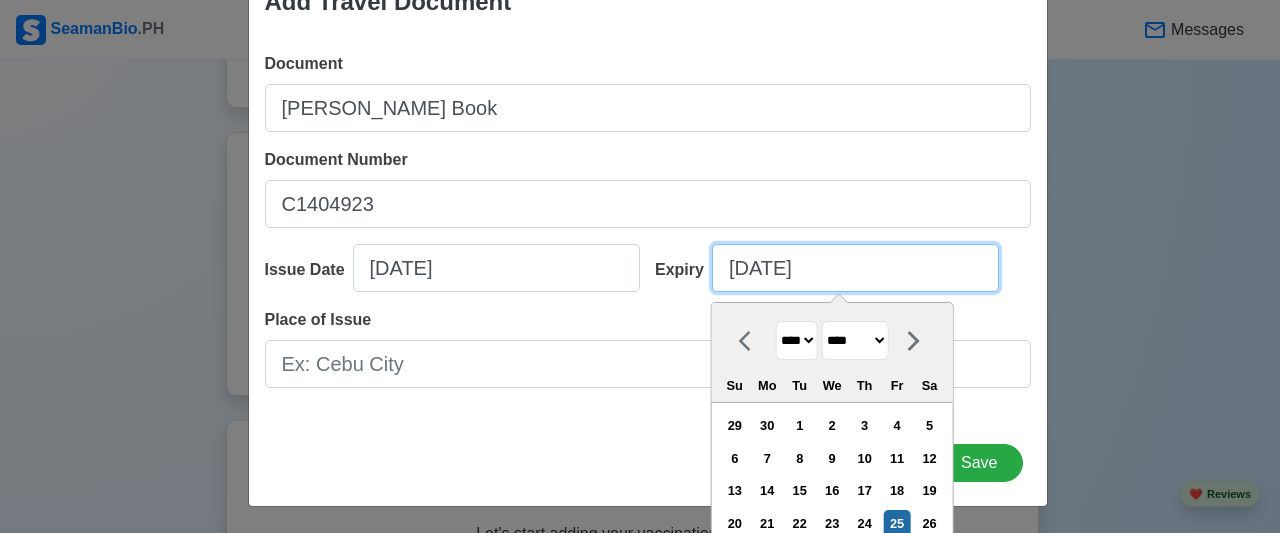 click on "[DATE]" at bounding box center (855, 268) 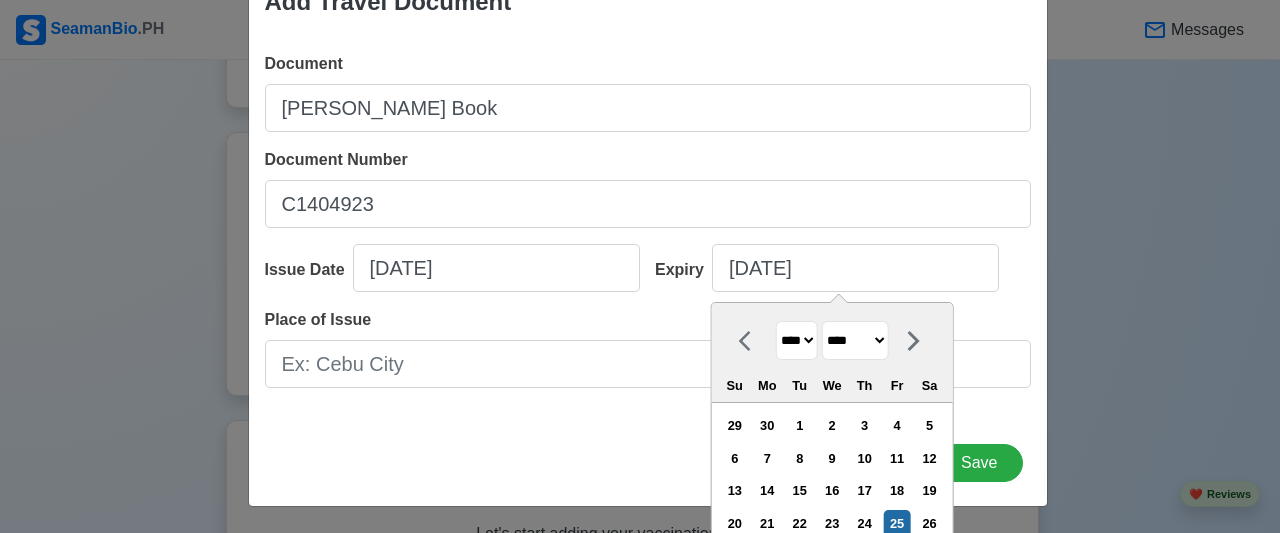 click on "**** **** **** **** **** **** **** **** **** **** **** **** **** **** **** **** **** **** **** **** **** **** **** **** **** **** **** **** **** **** **** **** **** **** **** **** **** **** **** **** **** **** **** **** **** **** **** **** **** **** **** **** **** **** **** **** **** **** **** **** **** **** **** **** **** **** **** **** **** **** **** **** **** **** **** **** **** **** **** **** **** **** **** **** **** **** **** **** **** **** **** **** **** **** **** **** **** **** **** **** **** **** **** **** **** **** **** **** **** **** **** **** **** **** **** **** **** **** **** **** ****" at bounding box center [797, 340] 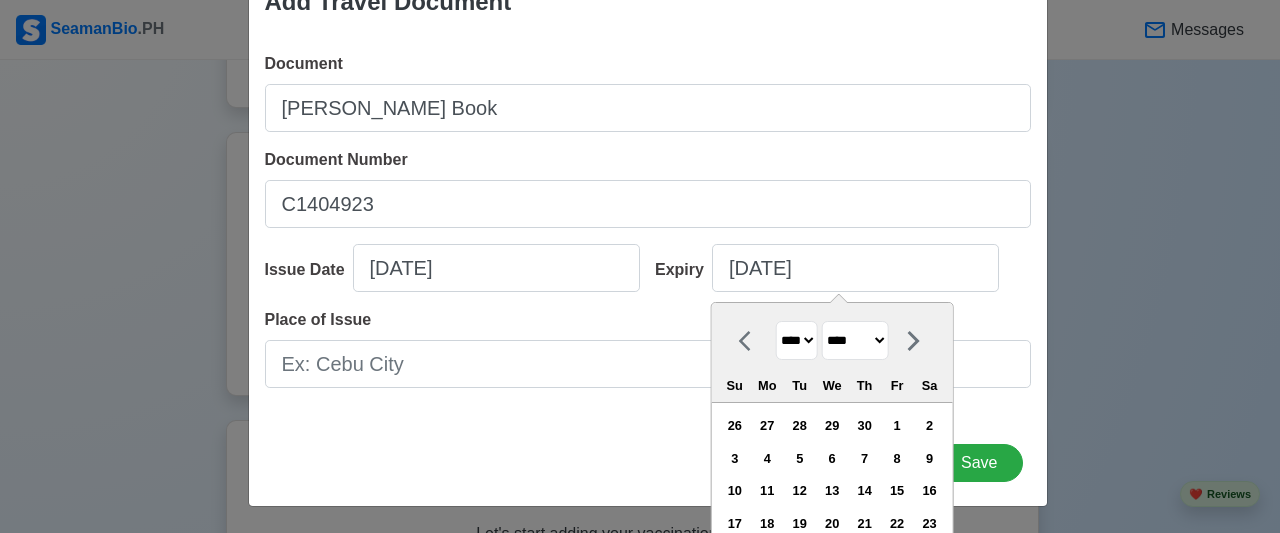 click on "**** **** **** **** **** **** **** **** **** **** **** **** **** **** **** **** **** **** **** **** **** **** **** **** **** **** **** **** **** **** **** **** **** **** **** **** **** **** **** **** **** **** **** **** **** **** **** **** **** **** **** **** **** **** **** **** **** **** **** **** **** **** **** **** **** **** **** **** **** **** **** **** **** **** **** **** **** **** **** **** **** **** **** **** **** **** **** **** **** **** **** **** **** **** **** **** **** **** **** **** **** **** **** **** **** **** **** **** **** **** **** **** **** **** **** **** **** **** **** **** ****" at bounding box center [797, 340] 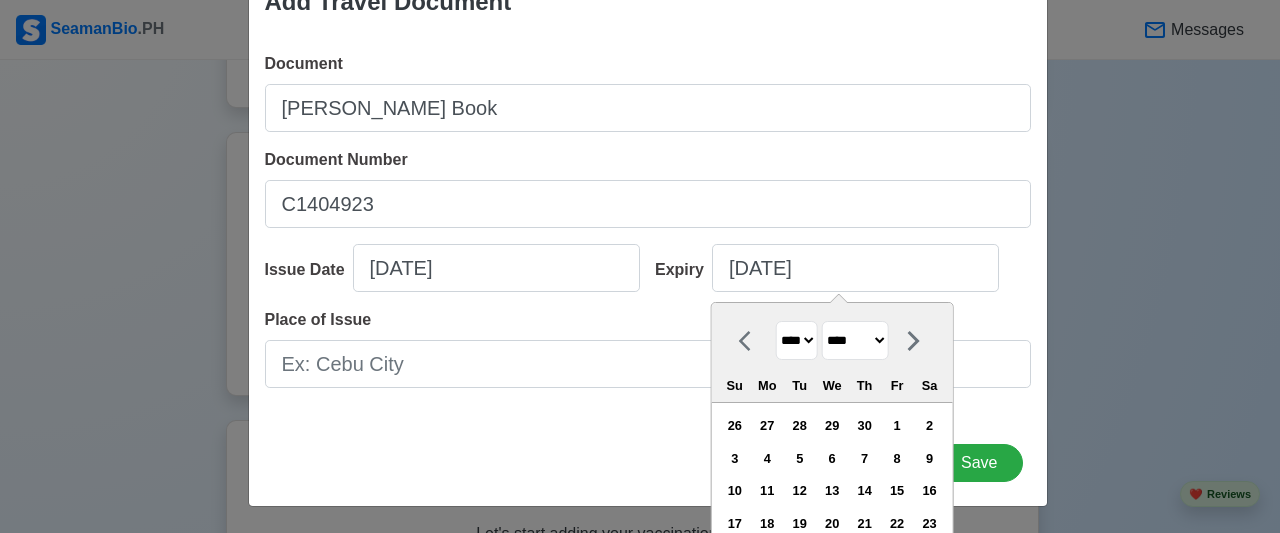 select on "****" 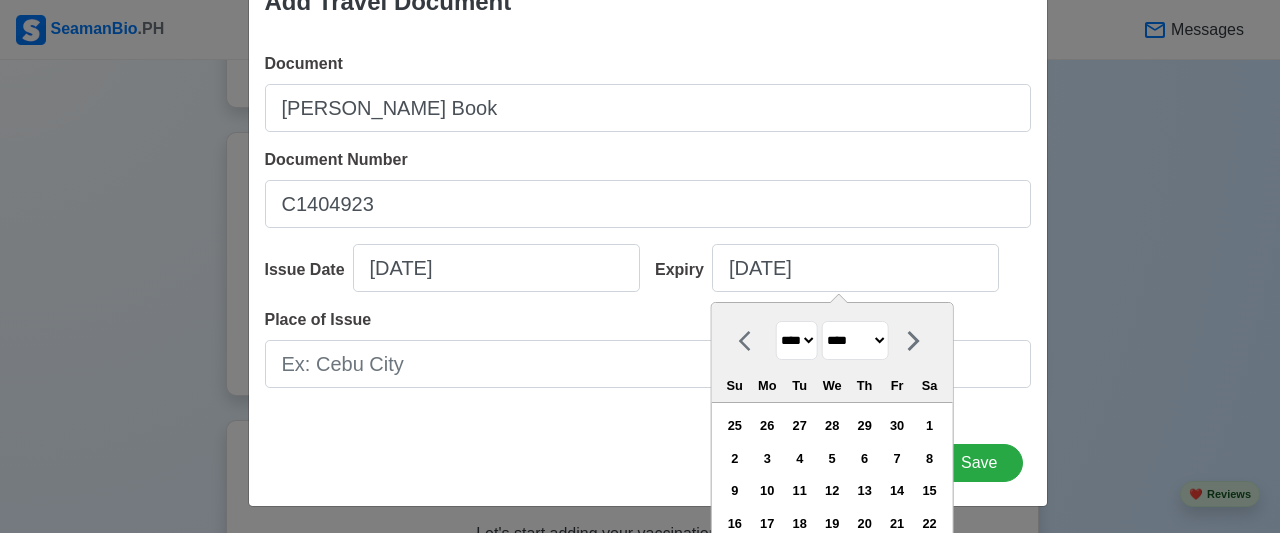 click on "******* ******** ***** ***** *** **** **** ****** ********* ******* ******** ********" at bounding box center [855, 340] 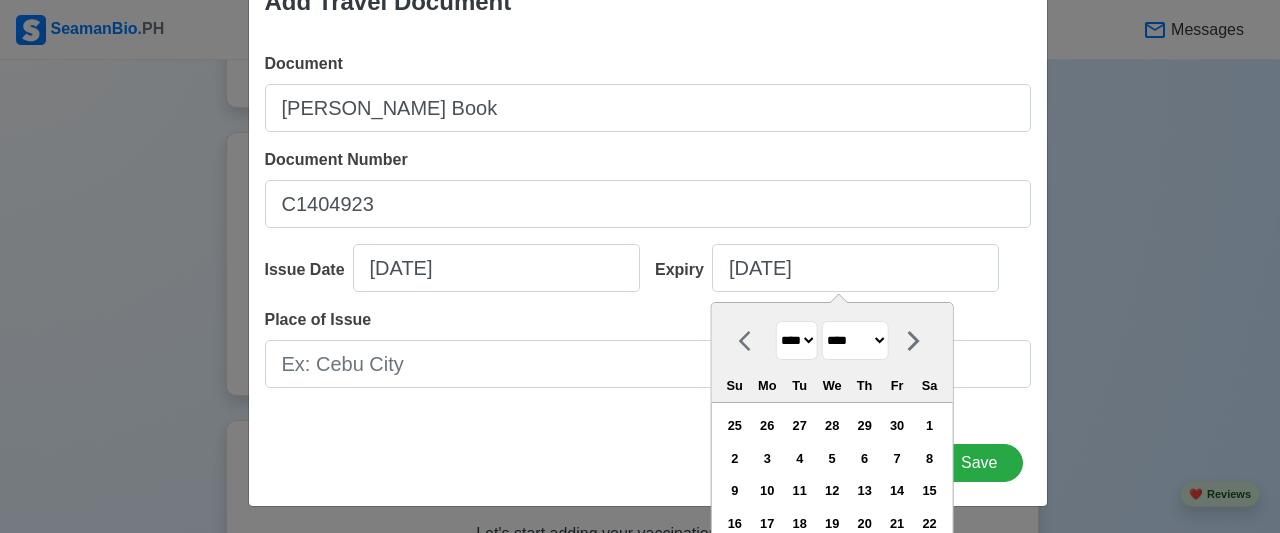 select on "*********" 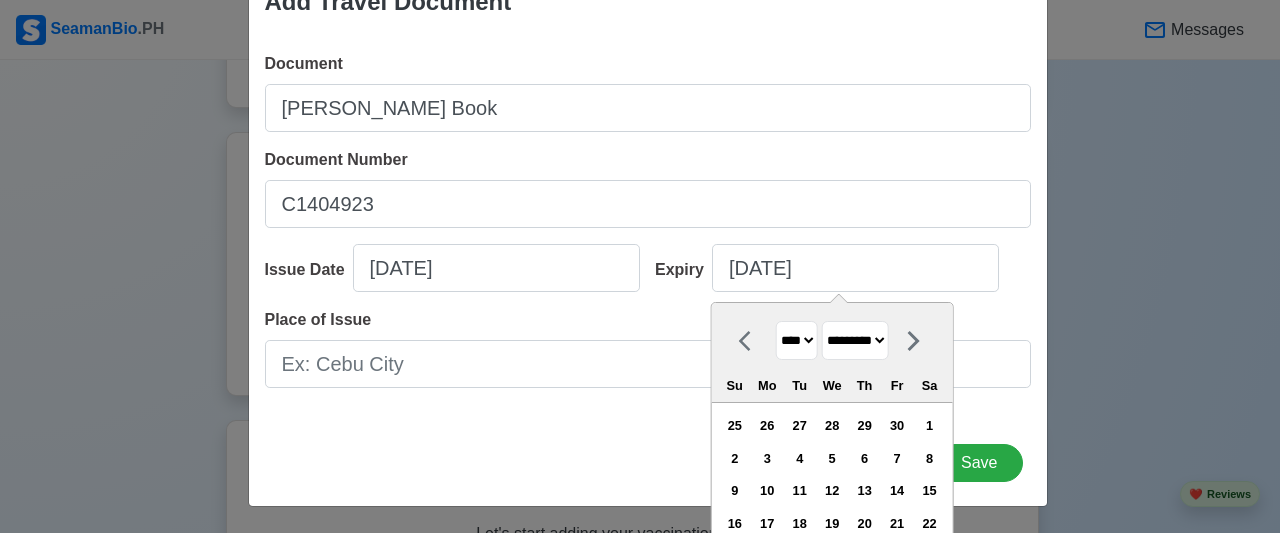 click on "******* ******** ***** ***** *** **** **** ****** ********* ******* ******** ********" at bounding box center (855, 340) 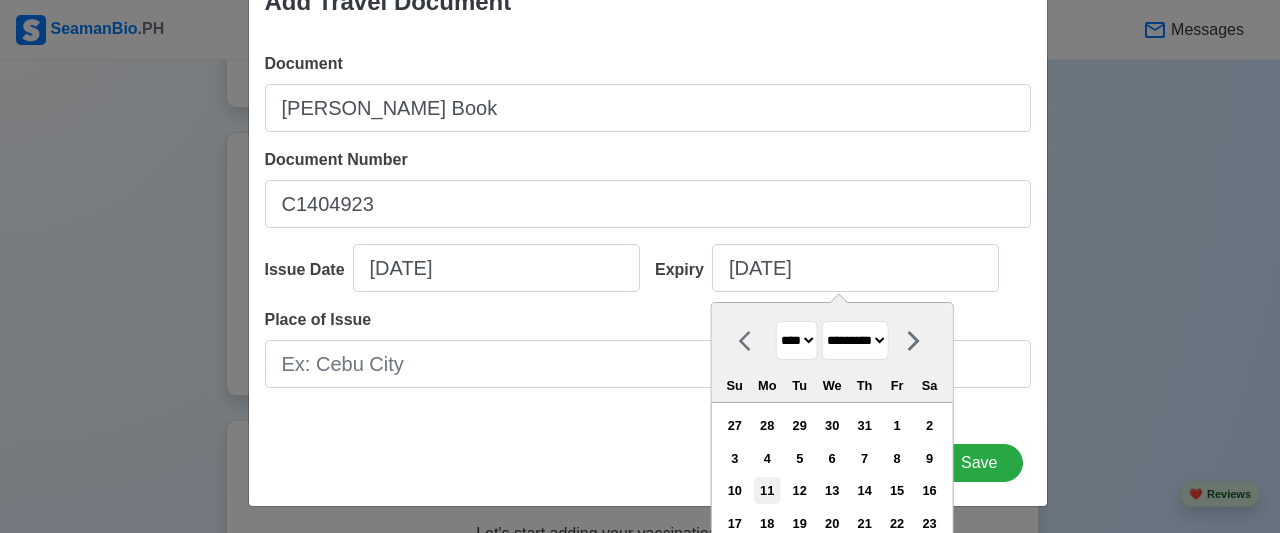 click on "11" at bounding box center [767, 490] 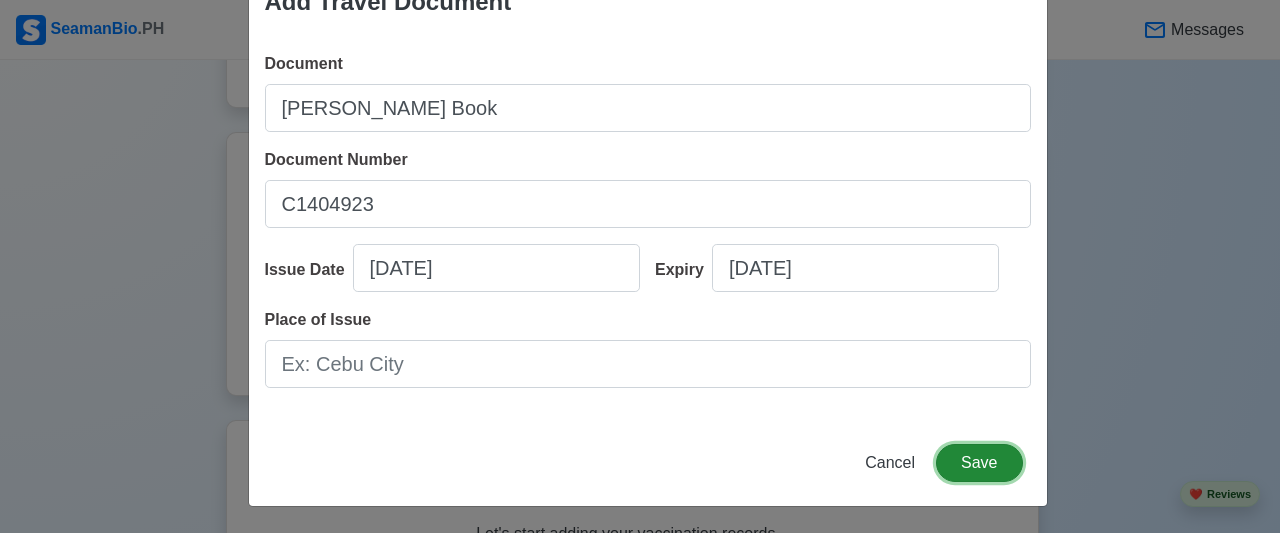 click on "Save" at bounding box center [979, 463] 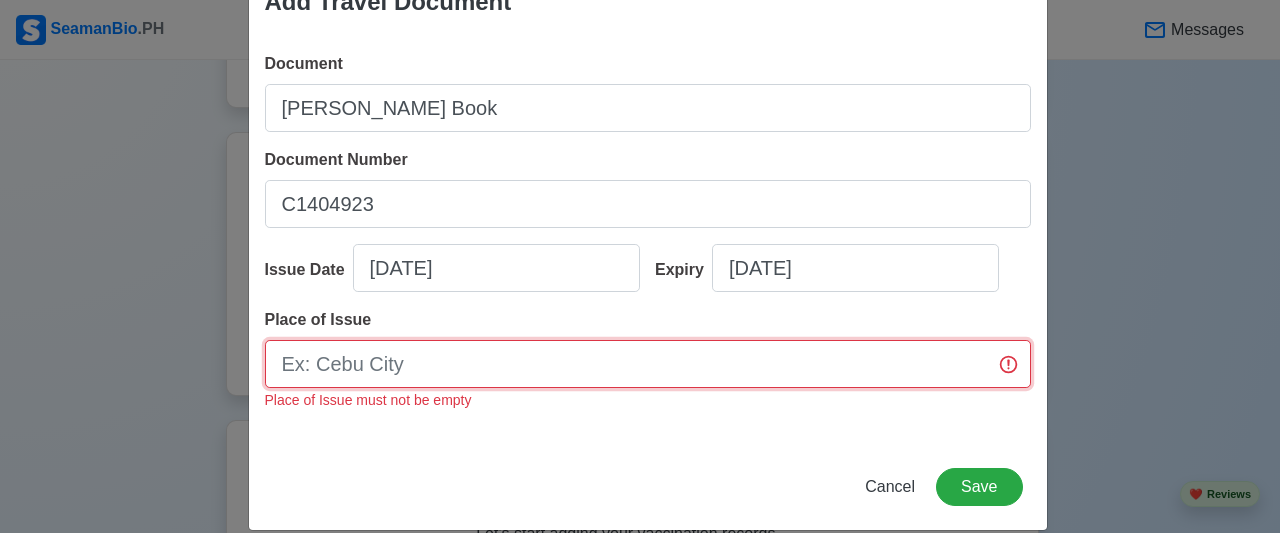click on "Place of Issue" at bounding box center [648, 364] 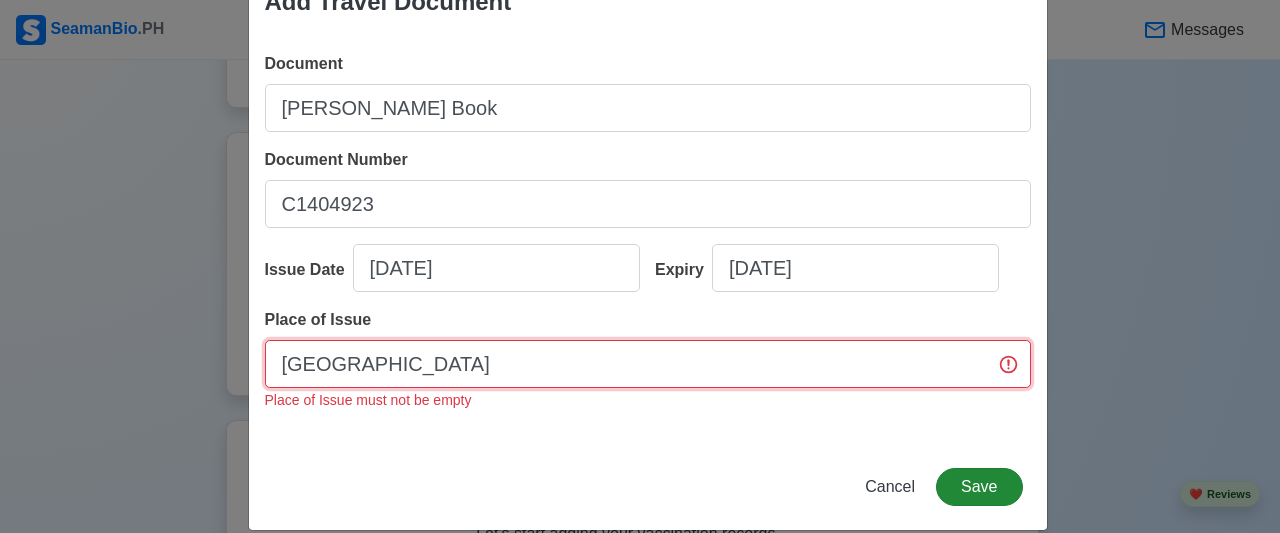 type on "[GEOGRAPHIC_DATA]" 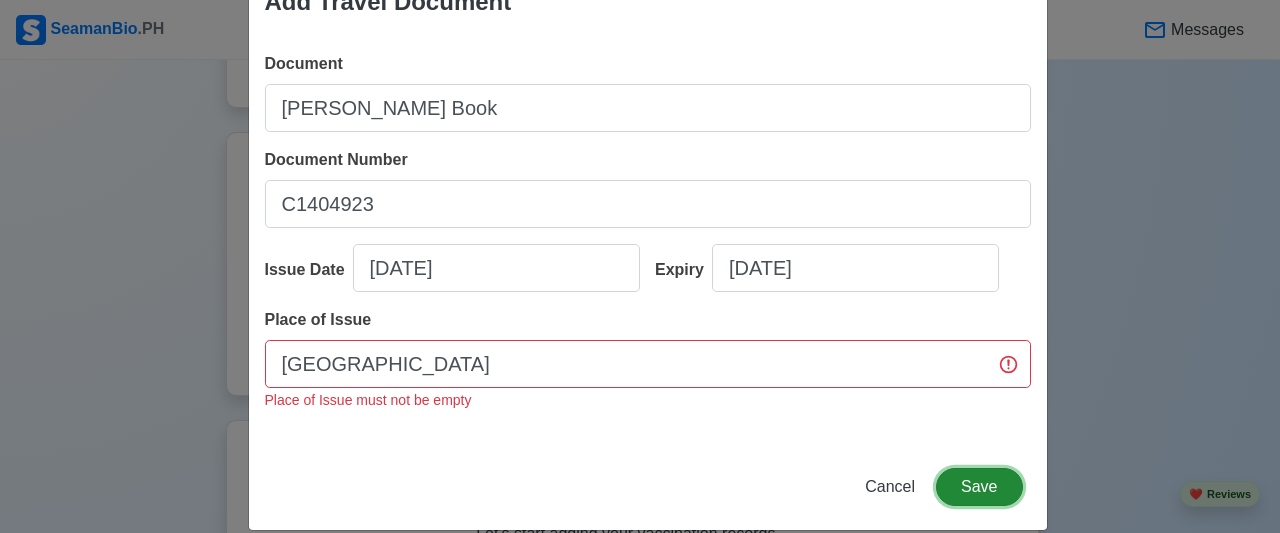 click on "Save" at bounding box center (979, 487) 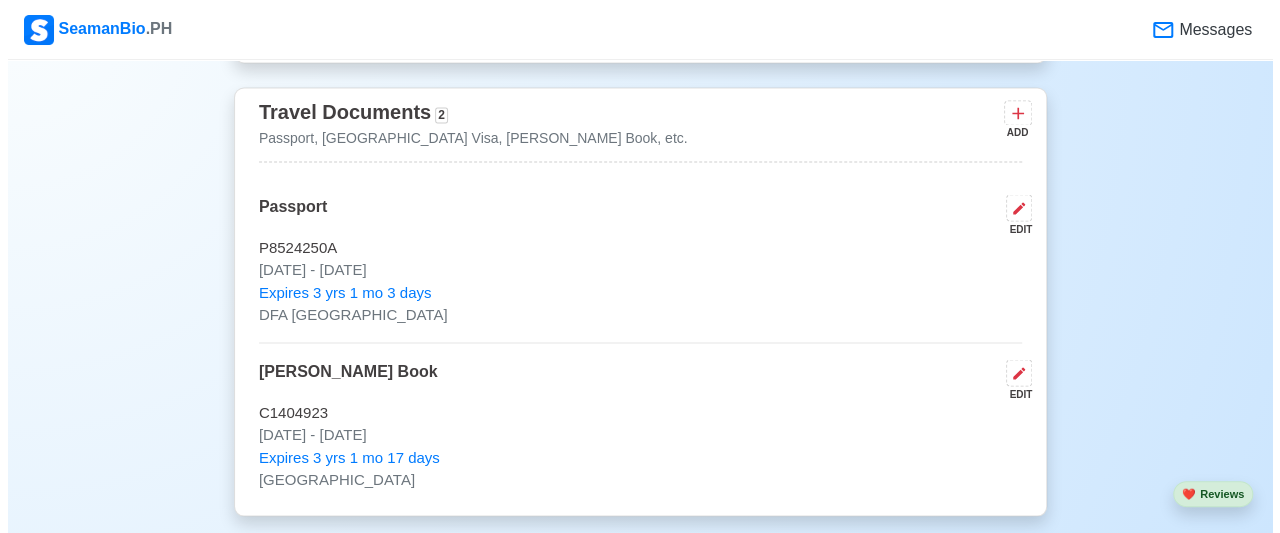 scroll, scrollTop: 1690, scrollLeft: 0, axis: vertical 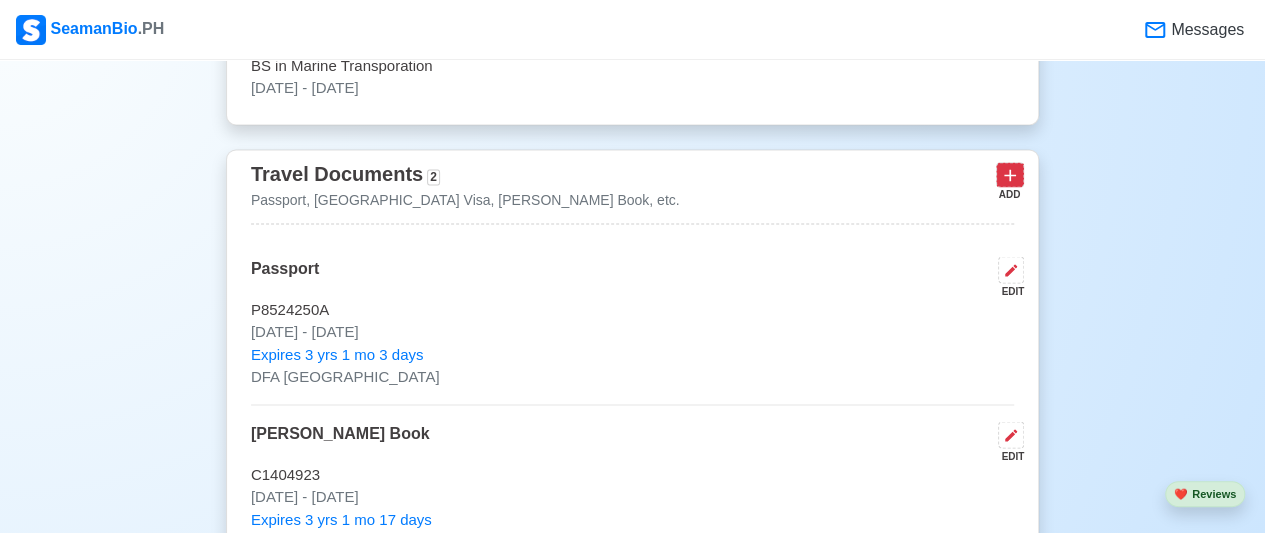 click 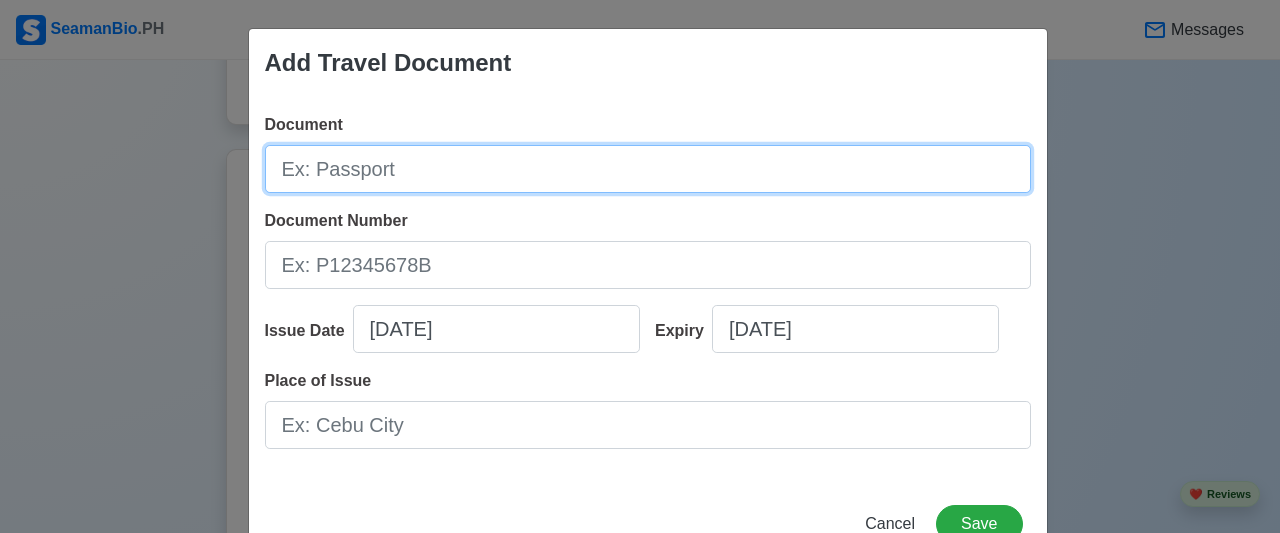 click on "Document" at bounding box center [648, 169] 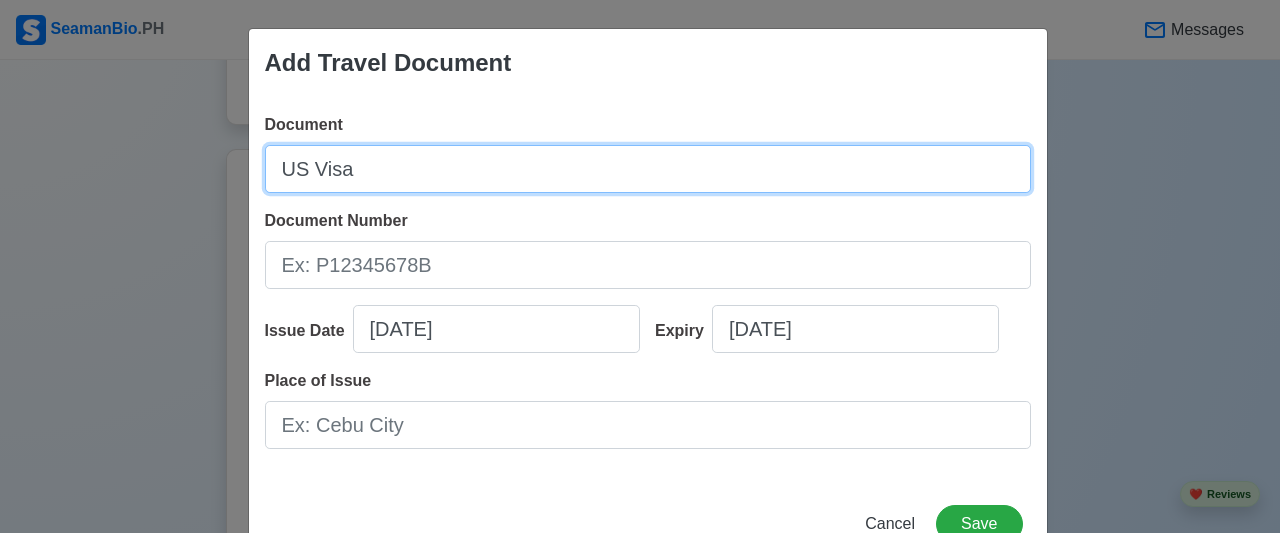 type on "US Visa" 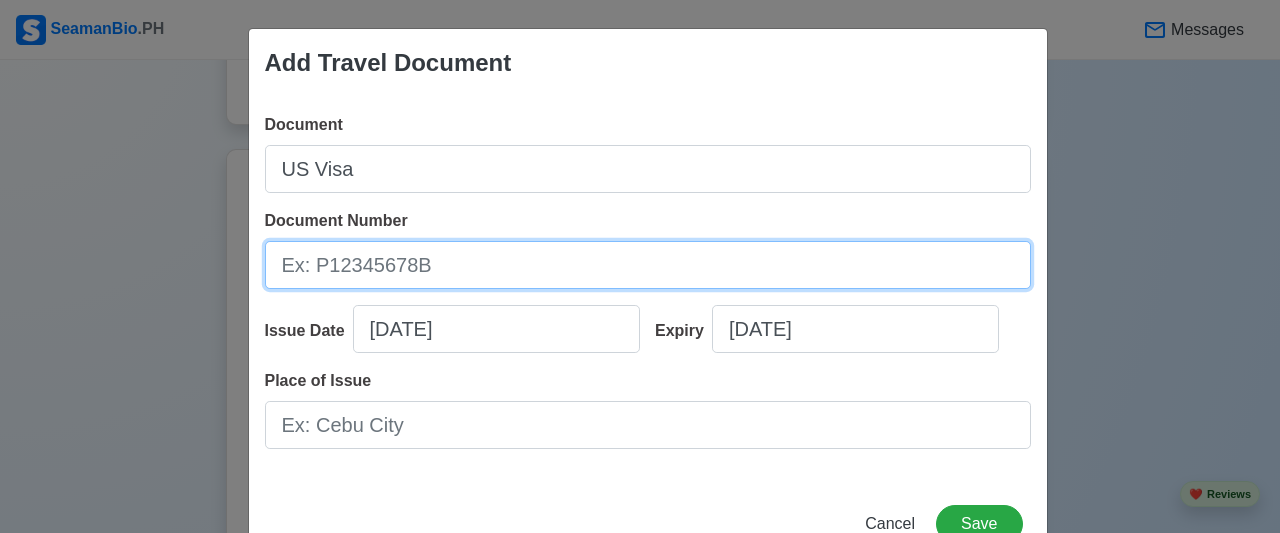click on "Document Number" at bounding box center [648, 265] 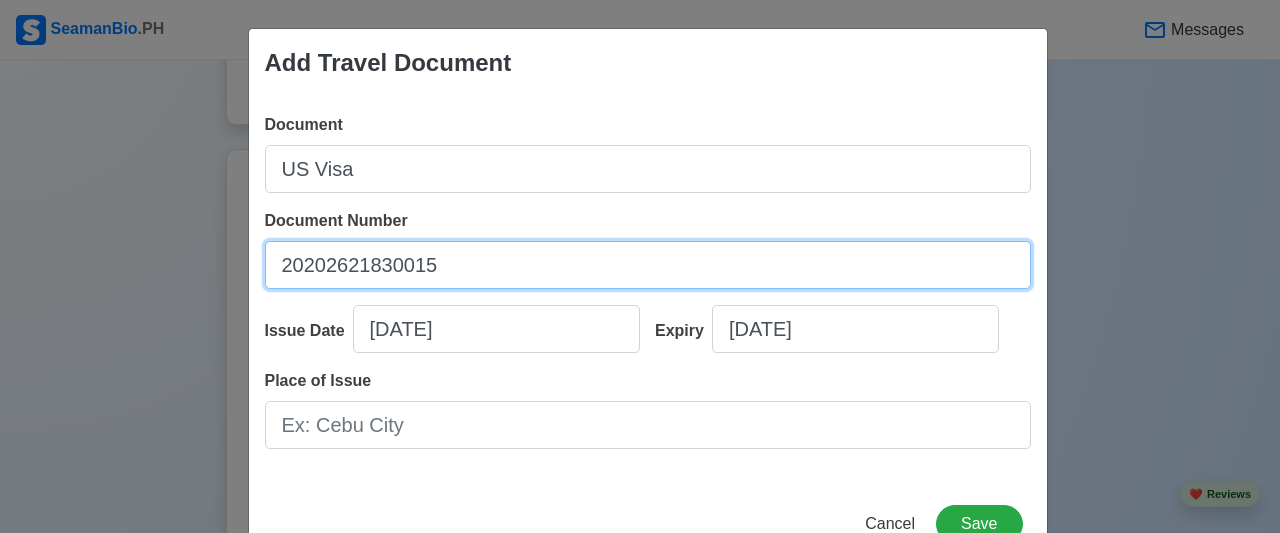 type on "20202621830015" 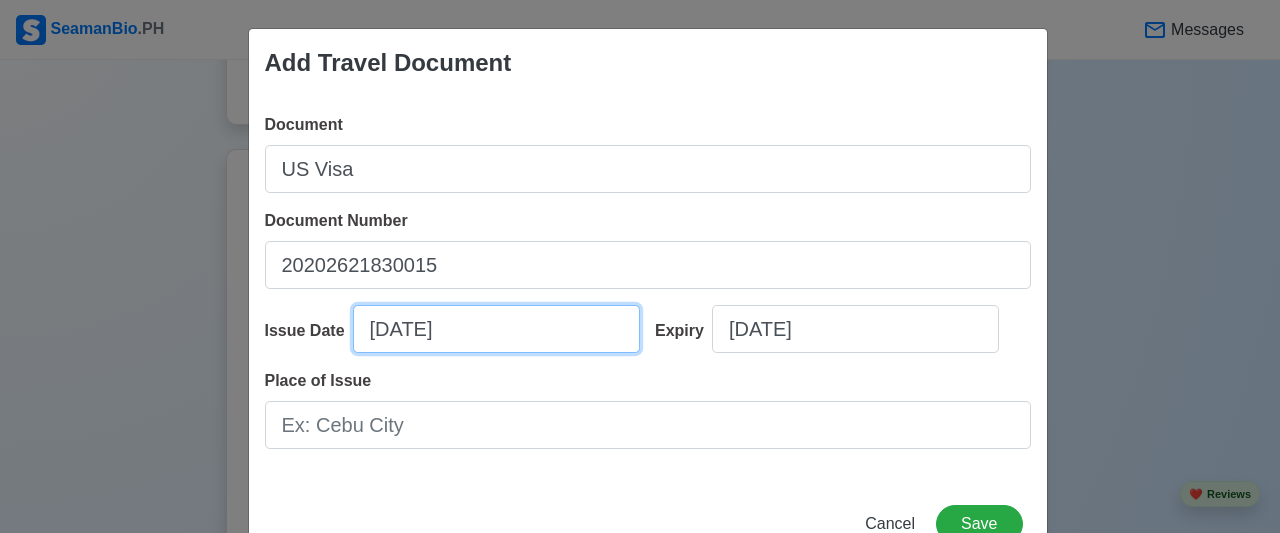 click on "[DATE]" at bounding box center (496, 329) 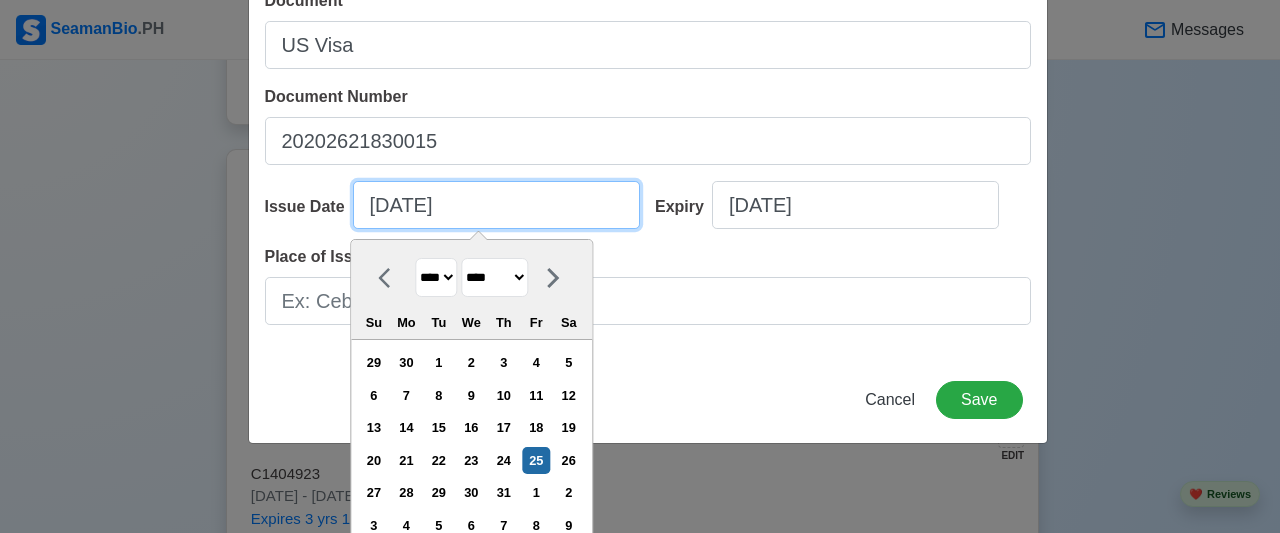 scroll, scrollTop: 143, scrollLeft: 0, axis: vertical 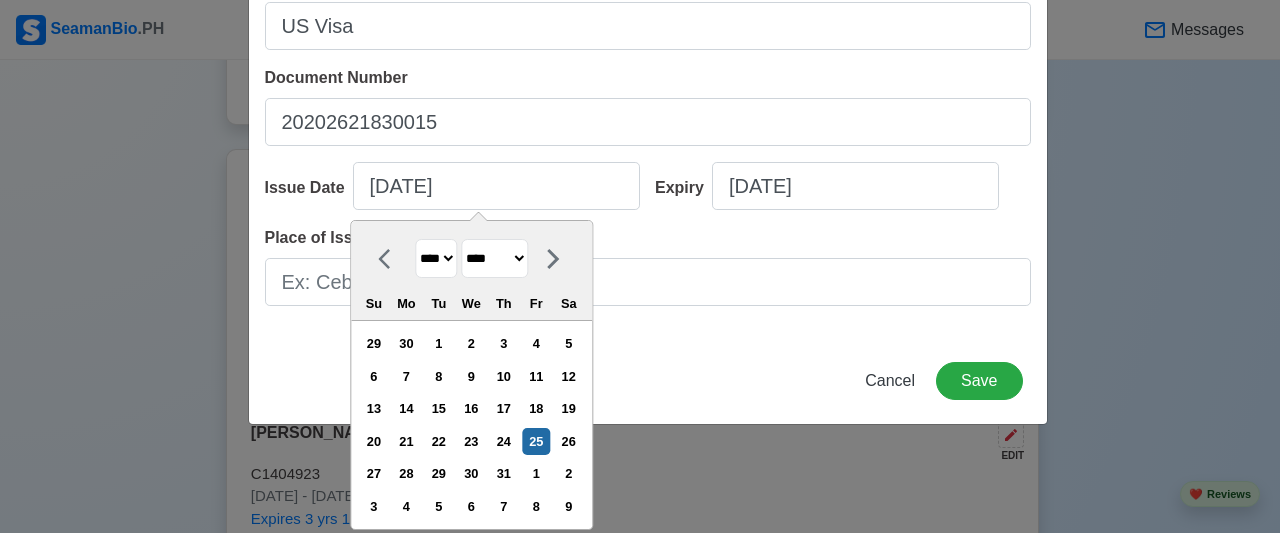 click on "**** **** **** **** **** **** **** **** **** **** **** **** **** **** **** **** **** **** **** **** **** **** **** **** **** **** **** **** **** **** **** **** **** **** **** **** **** **** **** **** **** **** **** **** **** **** **** **** **** **** **** **** **** **** **** **** **** **** **** **** **** **** **** **** **** **** **** **** **** **** **** **** **** **** **** **** **** **** **** **** **** **** **** **** **** **** **** **** **** **** **** **** **** **** **** **** **** **** **** **** **** **** **** **** **** ****" at bounding box center (436, 258) 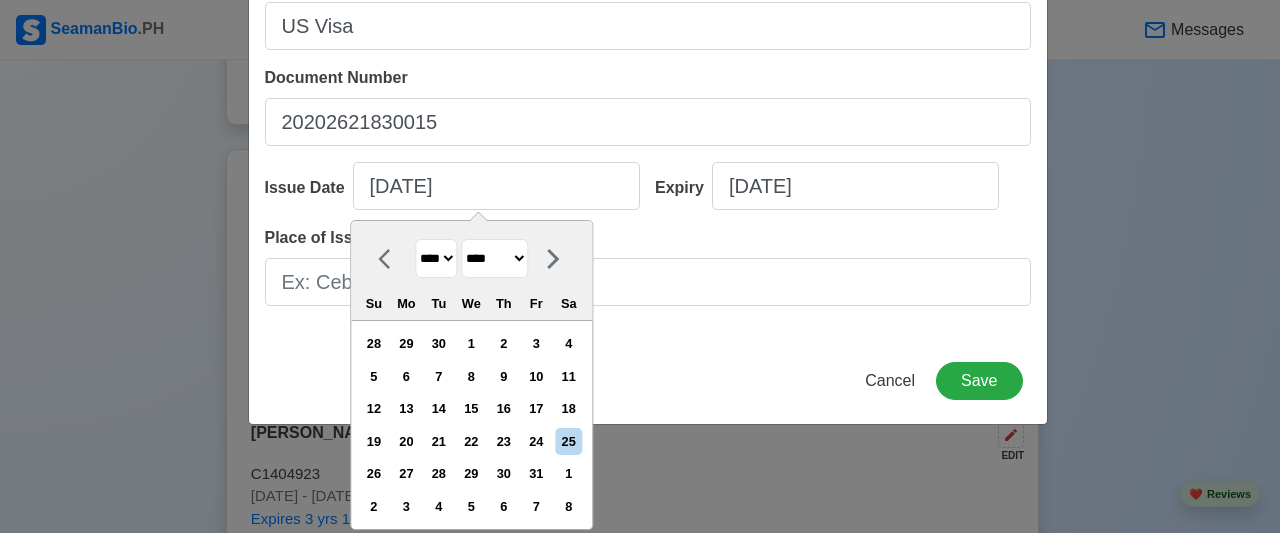 click on "******* ******** ***** ***** *** **** **** ****** ********* ******* ******** ********" at bounding box center [494, 258] 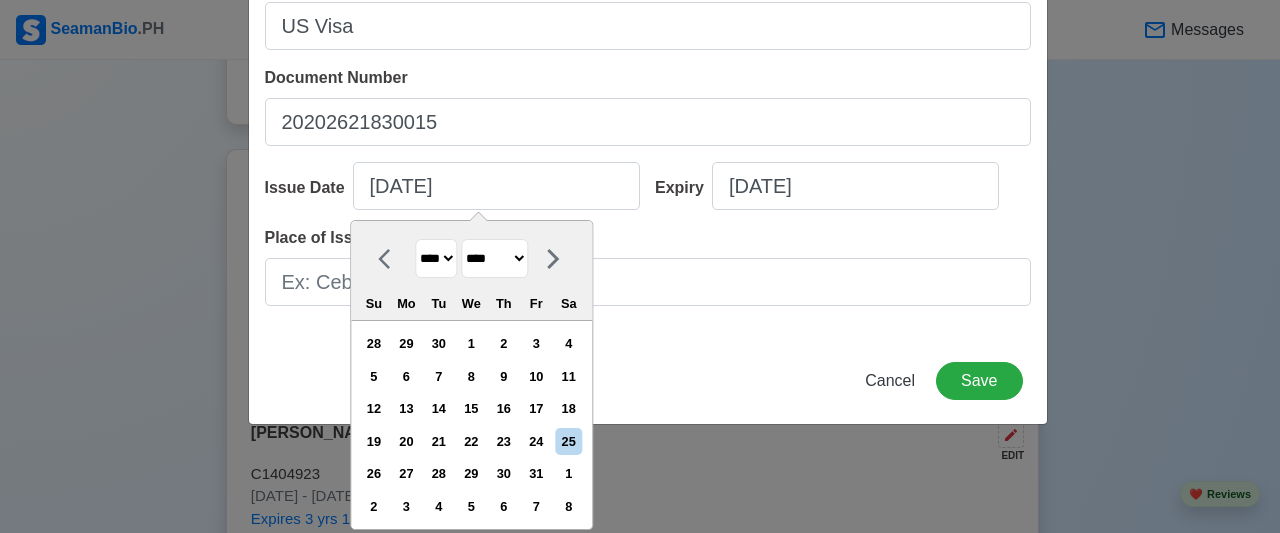 select on "*********" 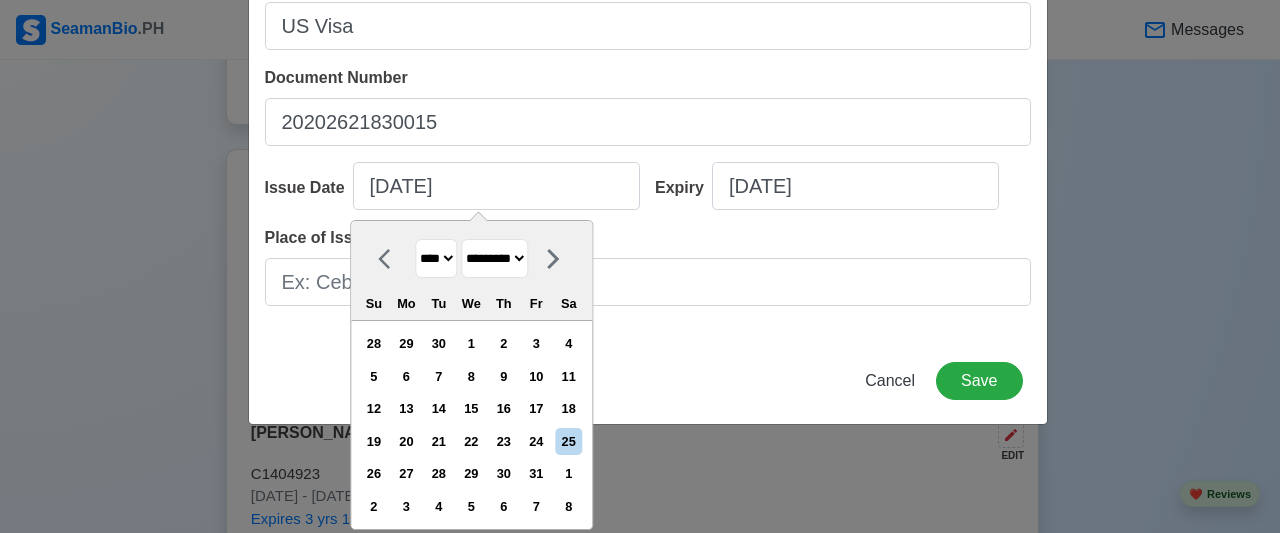 click on "******* ******** ***** ***** *** **** **** ****** ********* ******* ******** ********" at bounding box center (494, 258) 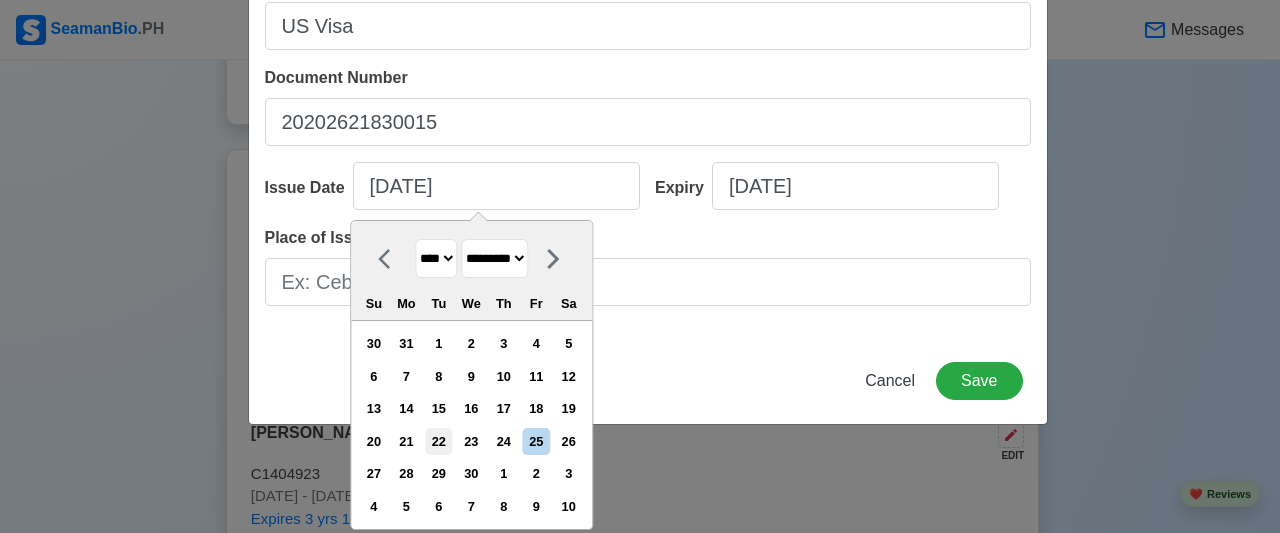 click on "22" at bounding box center (438, 441) 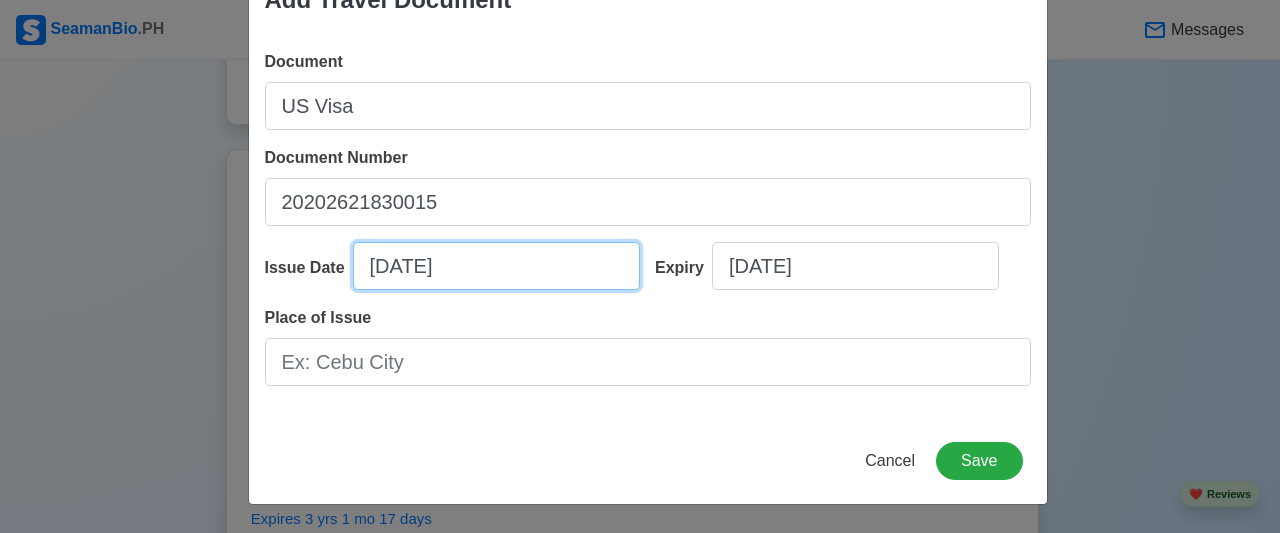 scroll, scrollTop: 61, scrollLeft: 0, axis: vertical 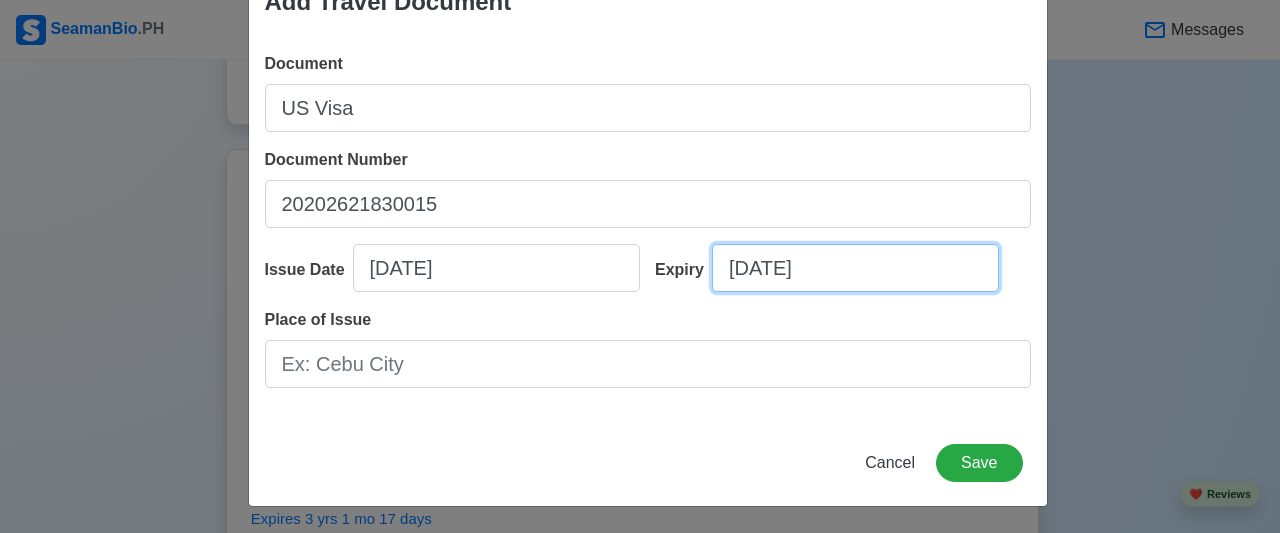 select on "****" 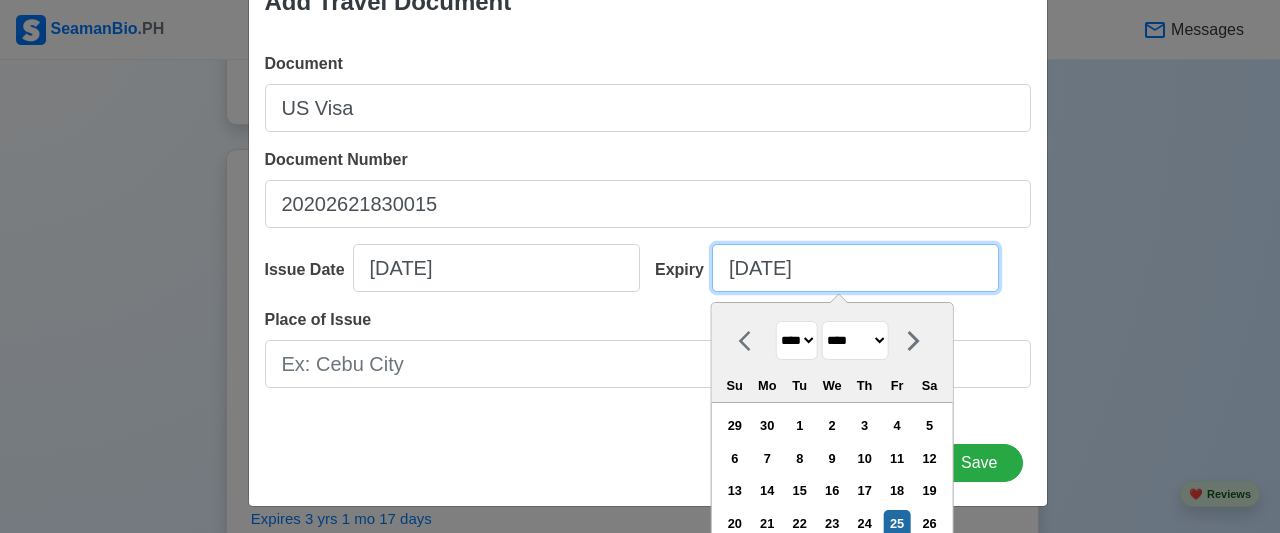 click on "[DATE]" at bounding box center [855, 268] 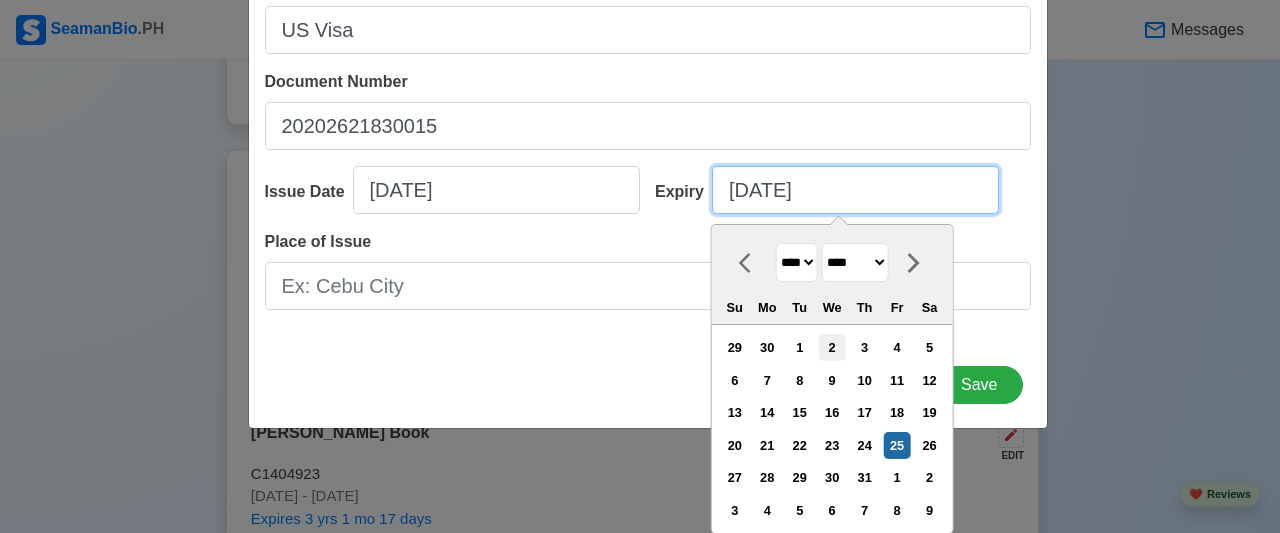 scroll, scrollTop: 143, scrollLeft: 0, axis: vertical 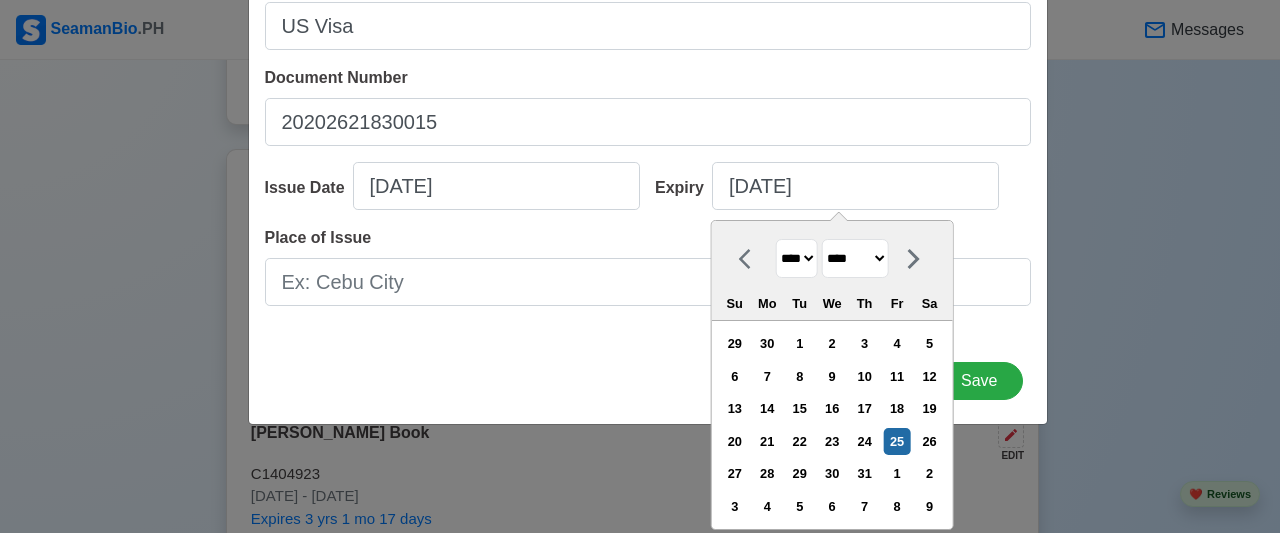 click on "**** **** **** **** **** **** **** **** **** **** **** **** **** **** **** **** **** **** **** **** **** **** **** **** **** **** **** **** **** **** **** **** **** **** **** **** **** **** **** **** **** **** **** **** **** **** **** **** **** **** **** **** **** **** **** **** **** **** **** **** **** **** **** **** **** **** **** **** **** **** **** **** **** **** **** **** **** **** **** **** **** **** **** **** **** **** **** **** **** **** **** **** **** **** **** **** **** **** **** **** **** **** **** **** **** **** **** **** **** **** **** **** **** **** **** **** **** **** **** **** ****" at bounding box center [797, 258] 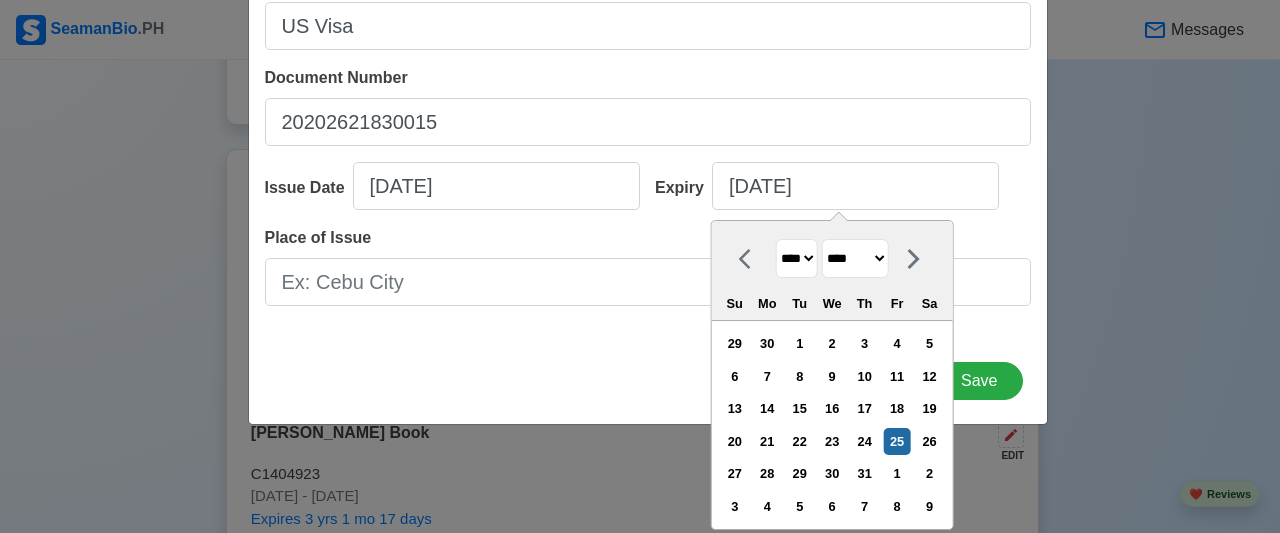 click on "******* ******** ***** ***** *** **** **** ****** ********* ******* ******** ********" at bounding box center (855, 258) 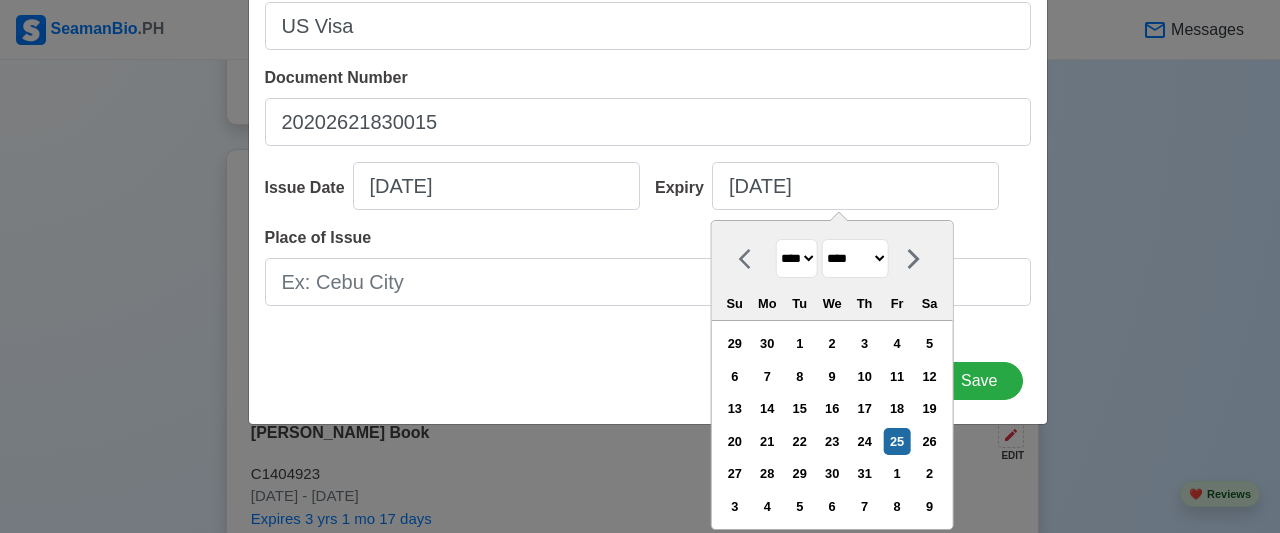 select on "*********" 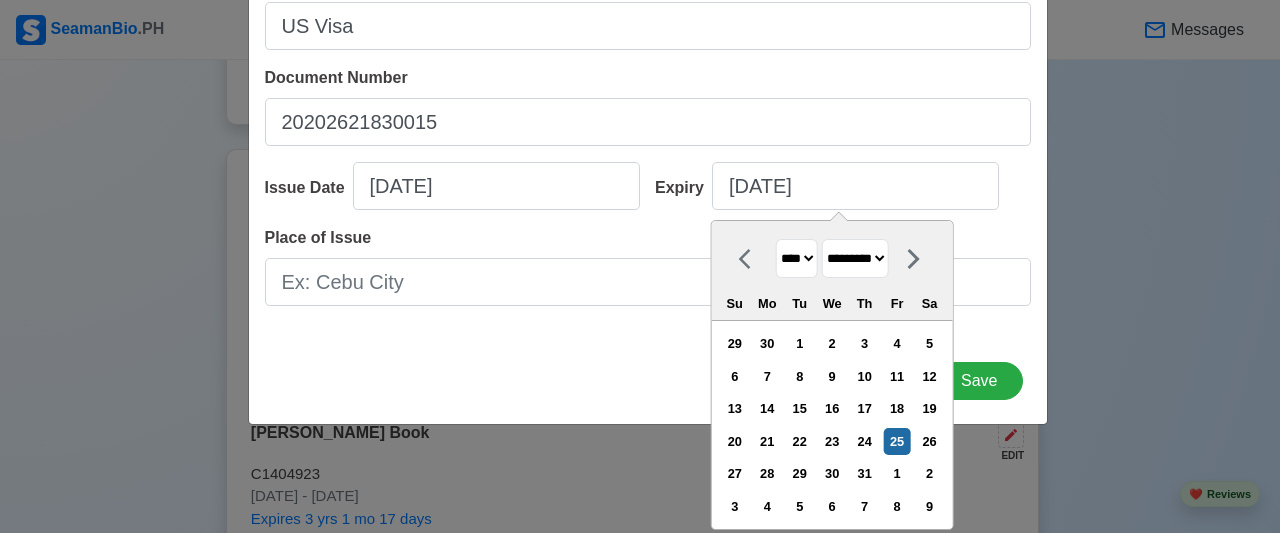 click on "******* ******** ***** ***** *** **** **** ****** ********* ******* ******** ********" at bounding box center [855, 258] 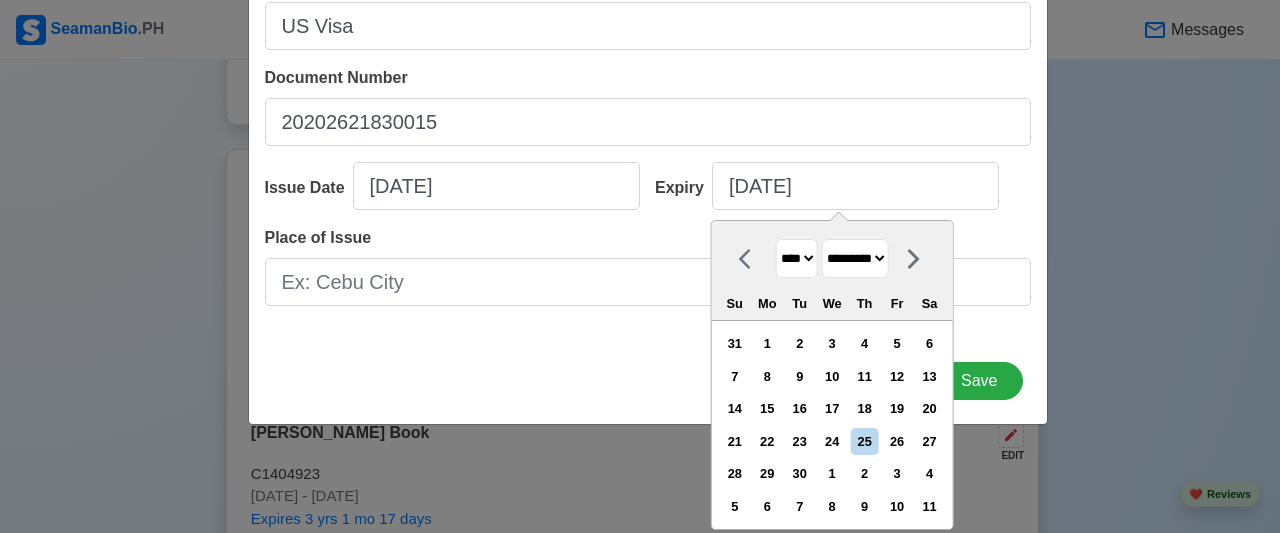 click on "**** **** **** **** **** **** **** **** **** **** **** **** **** **** **** **** **** **** **** **** **** **** **** **** **** **** **** **** **** **** **** **** **** **** **** **** **** **** **** **** **** **** **** **** **** **** **** **** **** **** **** **** **** **** **** **** **** **** **** **** **** **** **** **** **** **** **** **** **** **** **** **** **** **** **** **** **** **** **** **** **** **** **** **** **** **** **** **** **** **** **** **** **** **** **** **** **** **** **** **** **** **** **** **** **** **** **** **** **** **** **** **** **** **** **** **** **** **** **** **** ****" at bounding box center [797, 258] 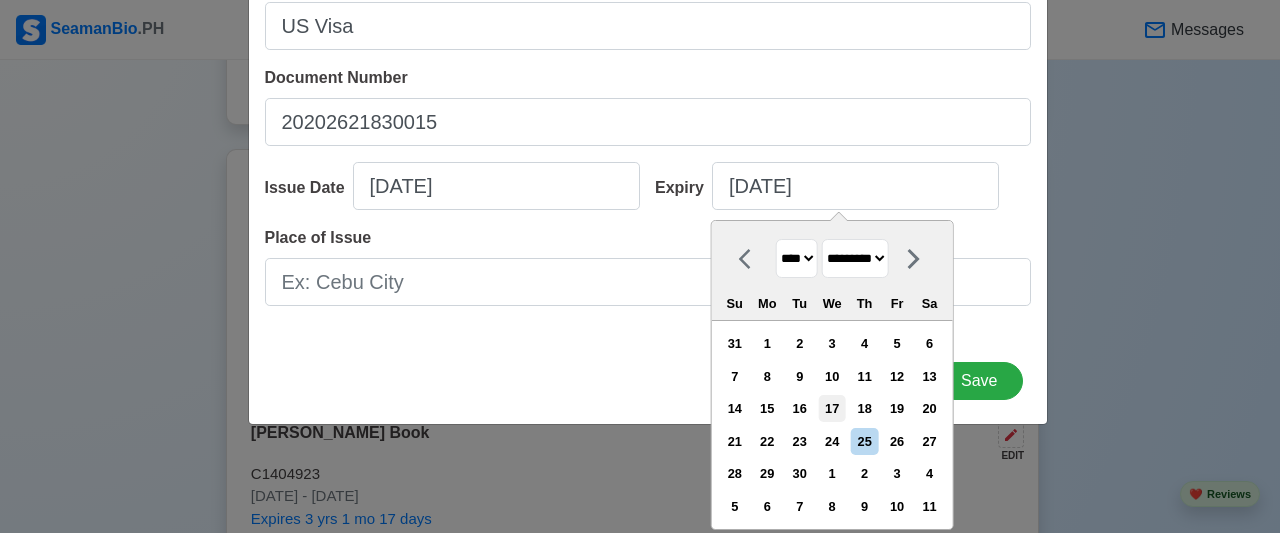 click on "17" at bounding box center [832, 408] 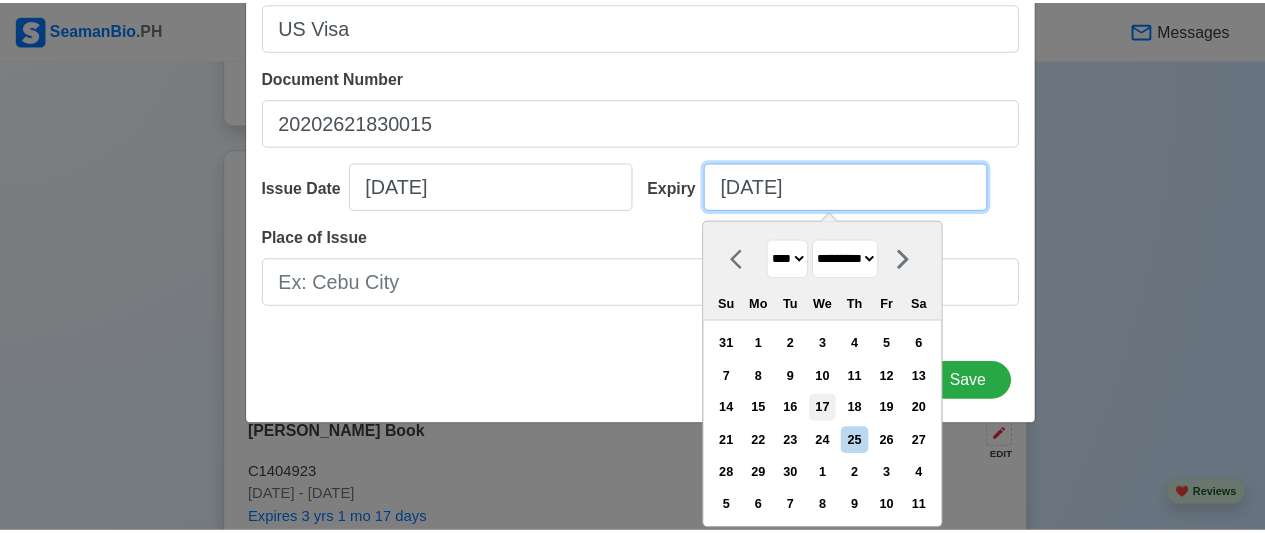 scroll, scrollTop: 61, scrollLeft: 0, axis: vertical 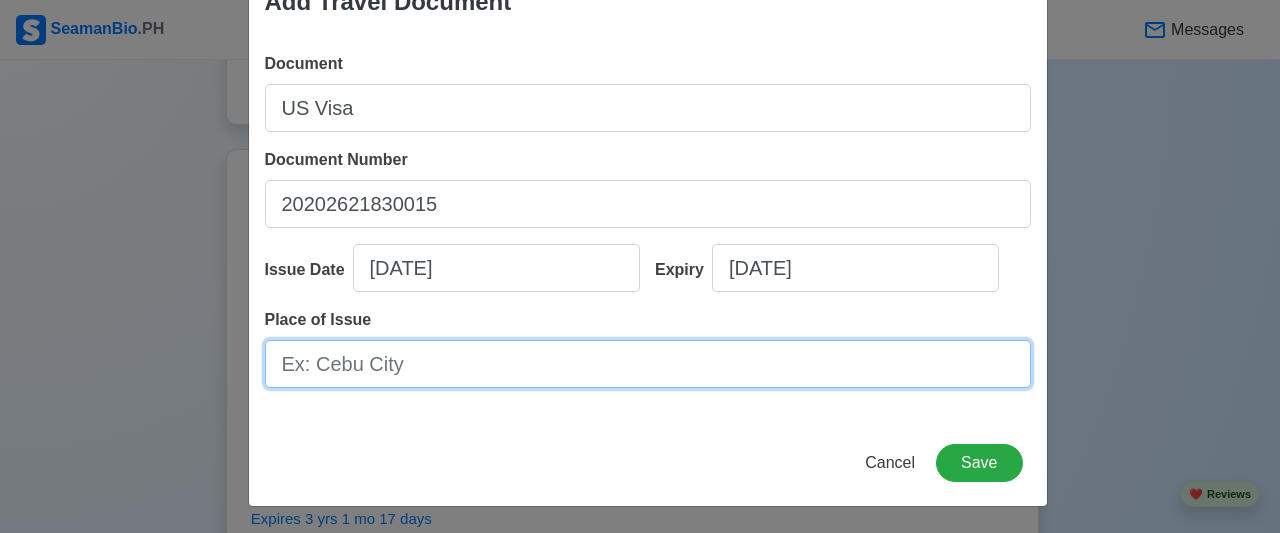 click on "Place of Issue" at bounding box center (648, 364) 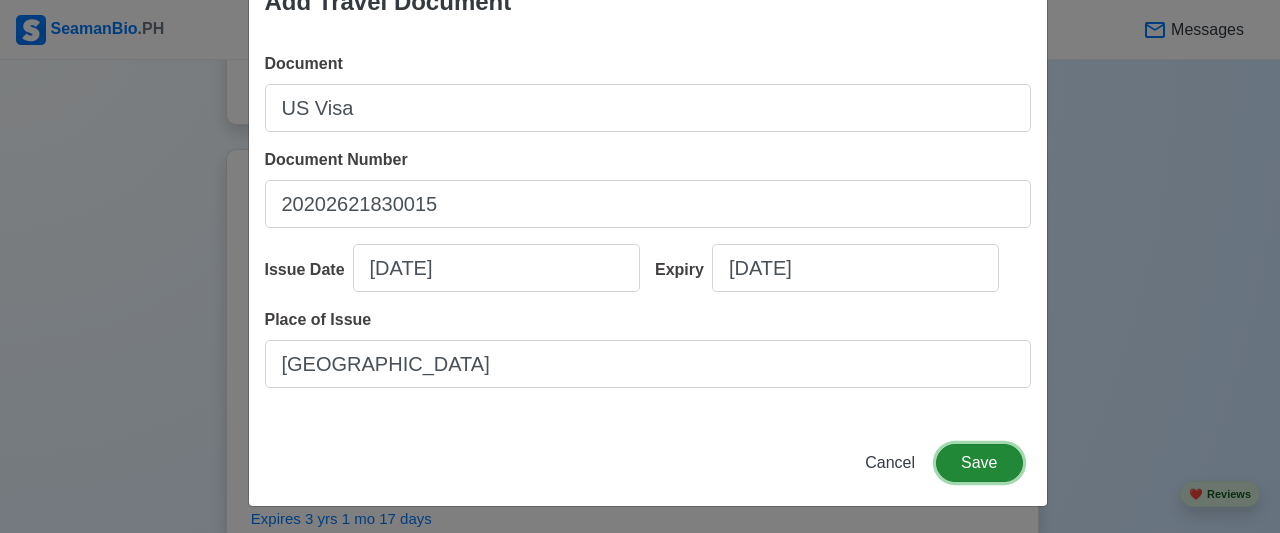 click on "Save" at bounding box center [979, 463] 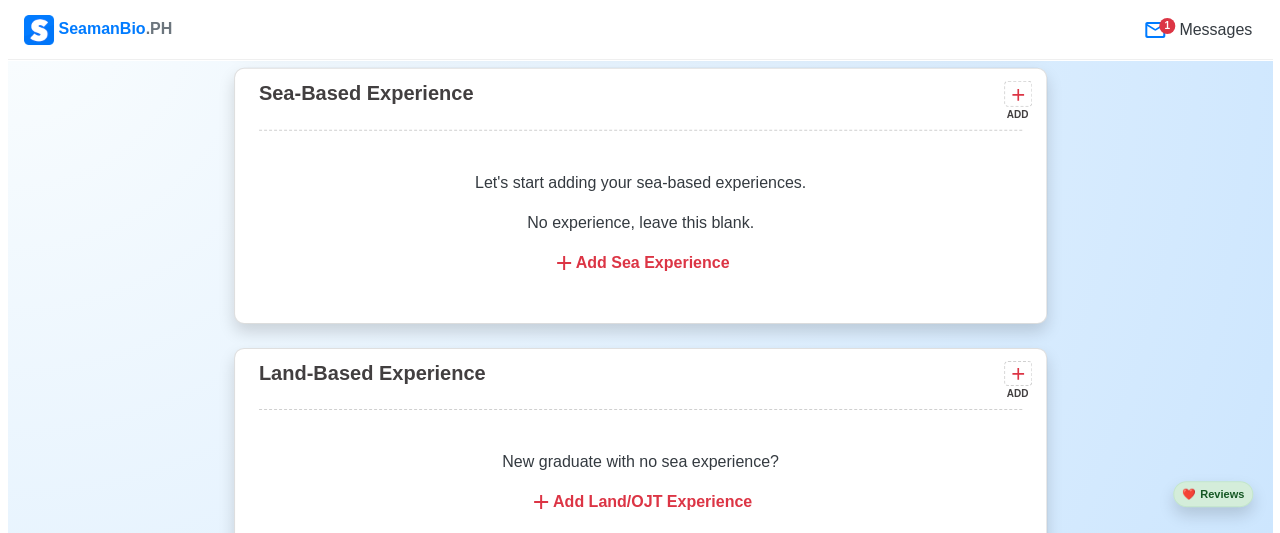 scroll, scrollTop: 3108, scrollLeft: 0, axis: vertical 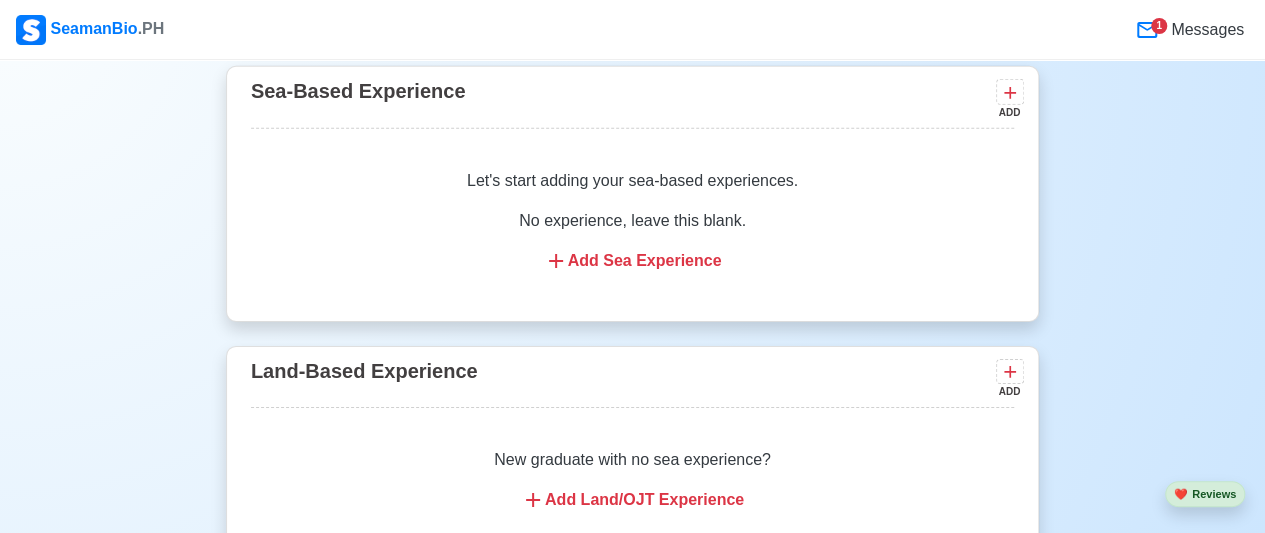 click on "Let's start adding your sea-based experiences. No experience, leave this blank.  Add Sea Experience" at bounding box center [632, 221] 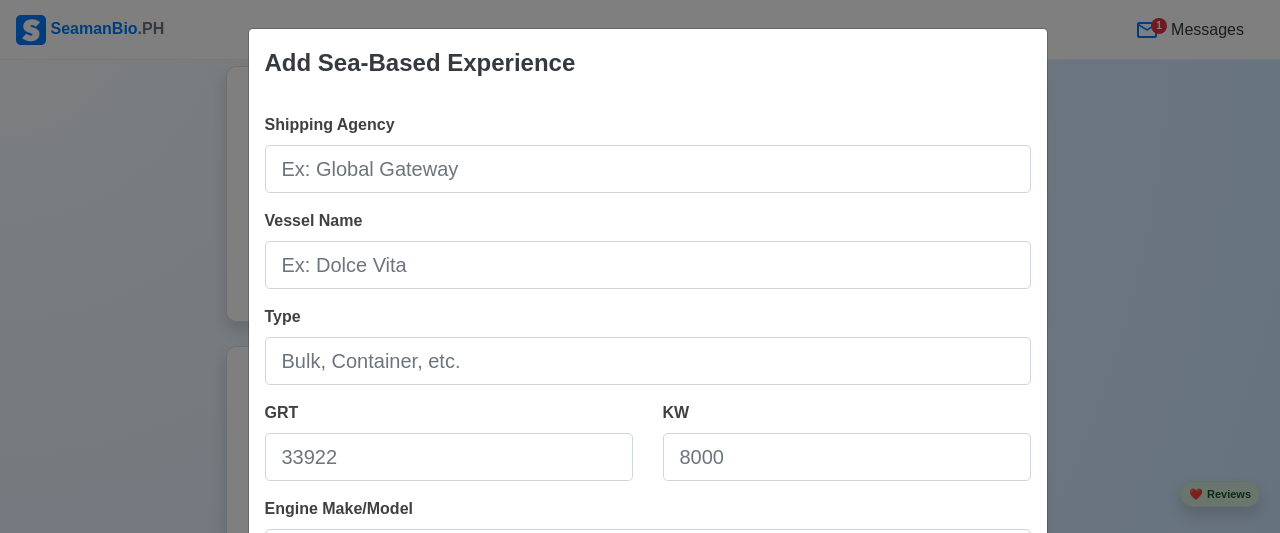 click on "Add Sea-Based Experience Shipping Agency Vessel Name Type GRT KW Engine Make/Model Rank/Position Sign On [DATE] Sign Off [DATE] I currently work here Reason for Disembarkation 🔒 Salary (USD) Cancel Save" at bounding box center (640, 266) 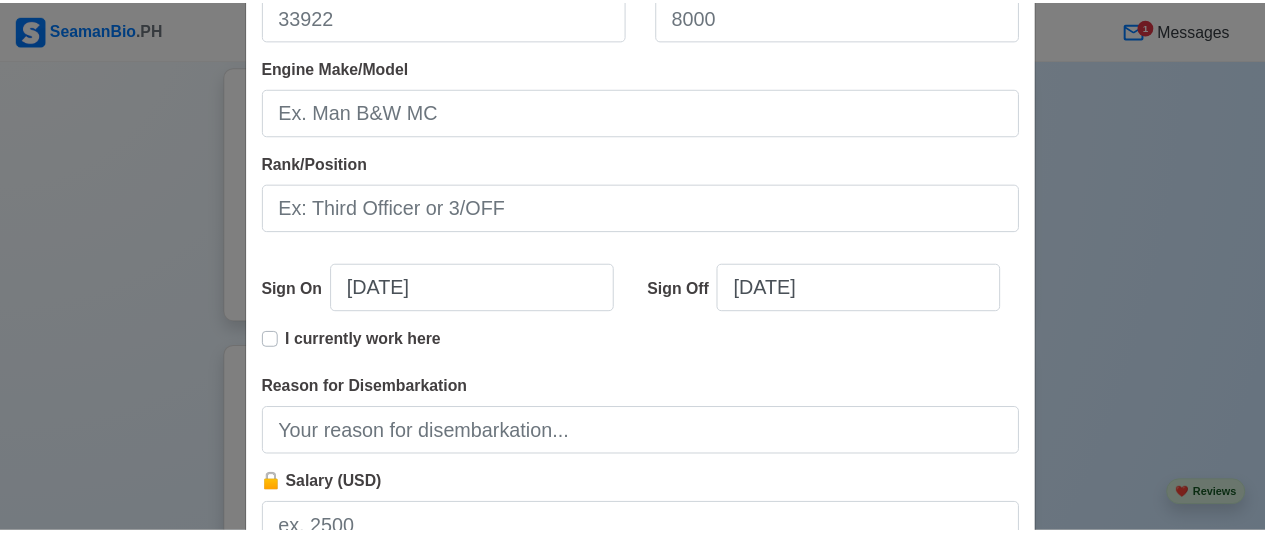 scroll, scrollTop: 605, scrollLeft: 0, axis: vertical 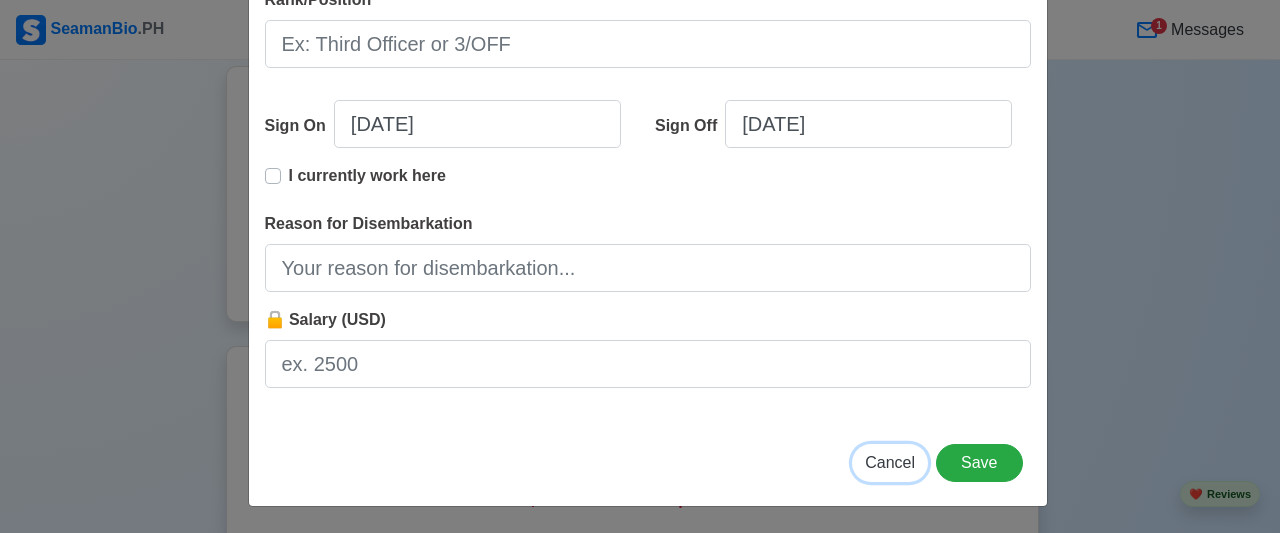 click on "Cancel" at bounding box center (890, 463) 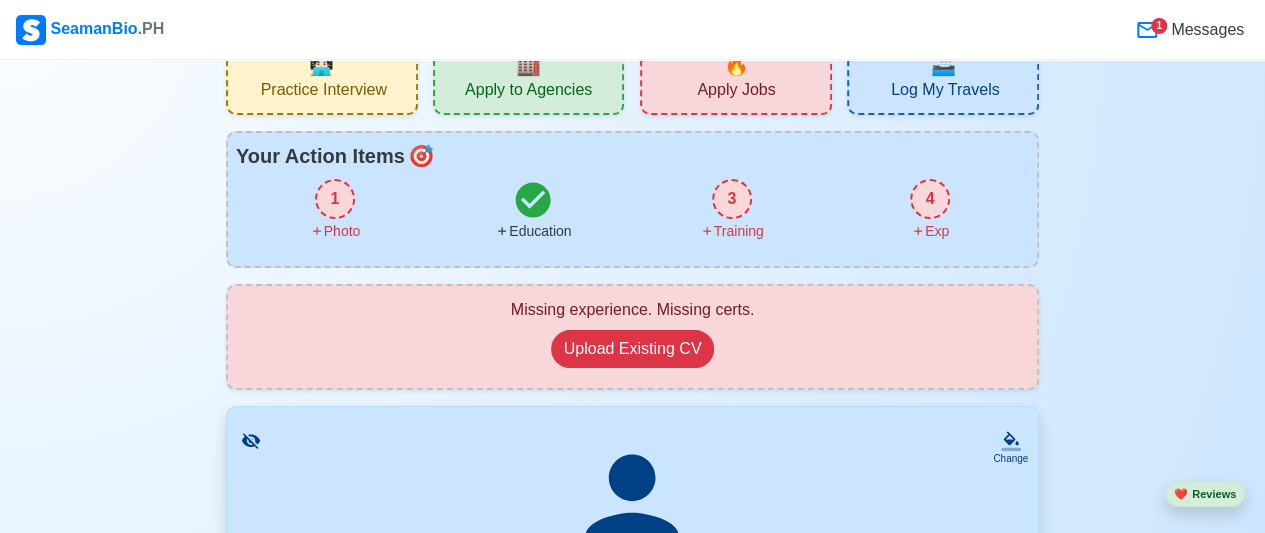 scroll, scrollTop: 0, scrollLeft: 0, axis: both 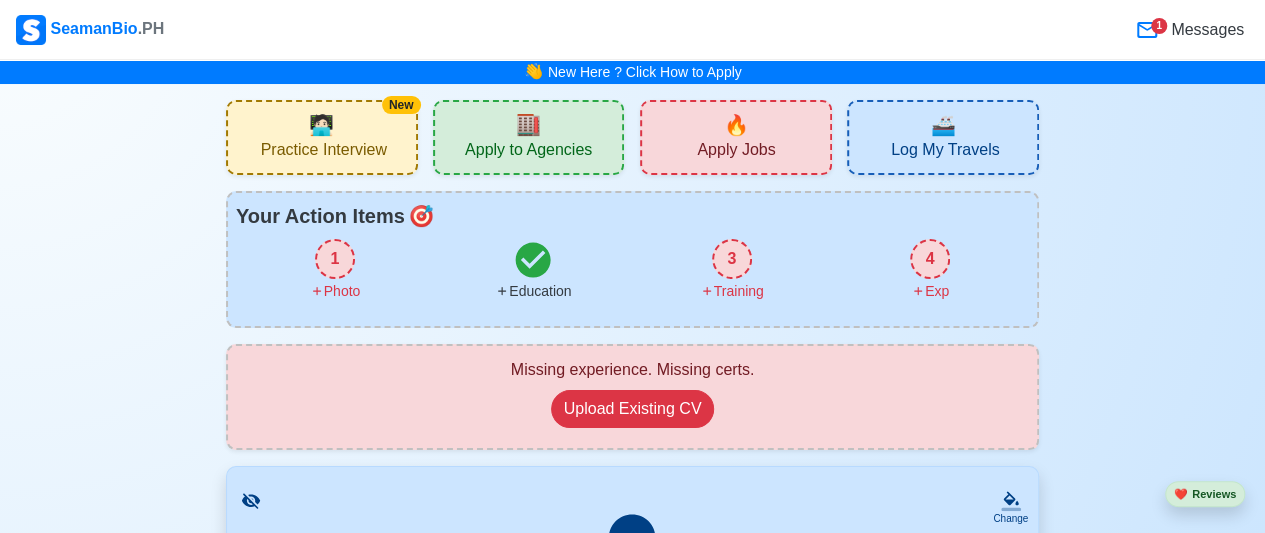 click on "SeamanBio .PH" at bounding box center (90, 30) 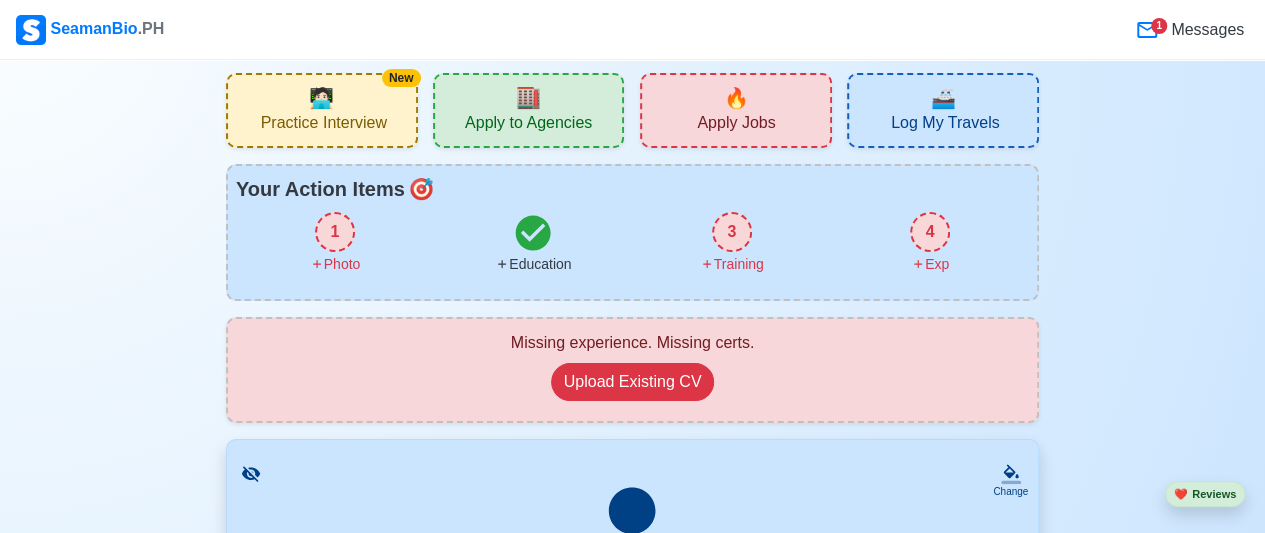 scroll, scrollTop: 0, scrollLeft: 0, axis: both 